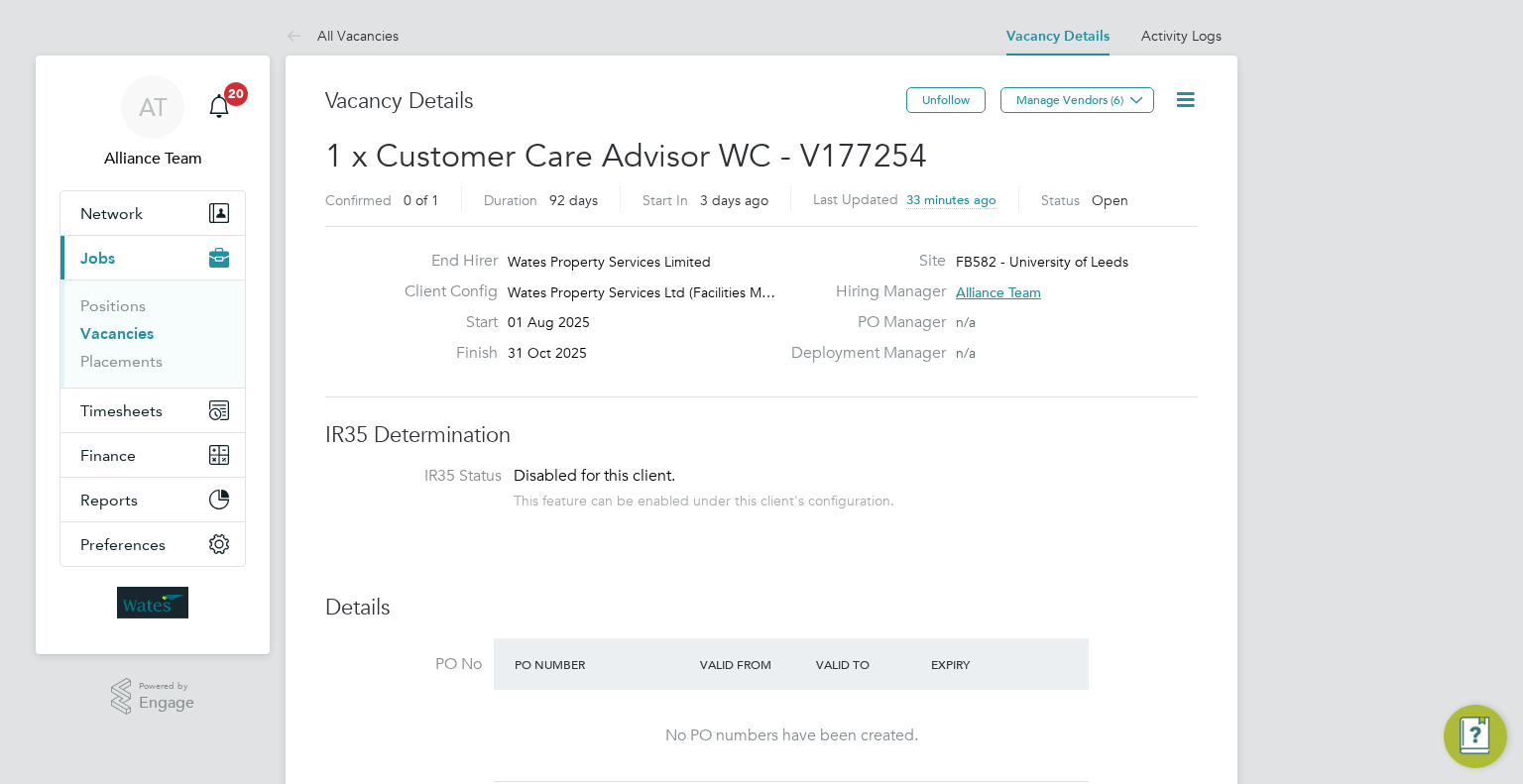 scroll, scrollTop: 0, scrollLeft: 0, axis: both 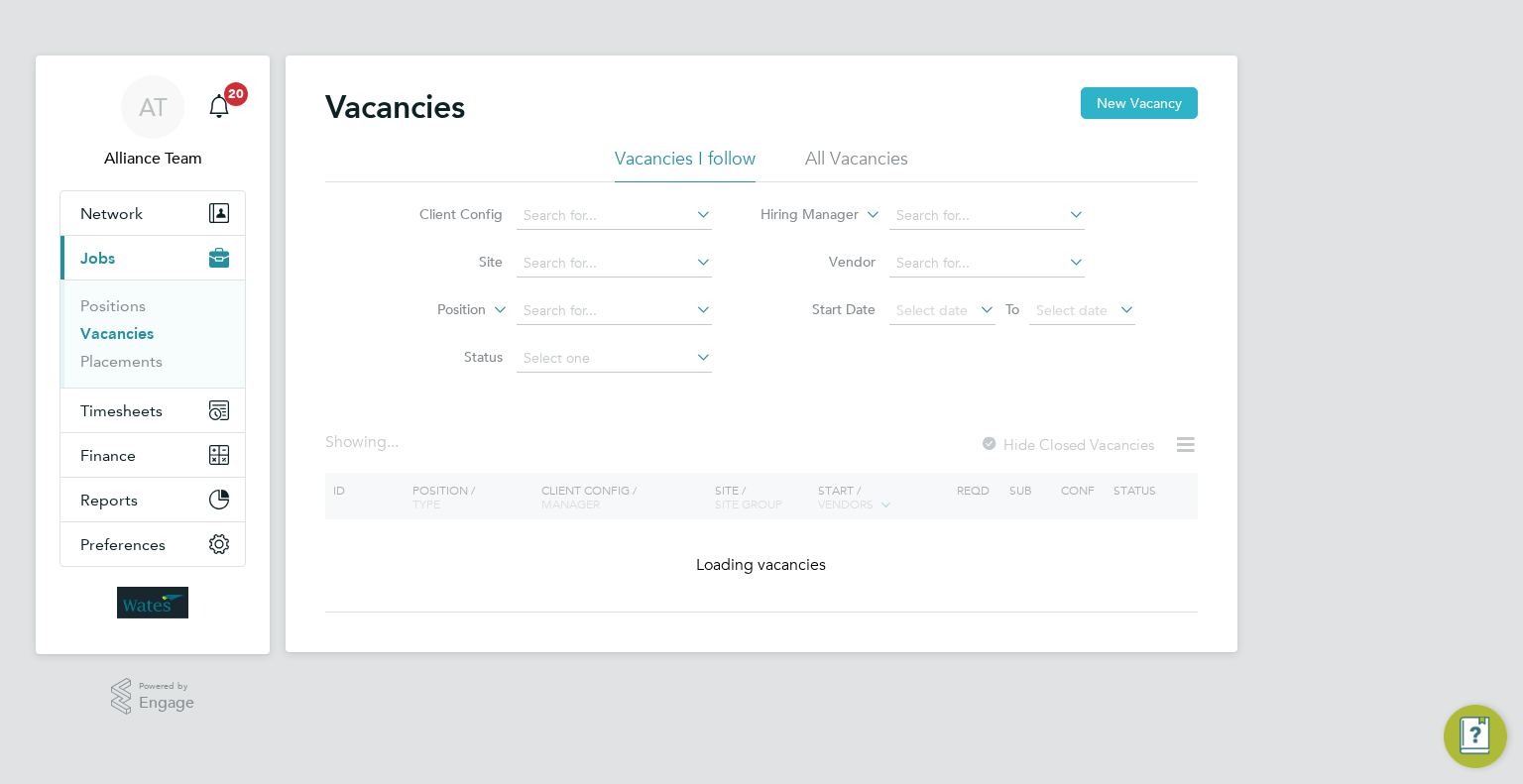 click on "New Vacancy" 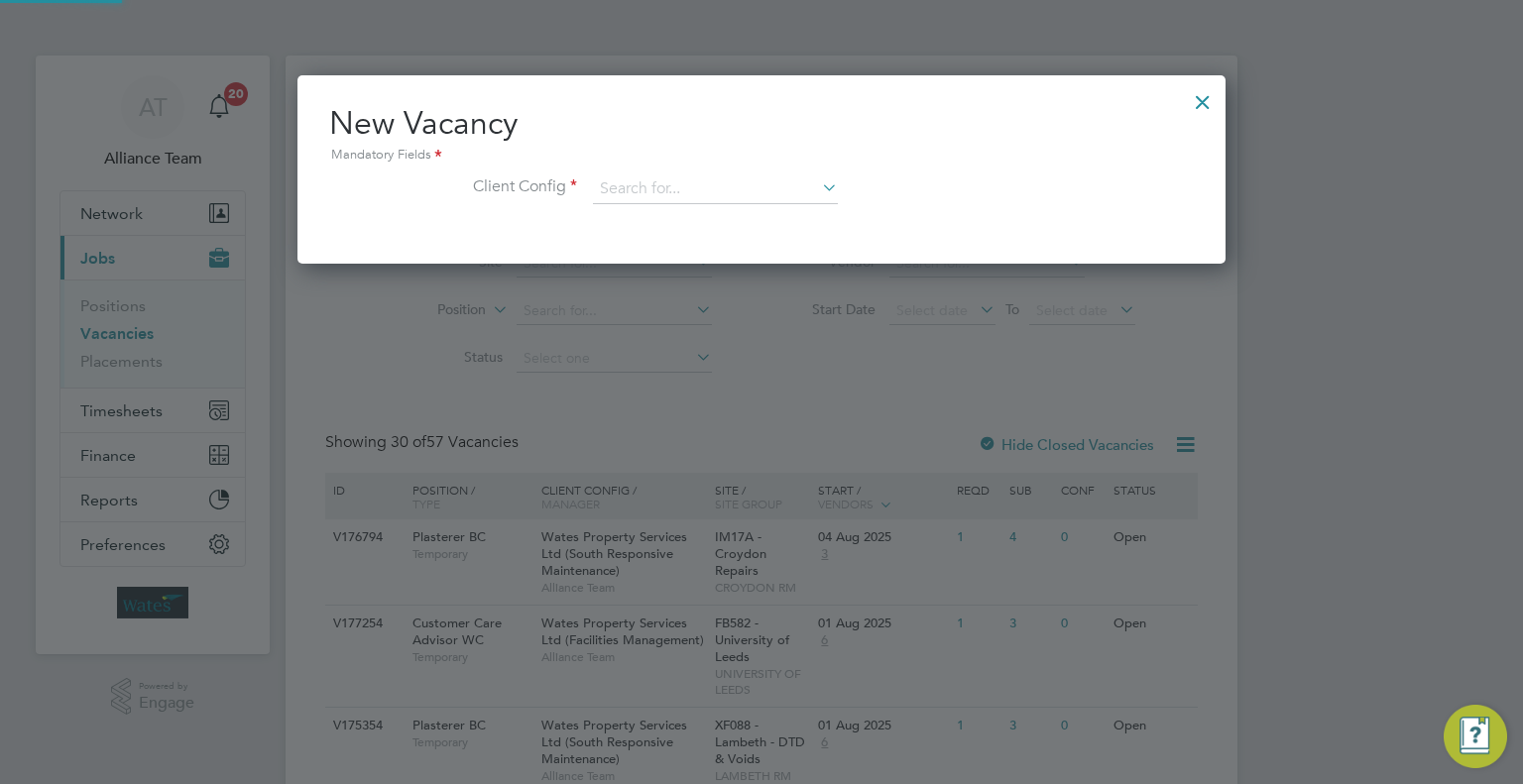 scroll, scrollTop: 10, scrollLeft: 10, axis: both 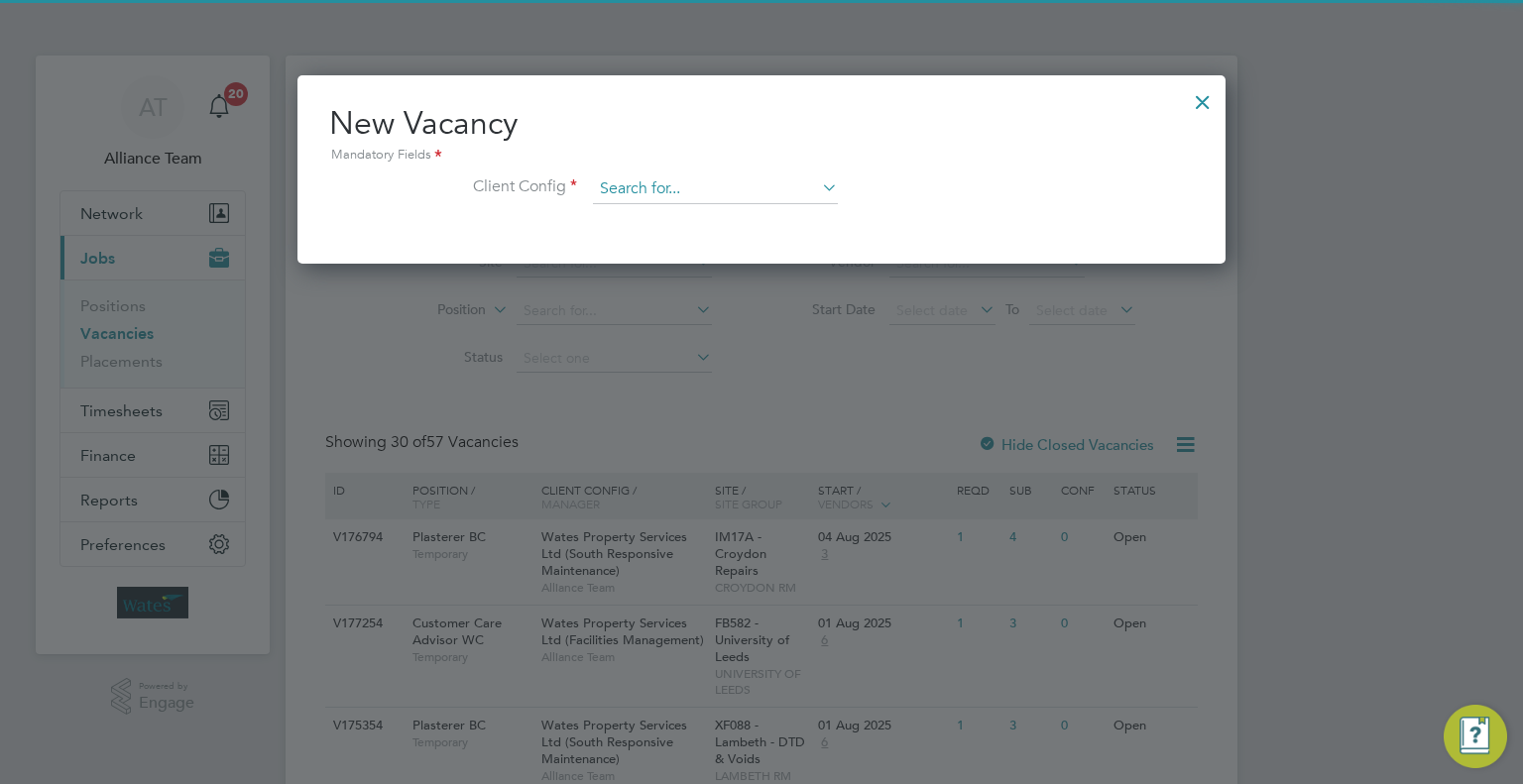 click at bounding box center (715, 189) 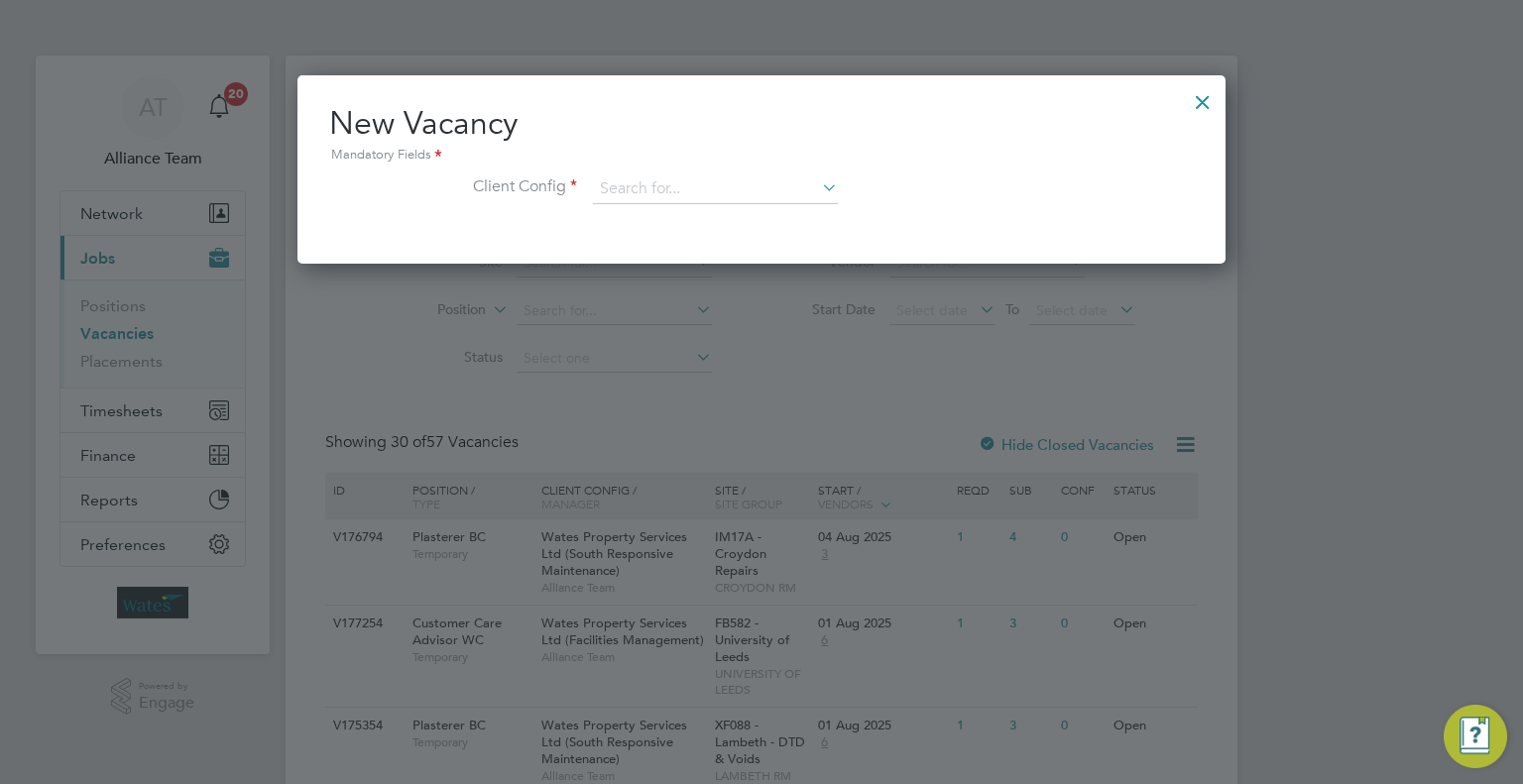 click on "Wates Property Services Ltd (Central & North)" 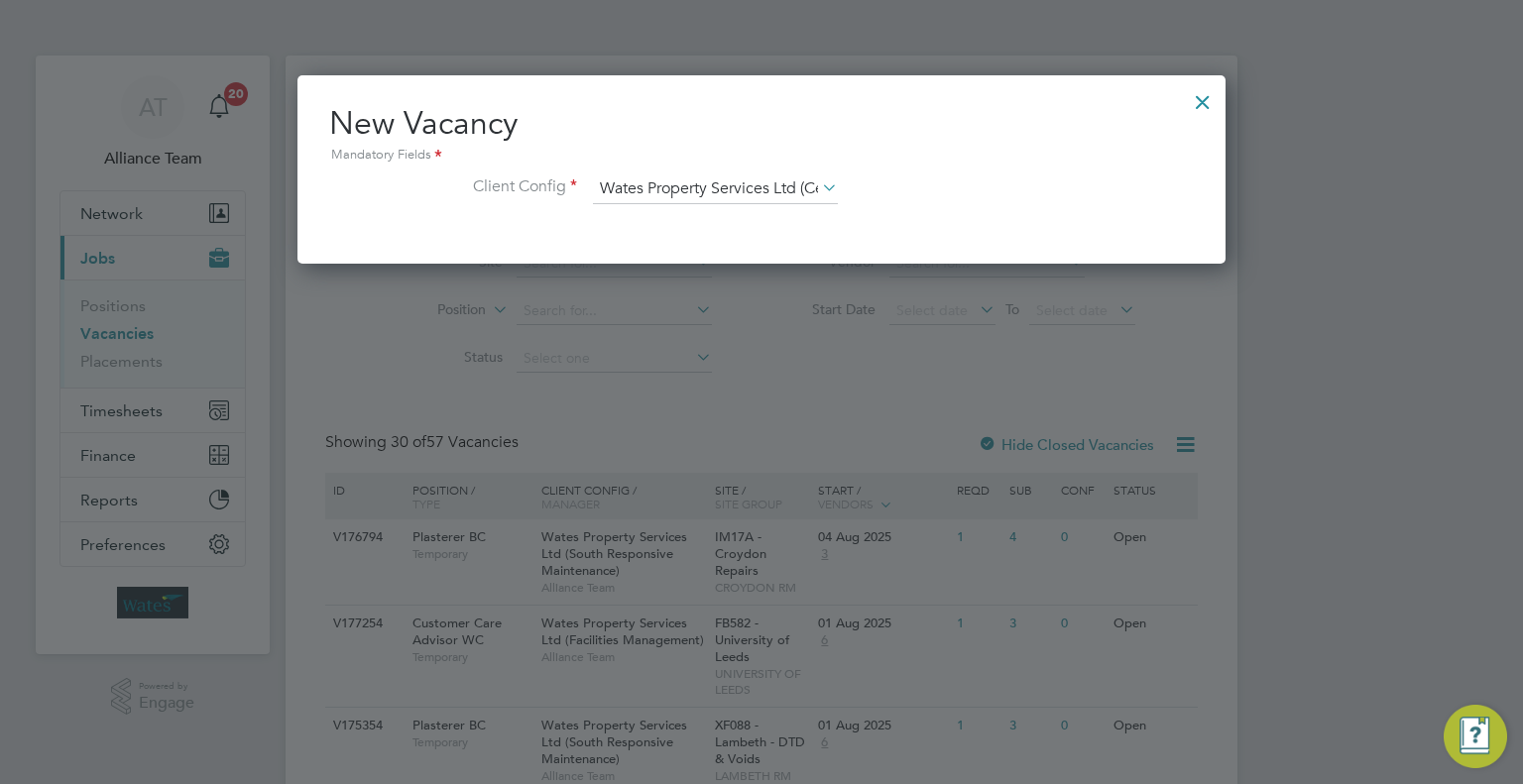 scroll, scrollTop: 11, scrollLeft: 10, axis: both 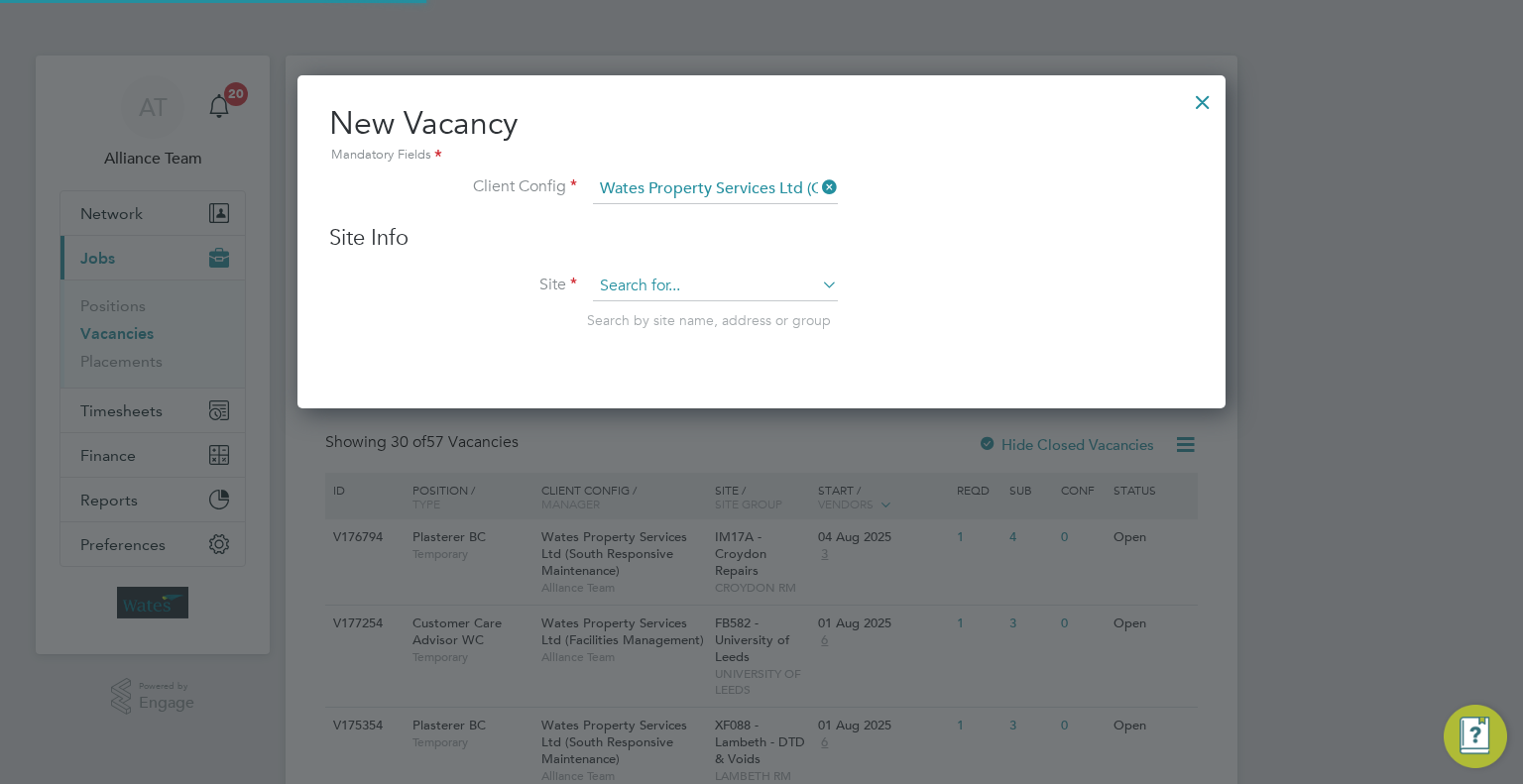 click at bounding box center [715, 286] 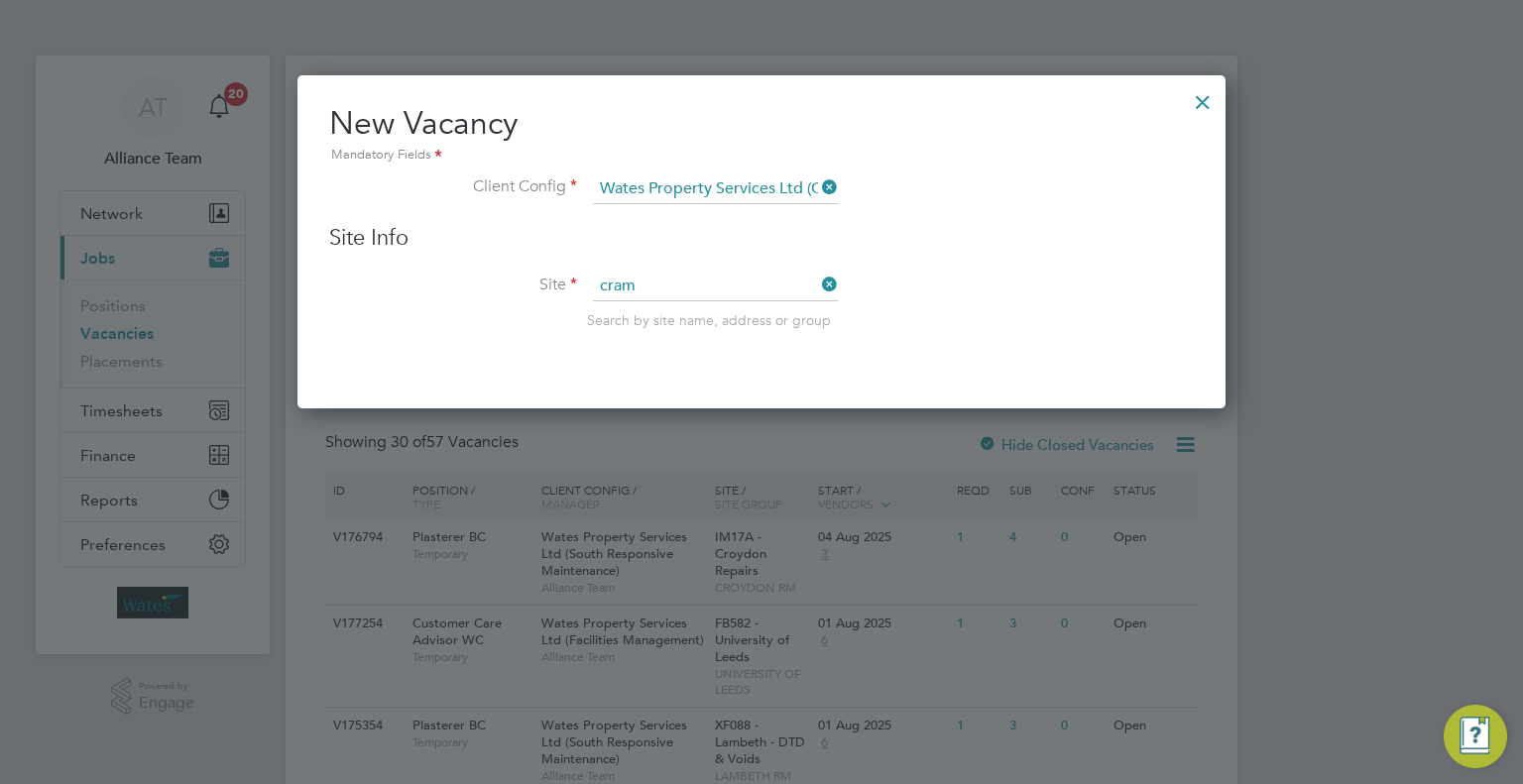 click on "IM93I -  Cram lington" 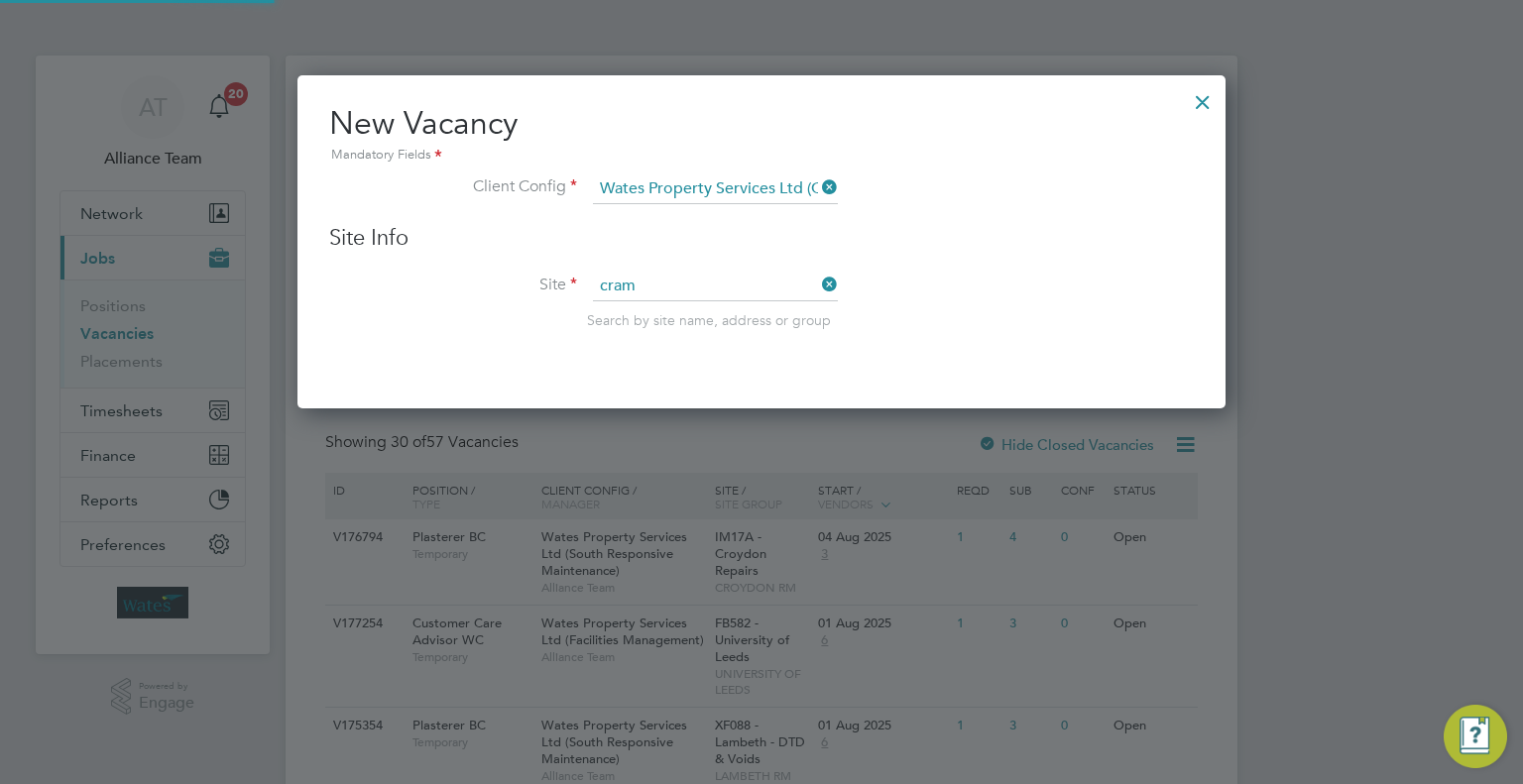 type on "IM93I - Cramlington" 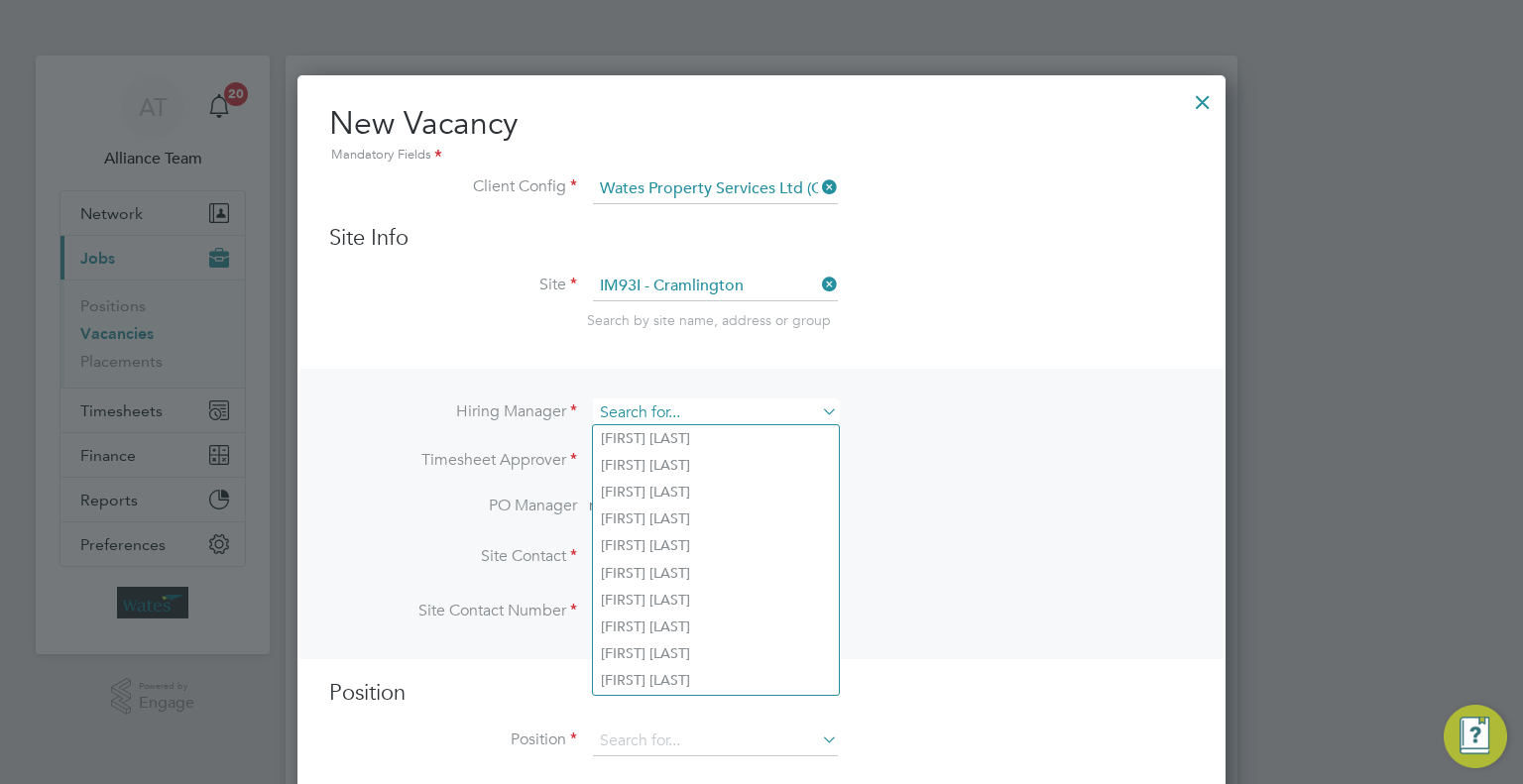 click at bounding box center [715, 412] 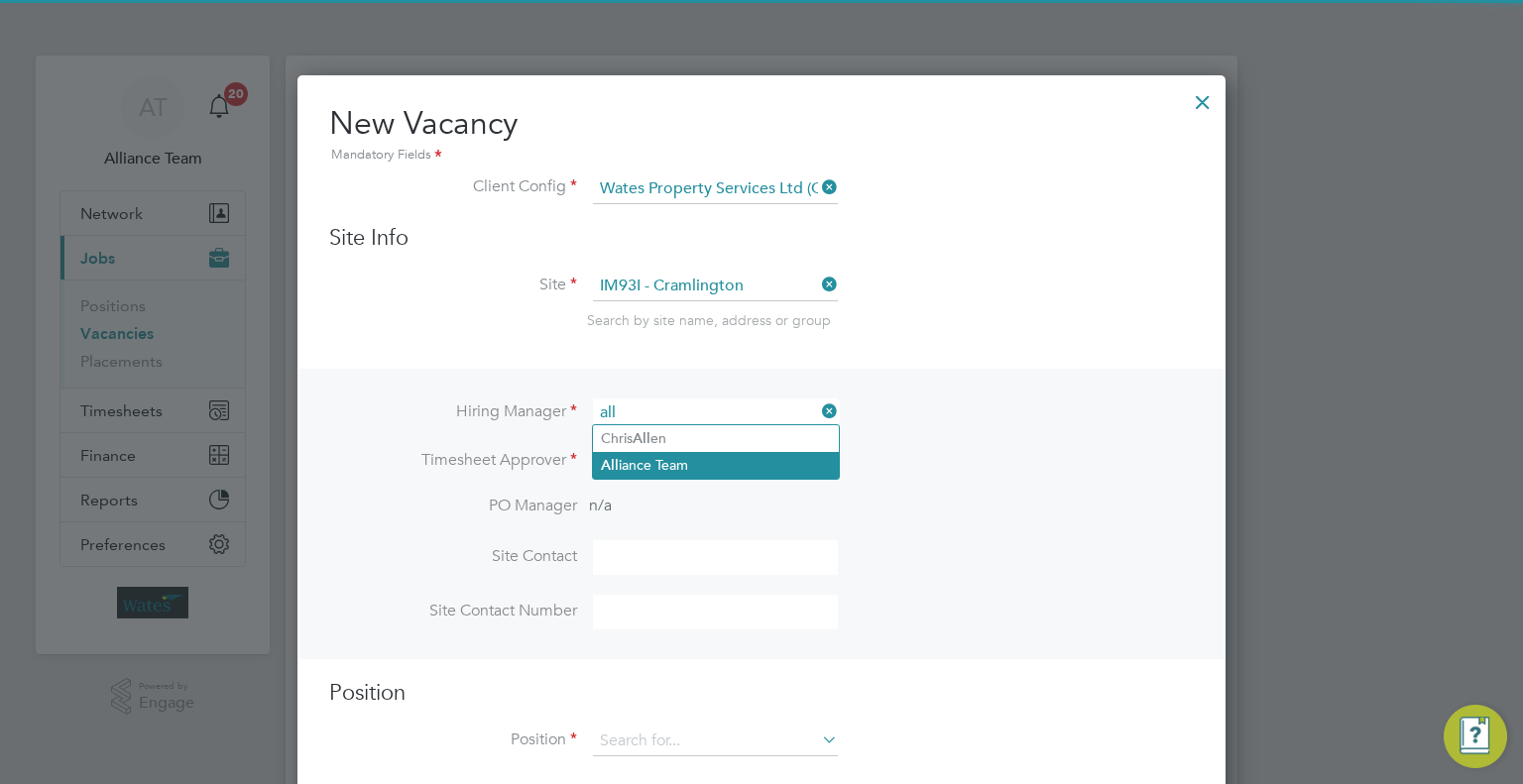 click on "All iance Team" 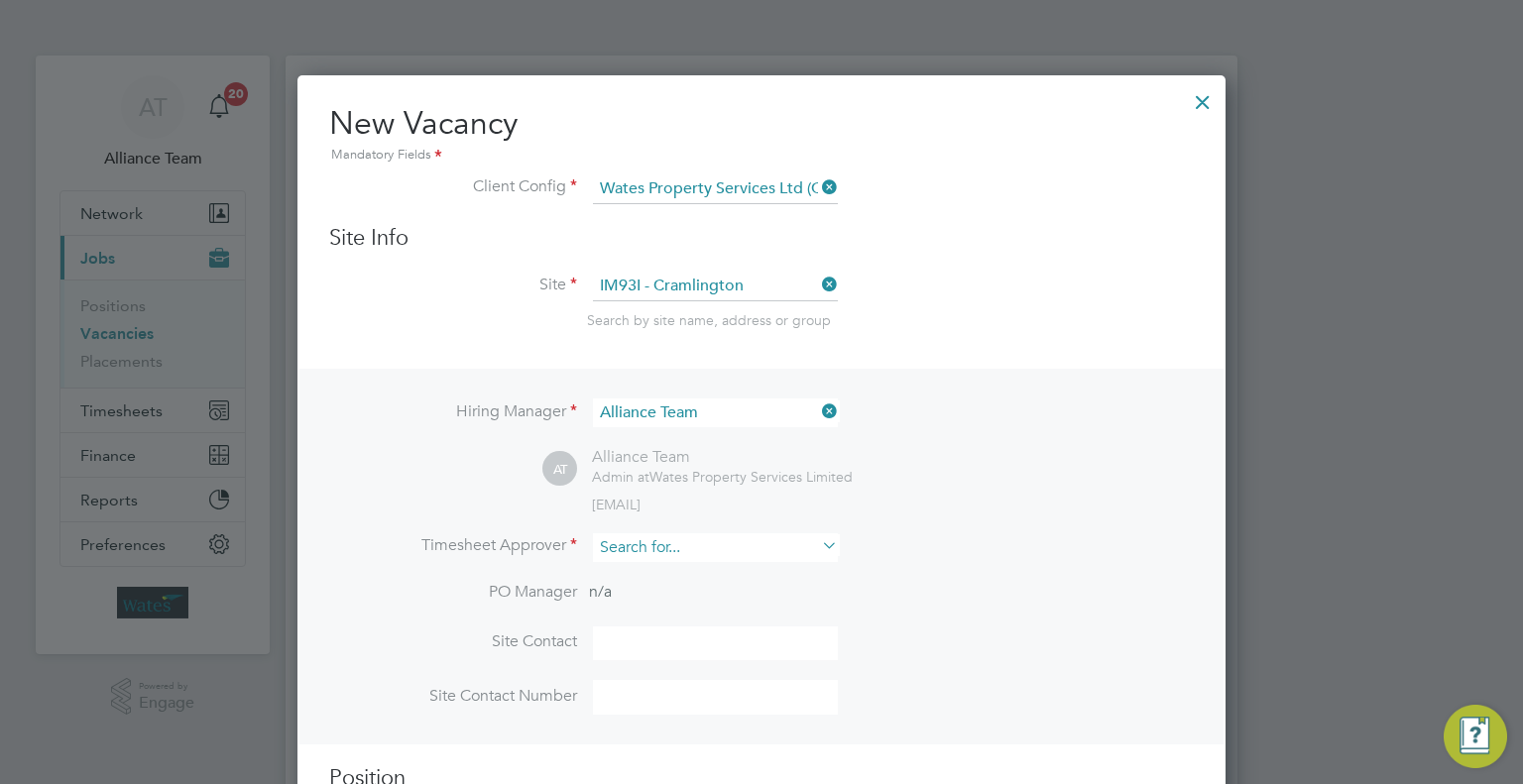 click at bounding box center (715, 547) 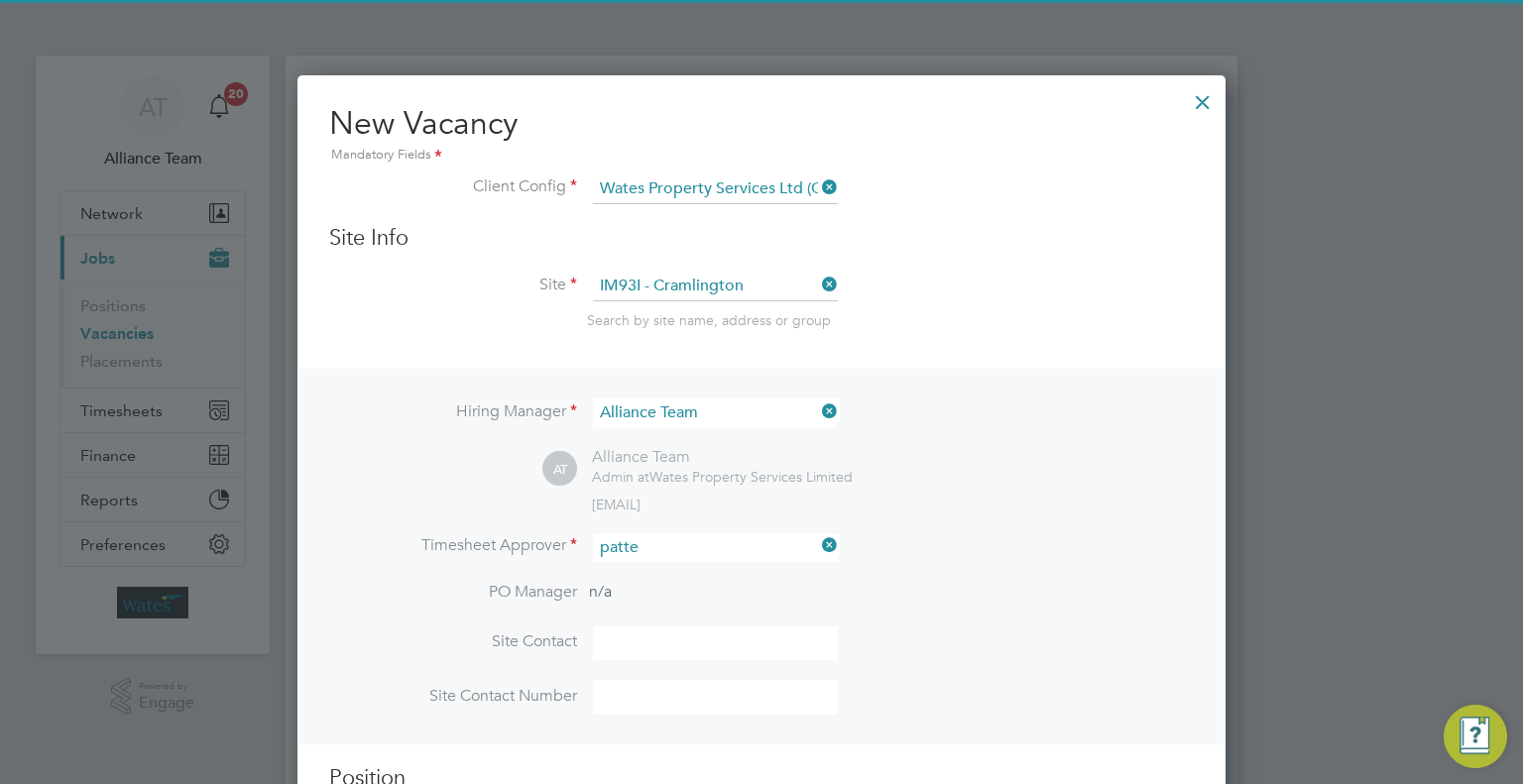 click on "Richard  Patte rson" 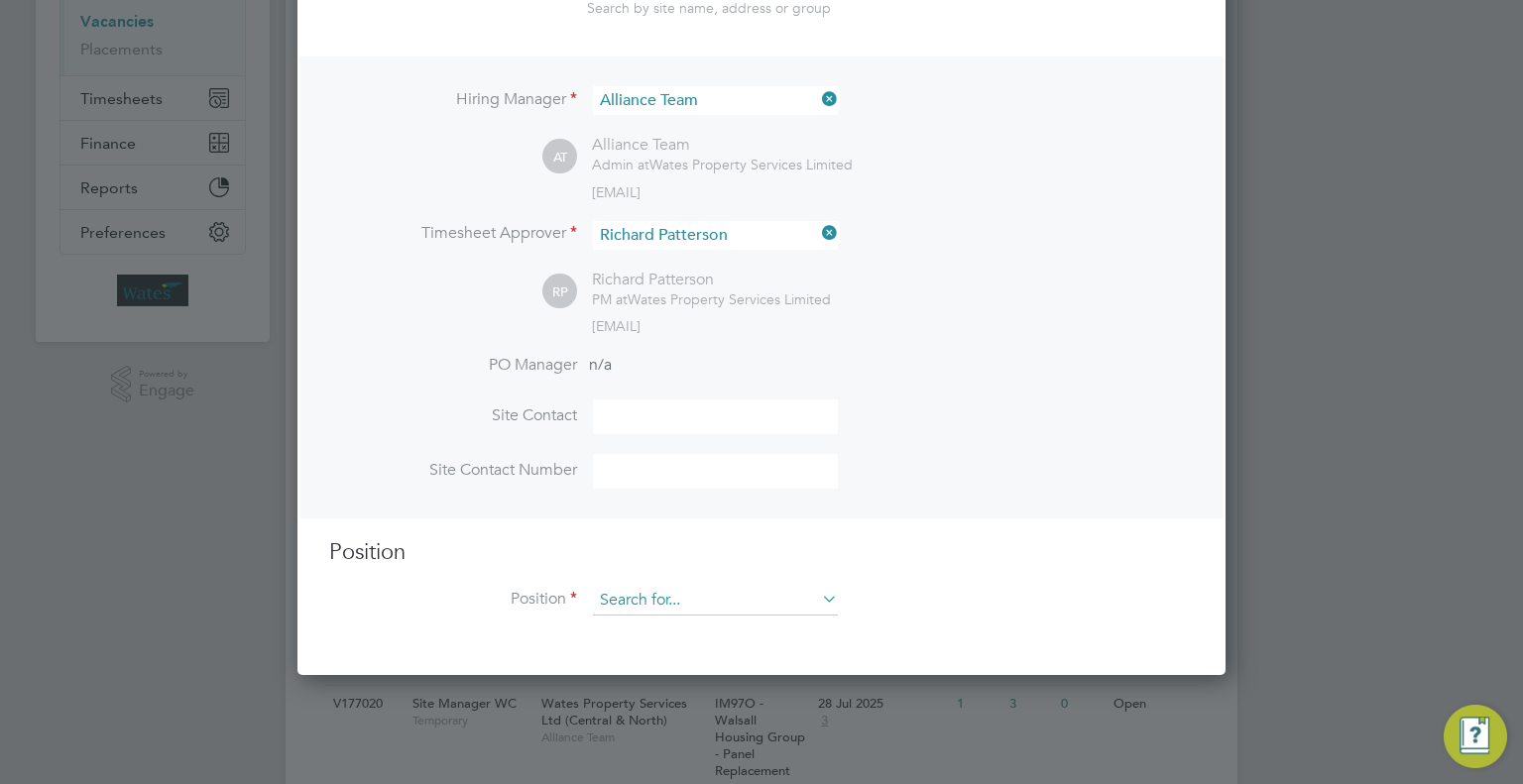 click at bounding box center [715, 601] 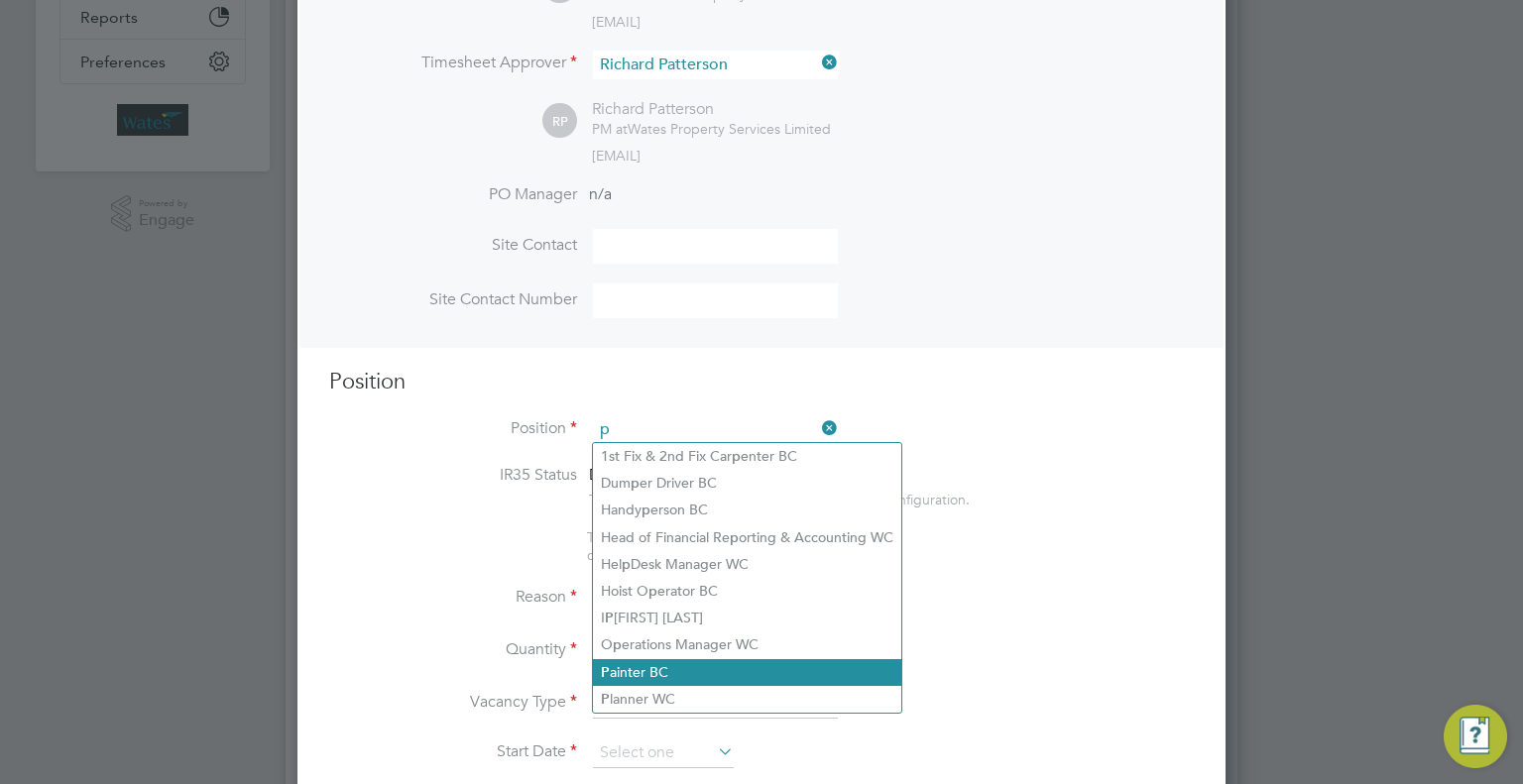 click on "P ainter BC" 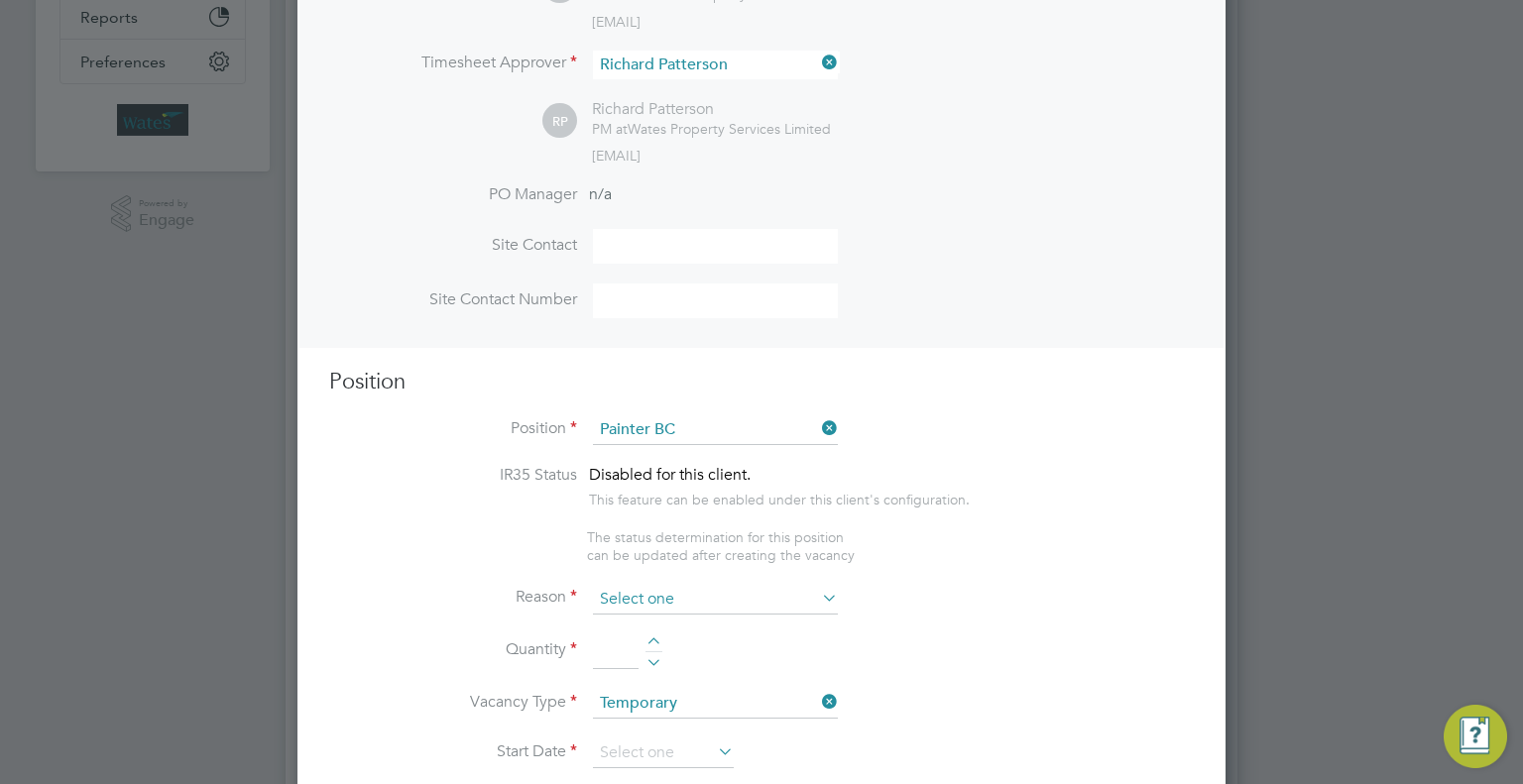 click at bounding box center (715, 600) 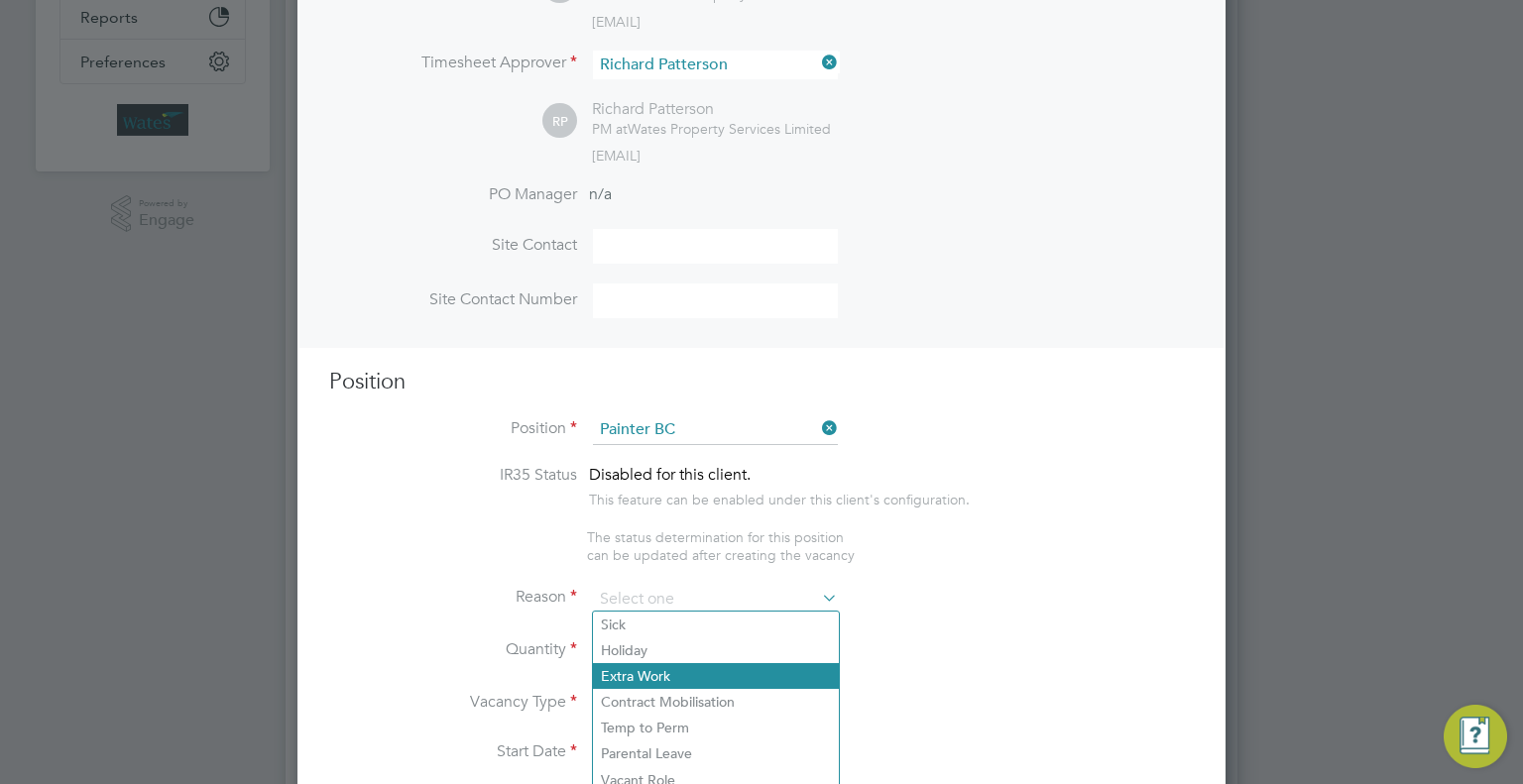 click on "Extra Work" 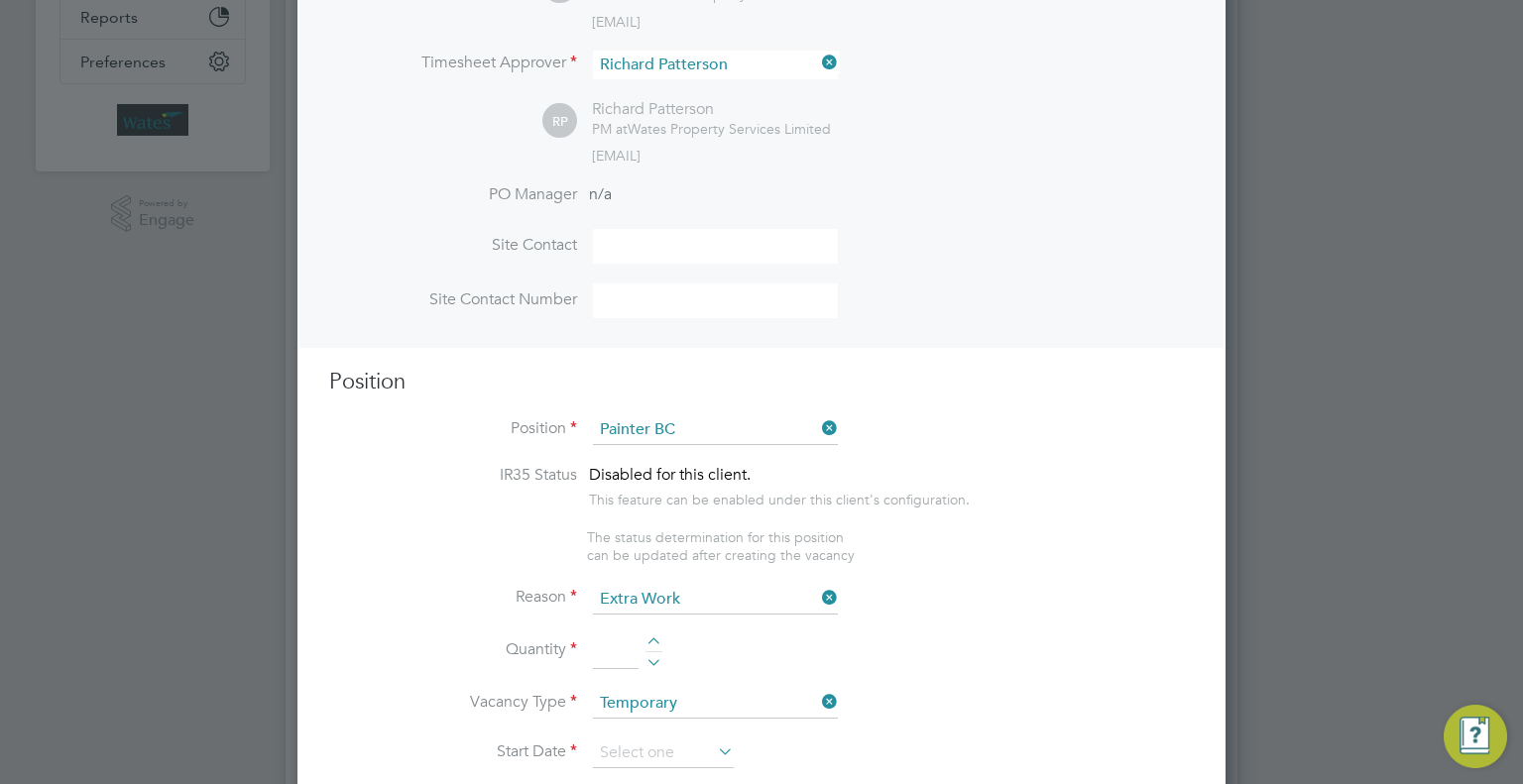 click at bounding box center [616, 652] 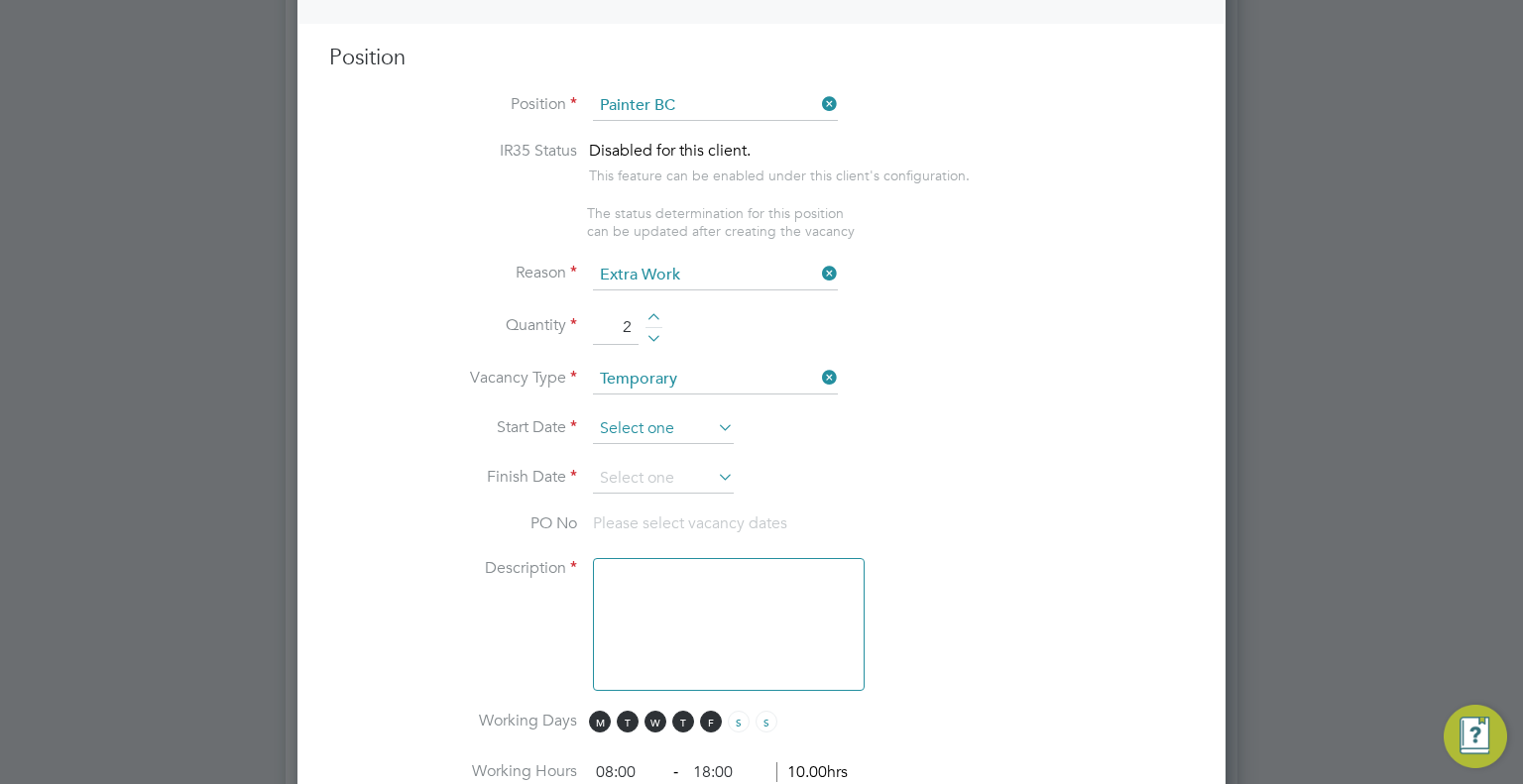 click at bounding box center (663, 429) 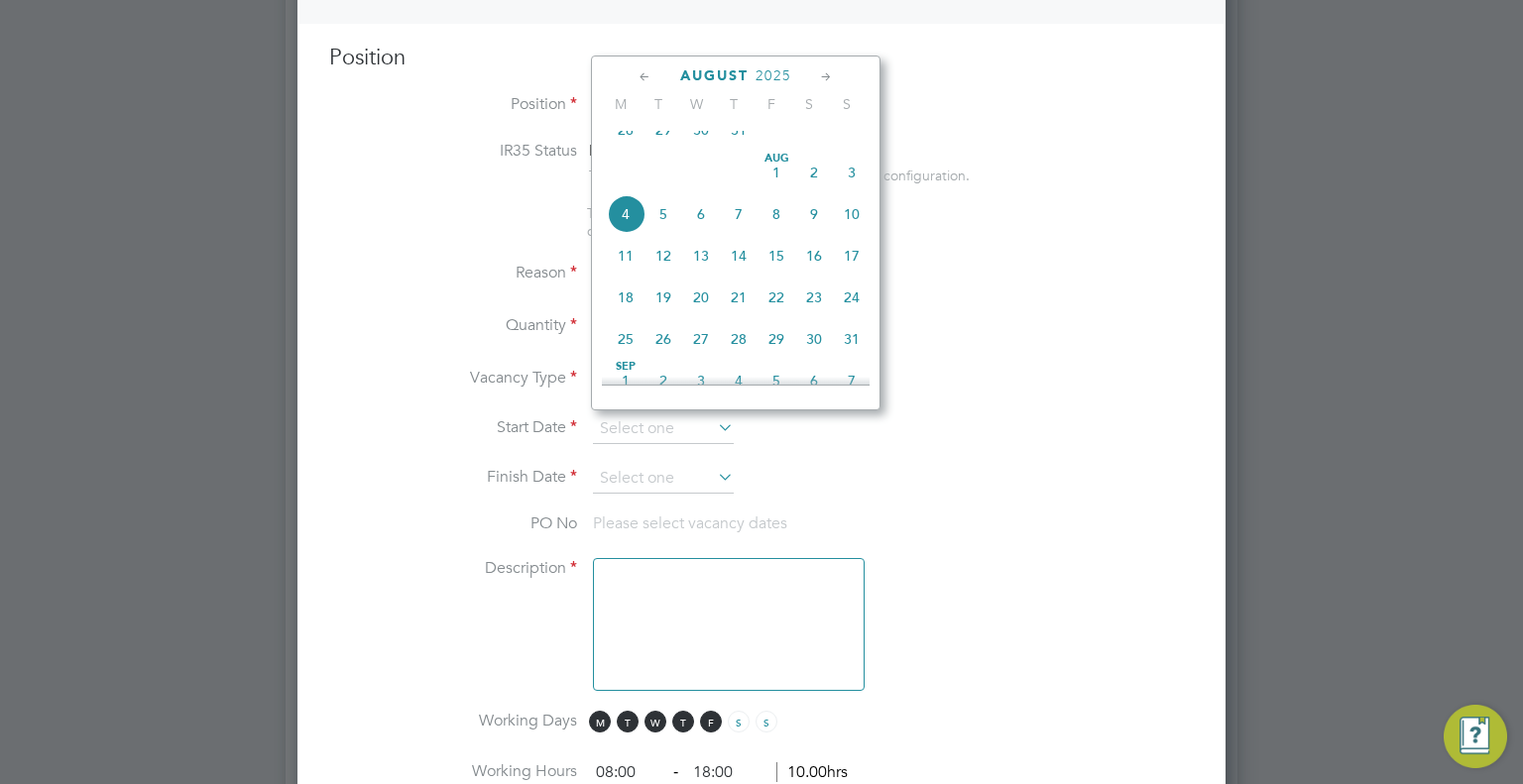 click on "11" 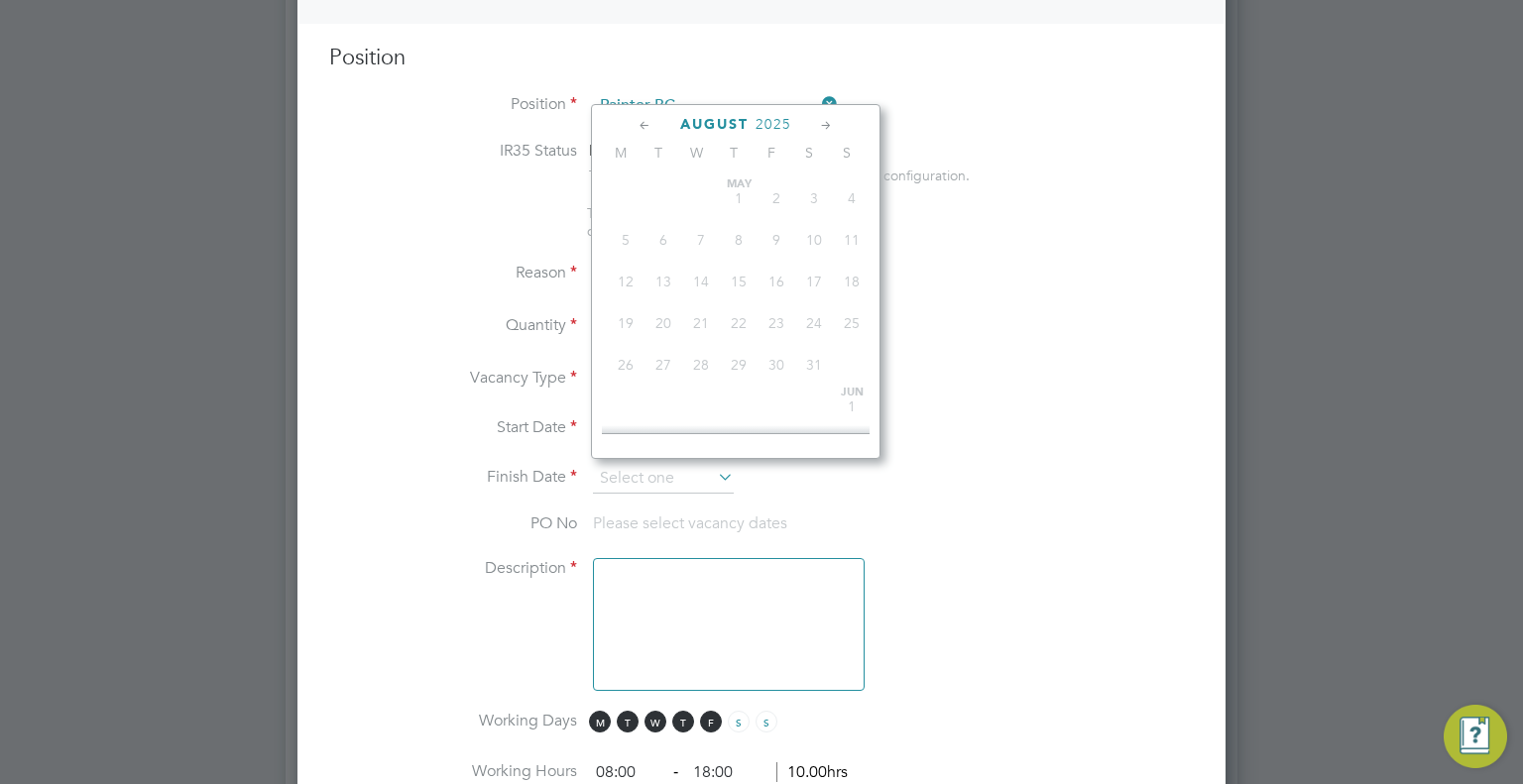 click at bounding box center [663, 479] 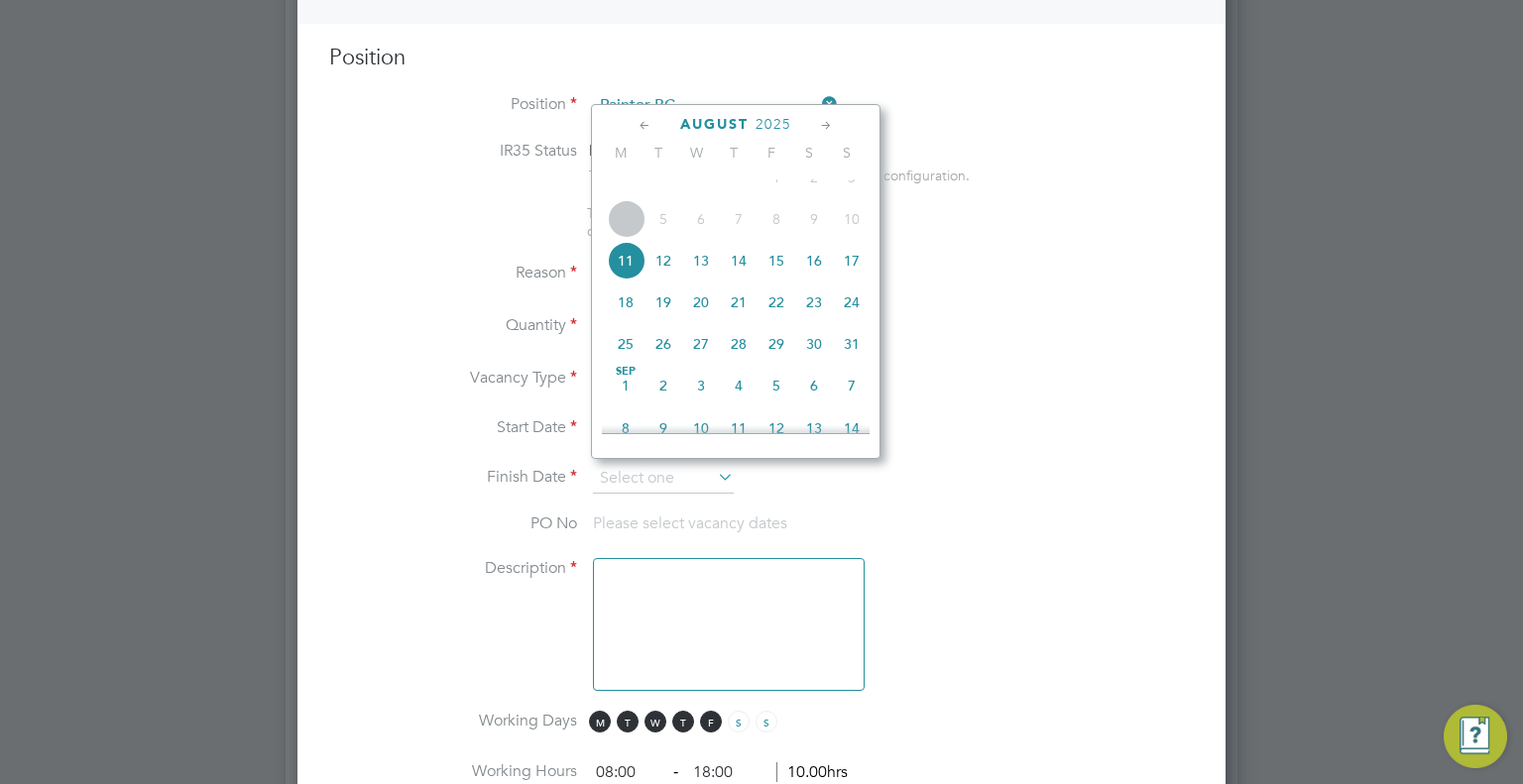 click on "29" 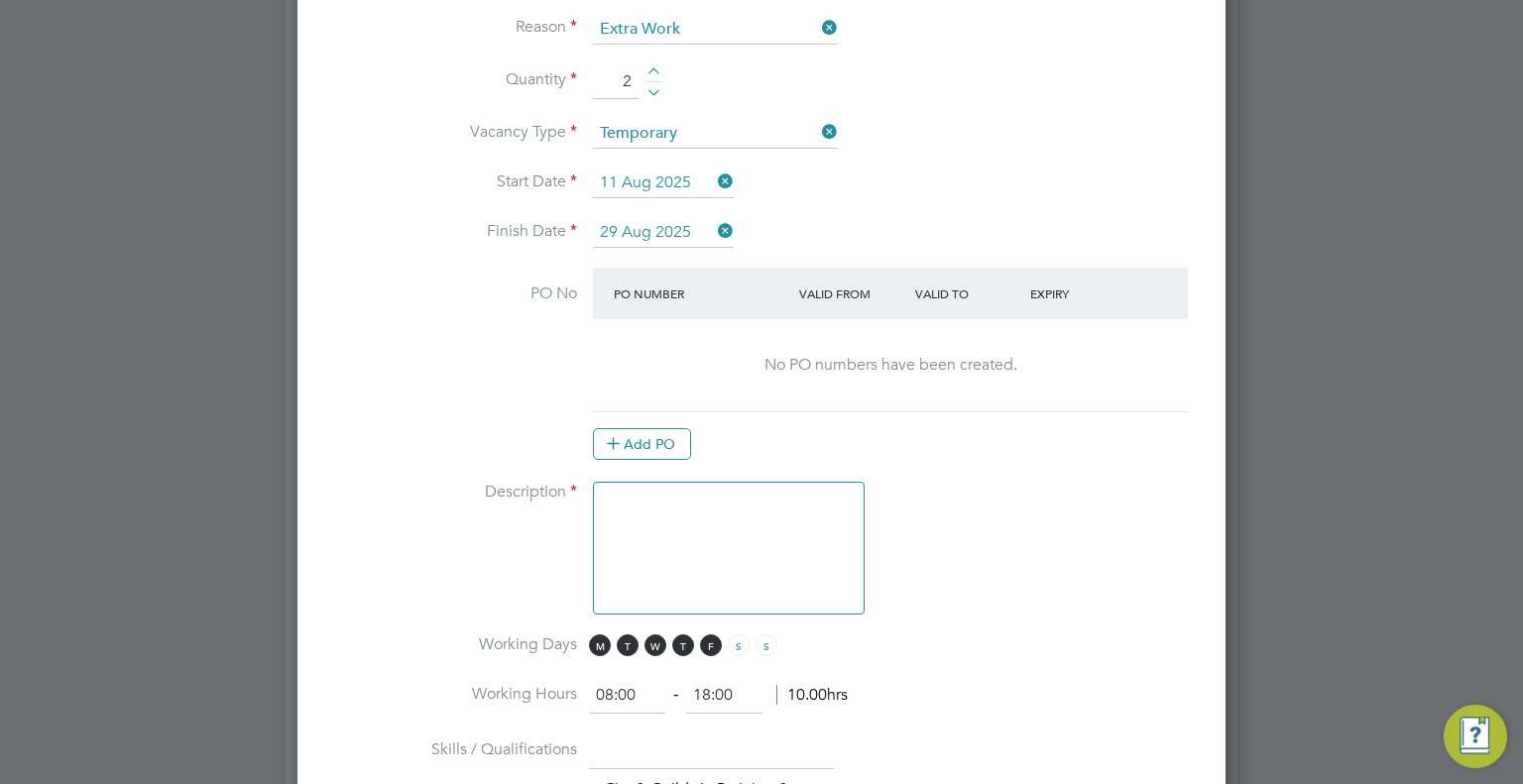 click at bounding box center (729, 548) 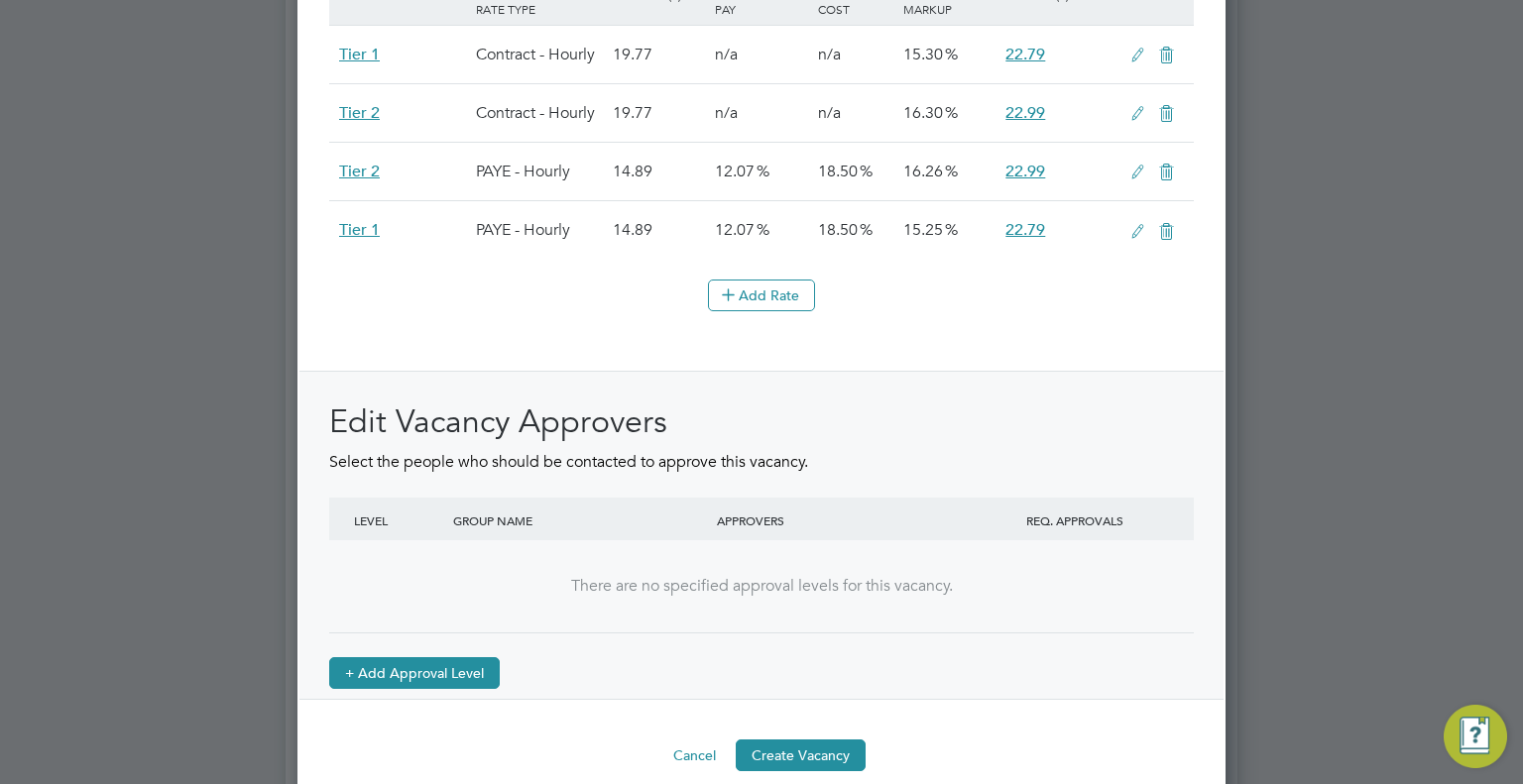 type on "Painters required 2-3 weeks work" 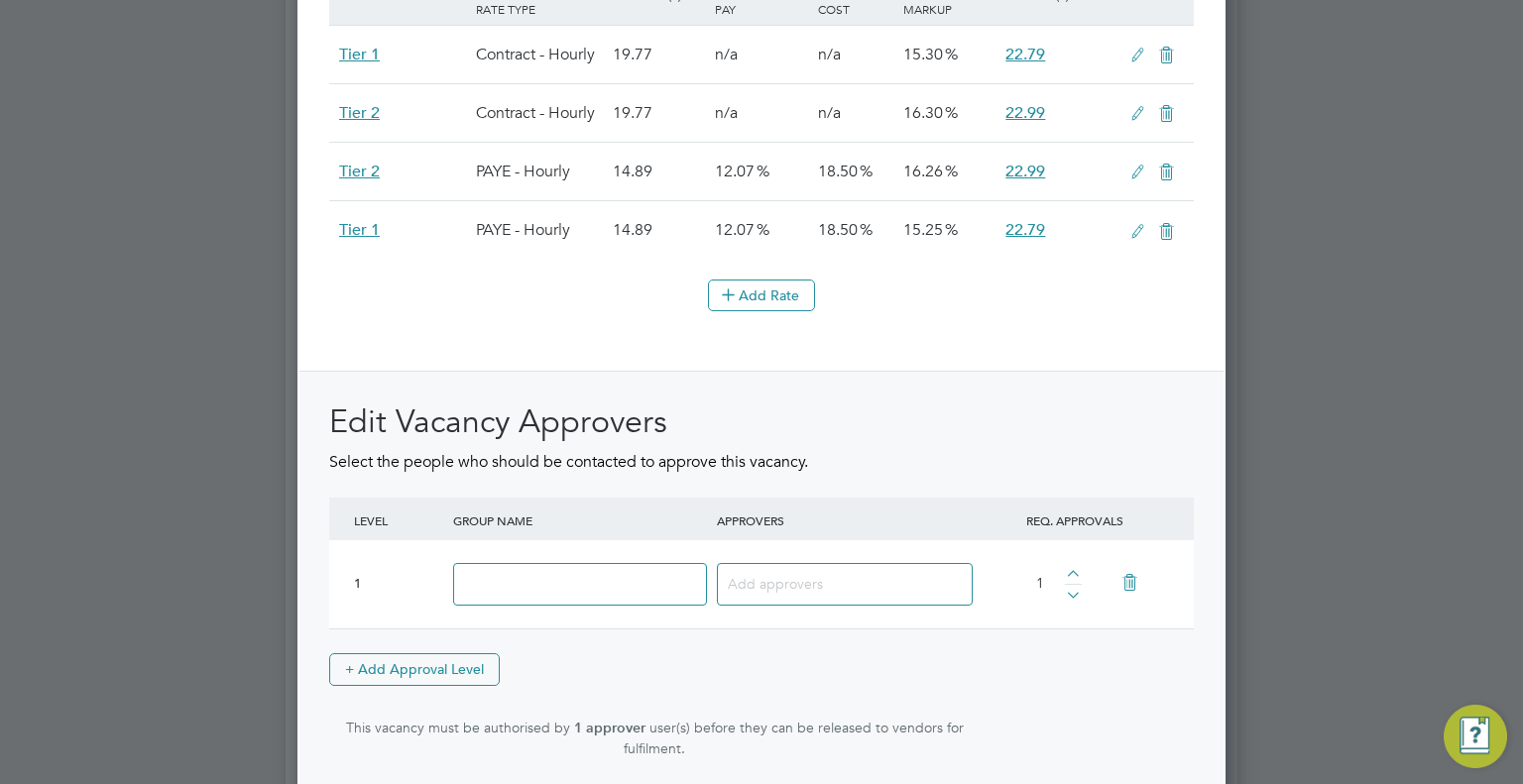 click at bounding box center [580, 584] 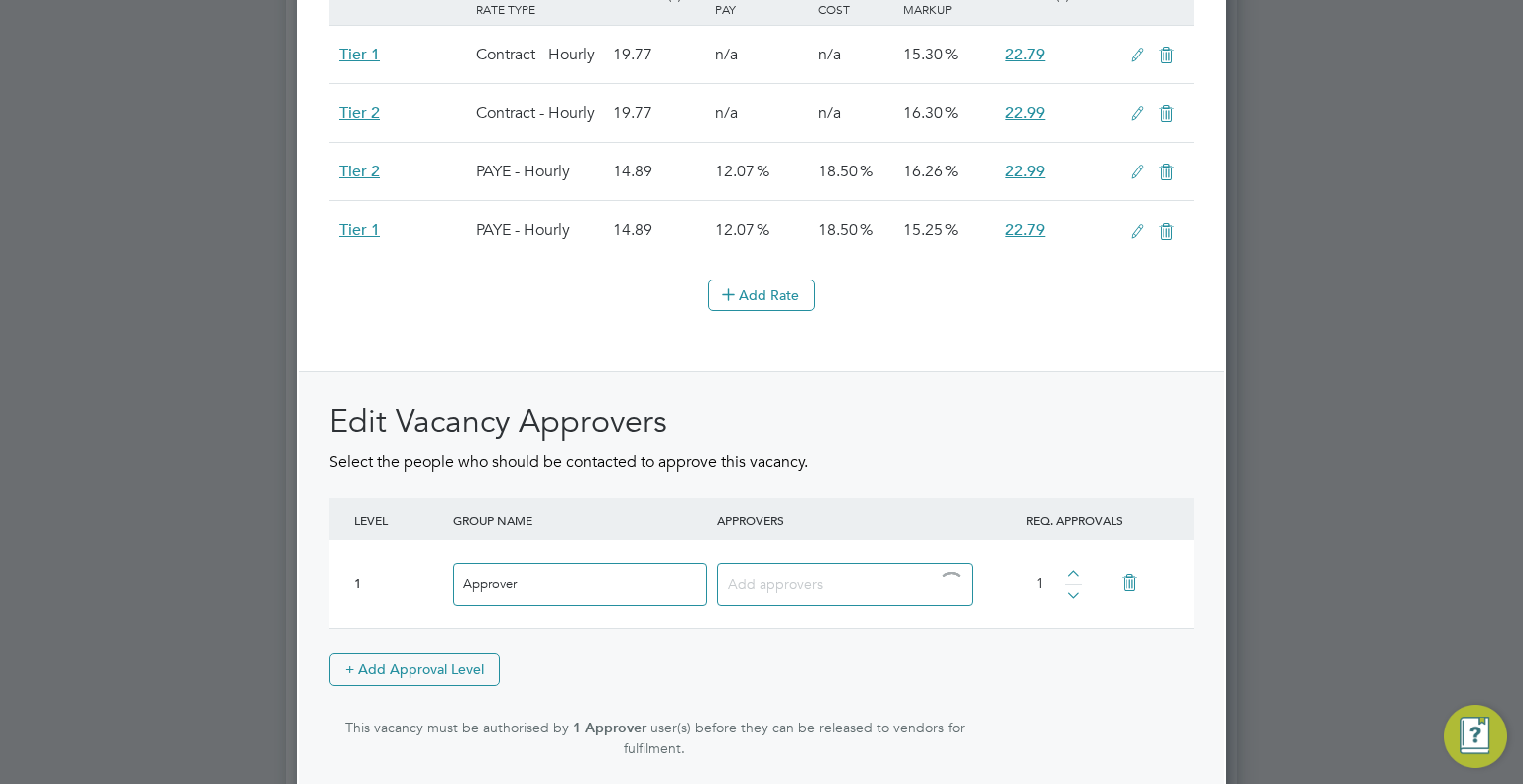 click at bounding box center (837, 583) 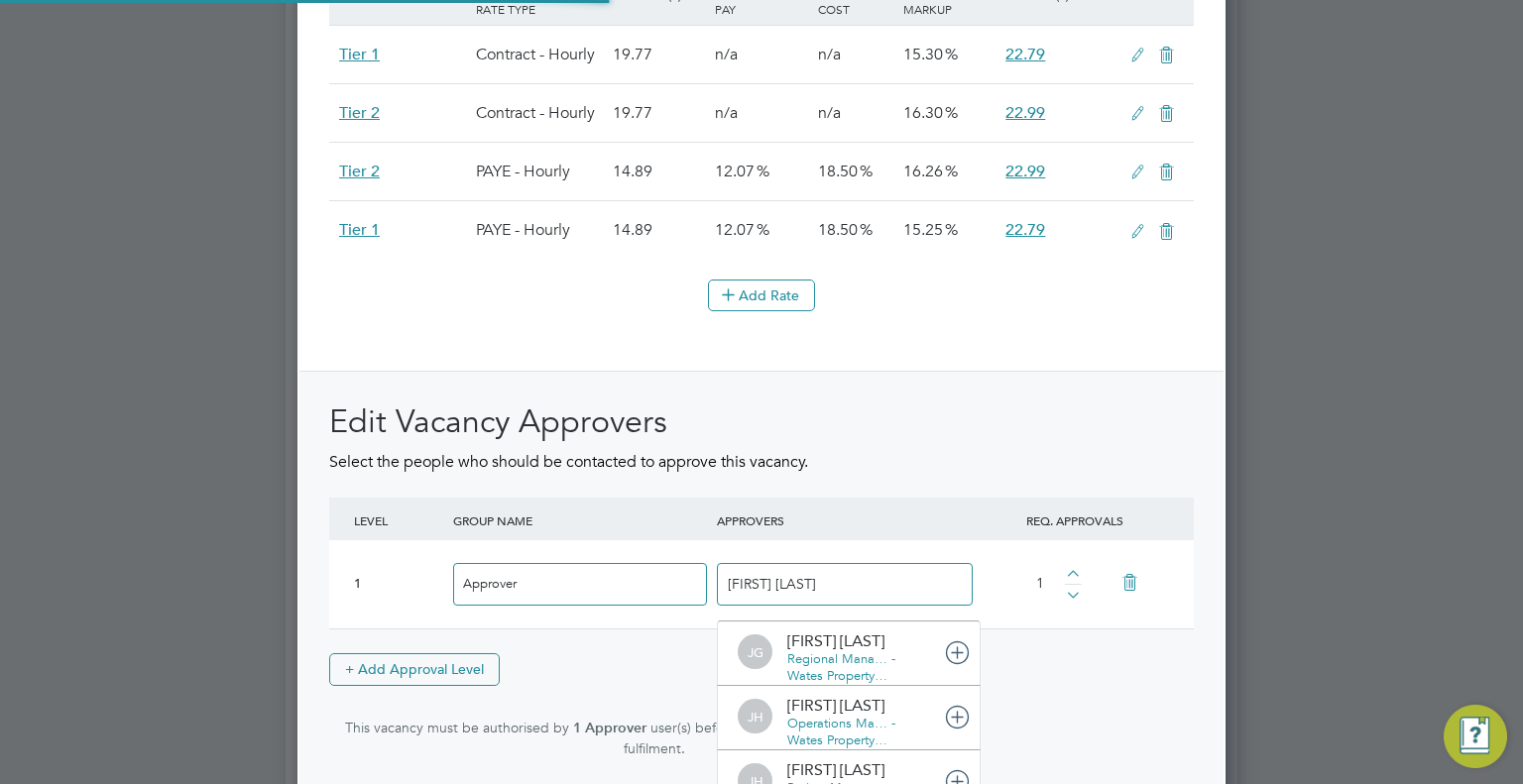 type on "james ha" 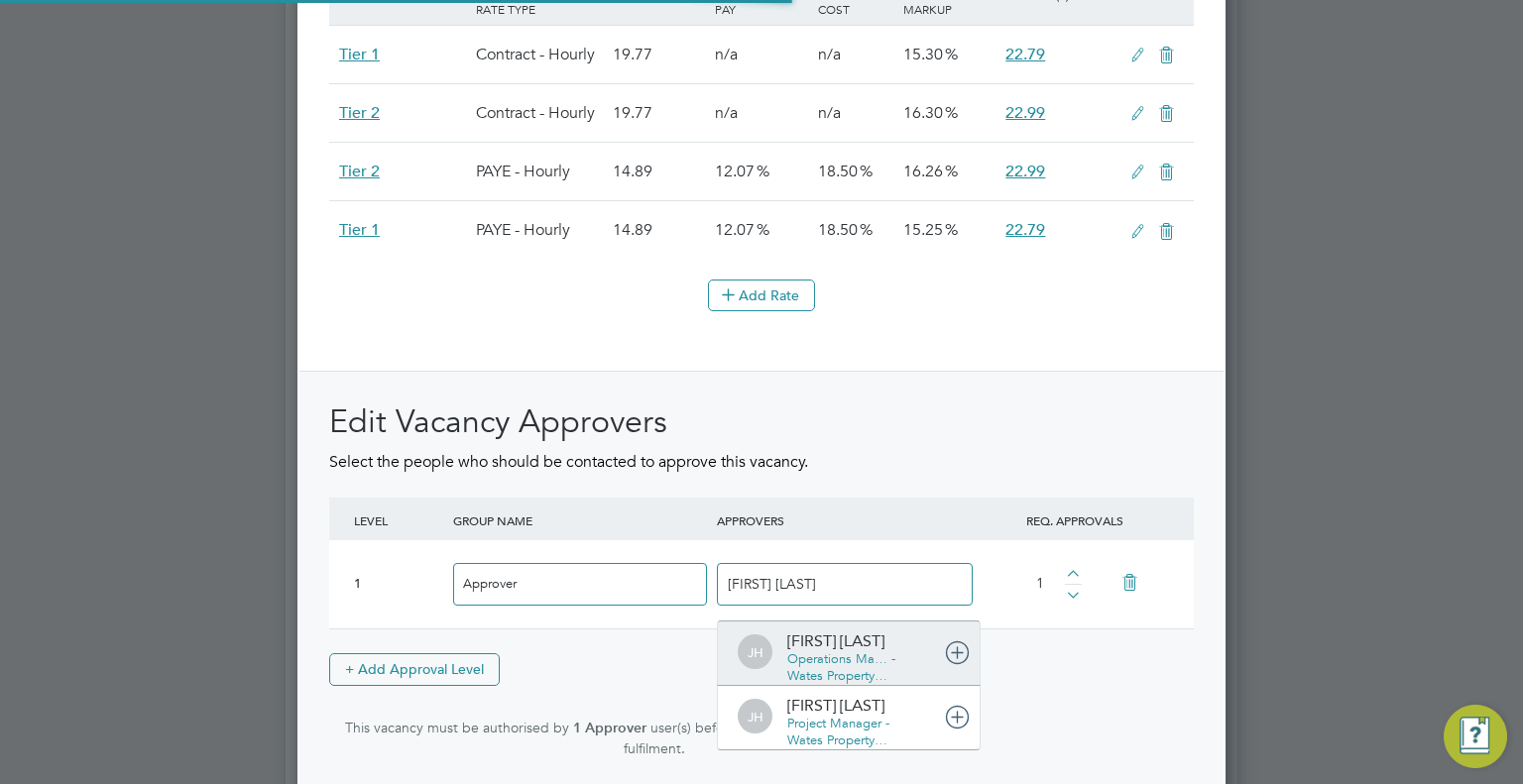 type 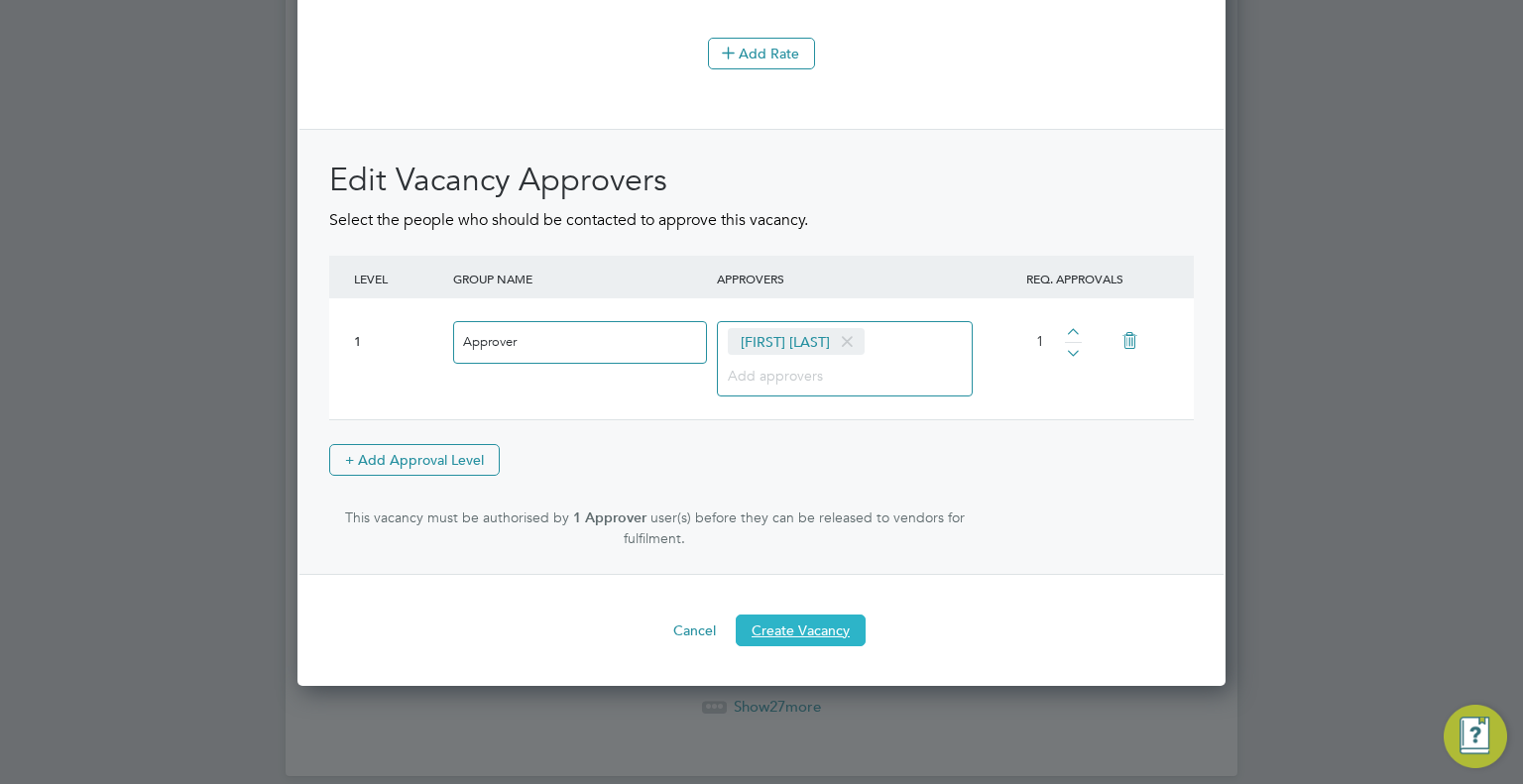 click on "Create Vacancy" at bounding box center (800, 630) 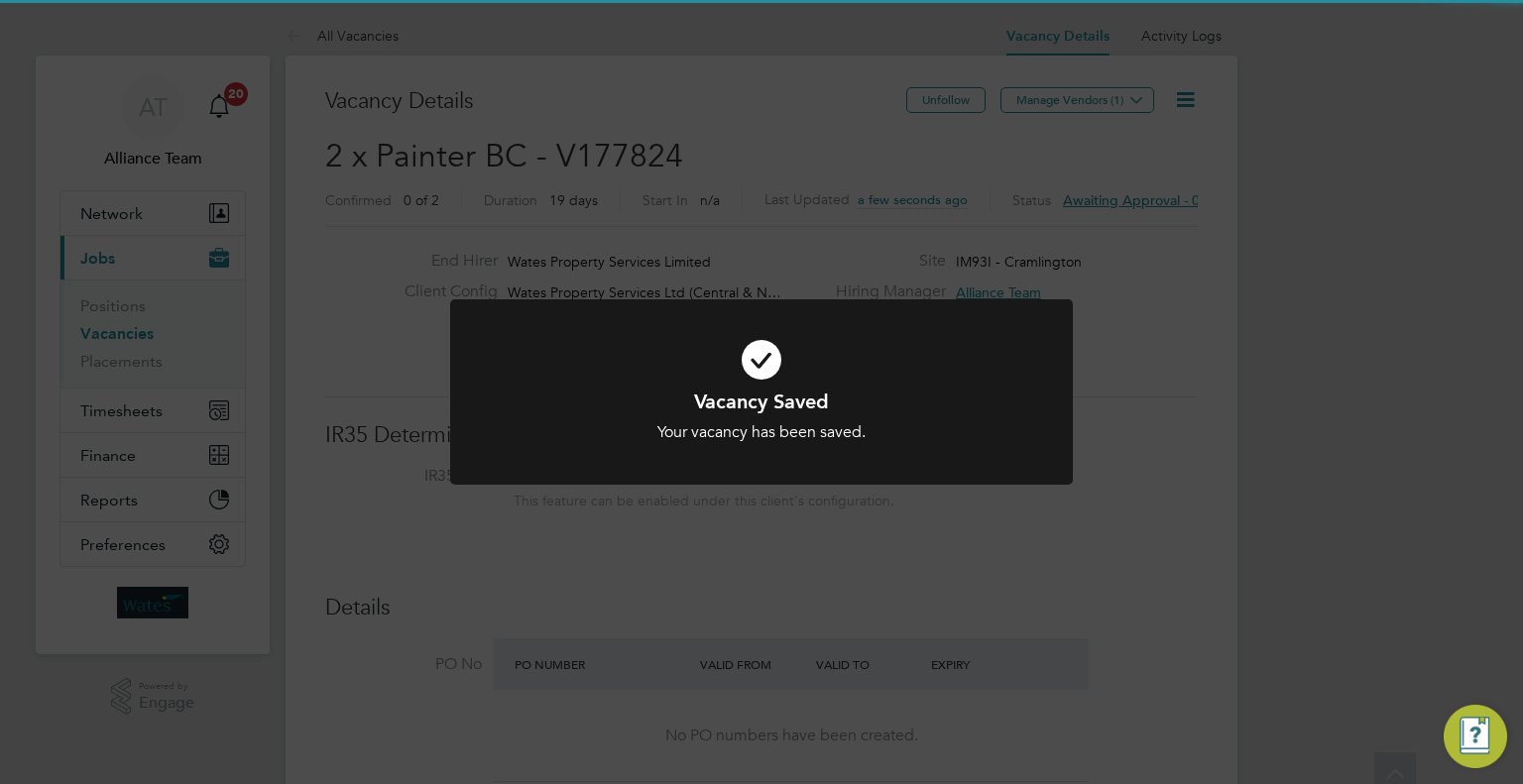 click on "Vacancy Saved Your vacancy has been saved. Cancel Okay" 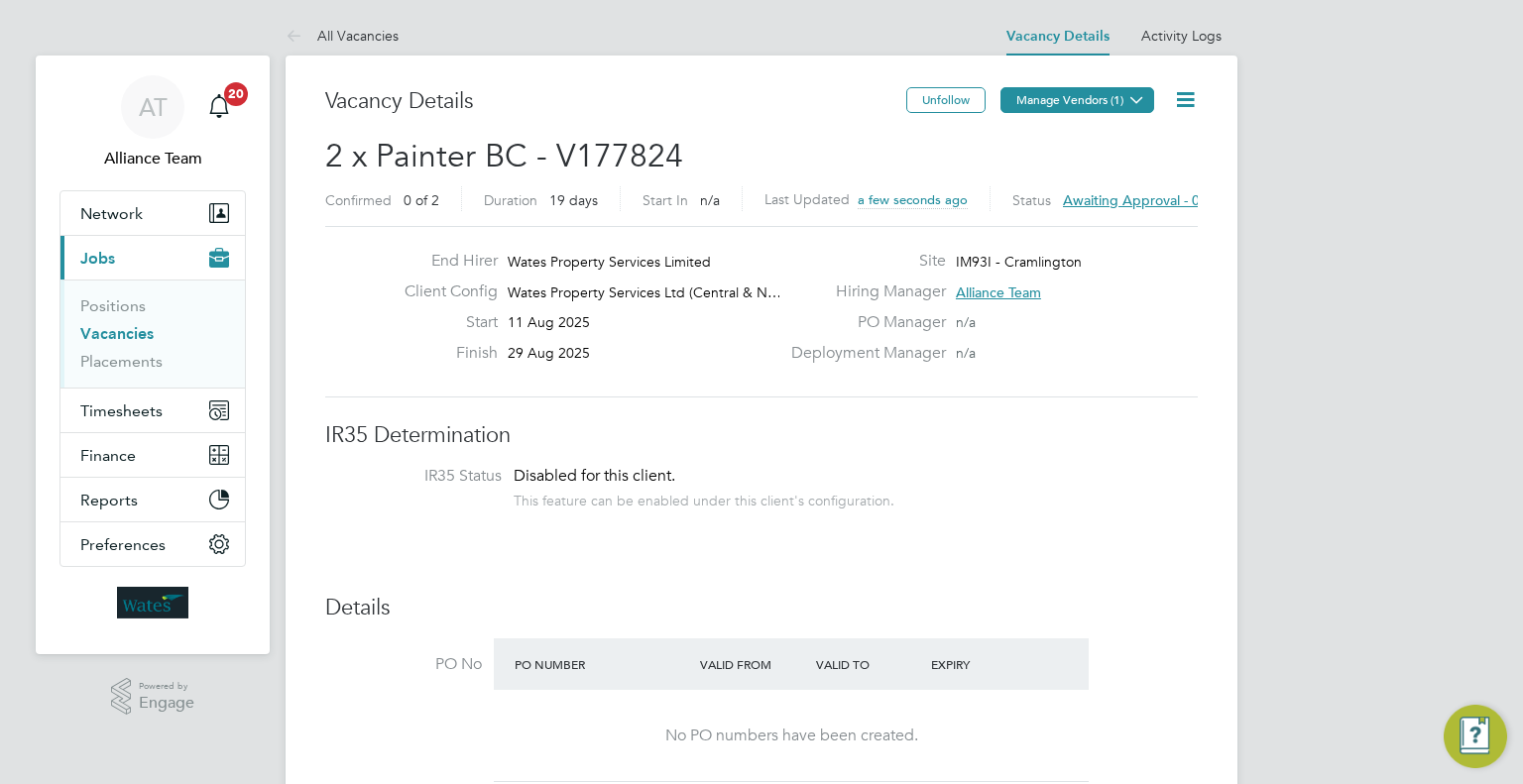 click 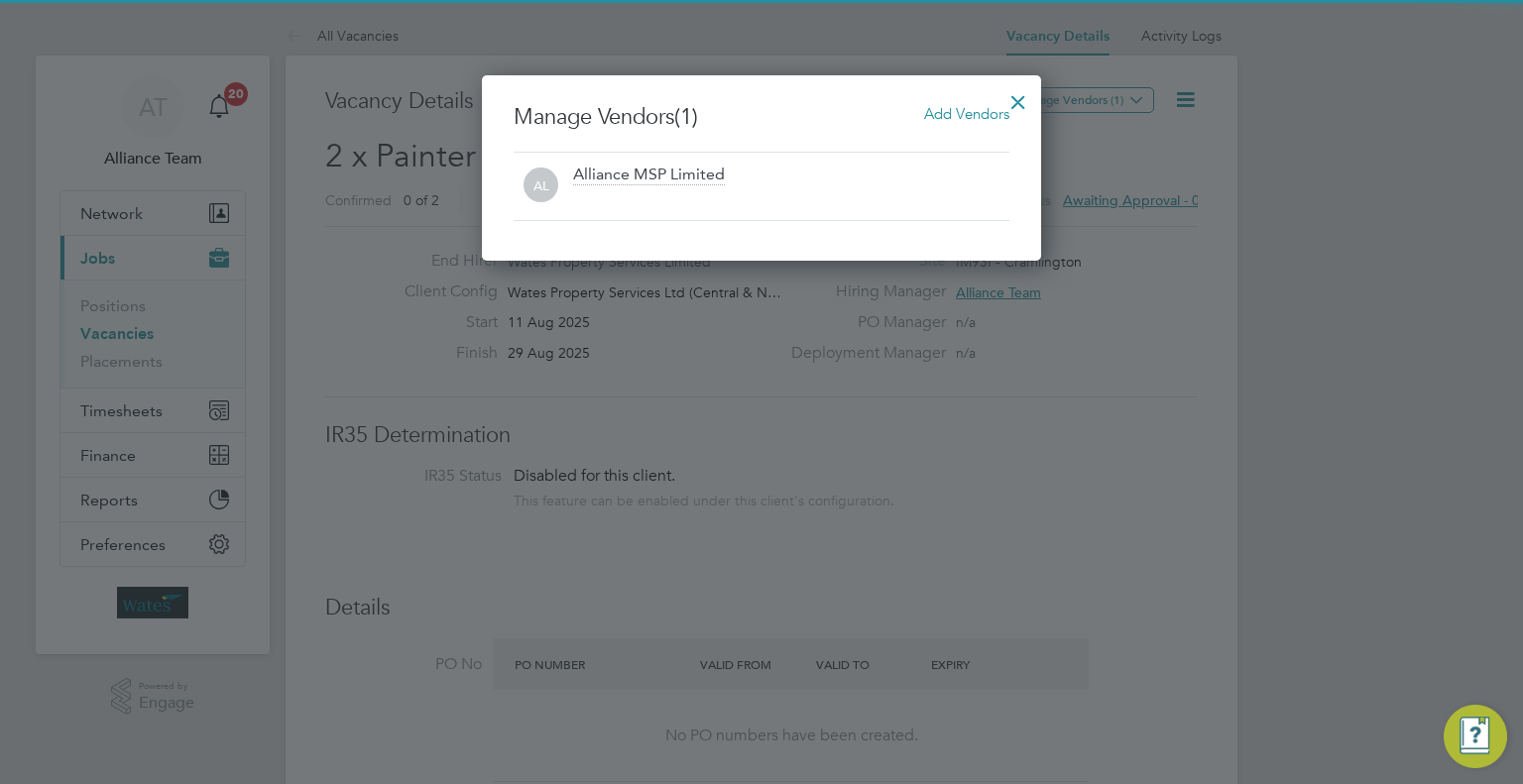 click on "Add Vendors" at bounding box center (967, 113) 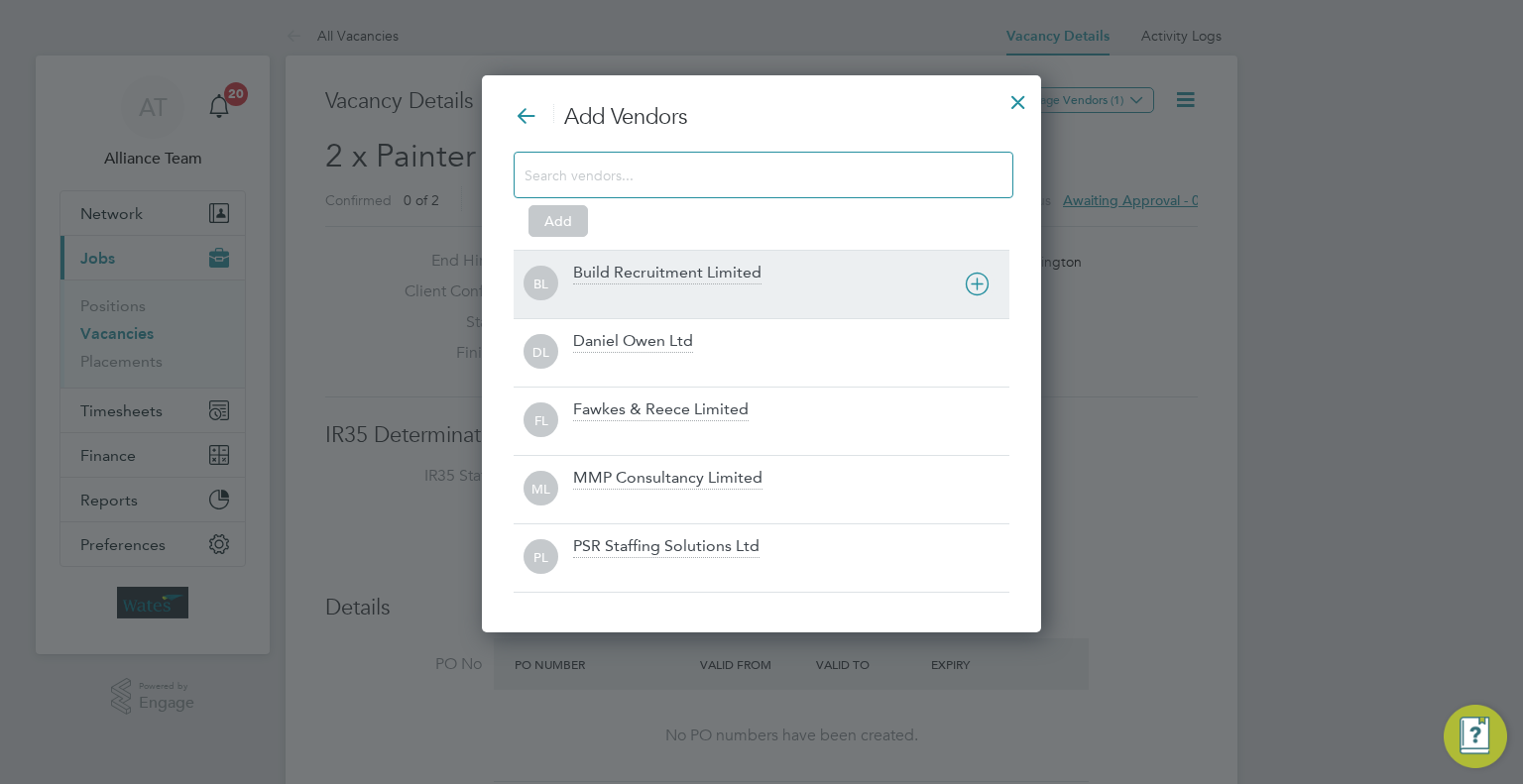 click on "Build Recruitment Limited" at bounding box center (667, 274) 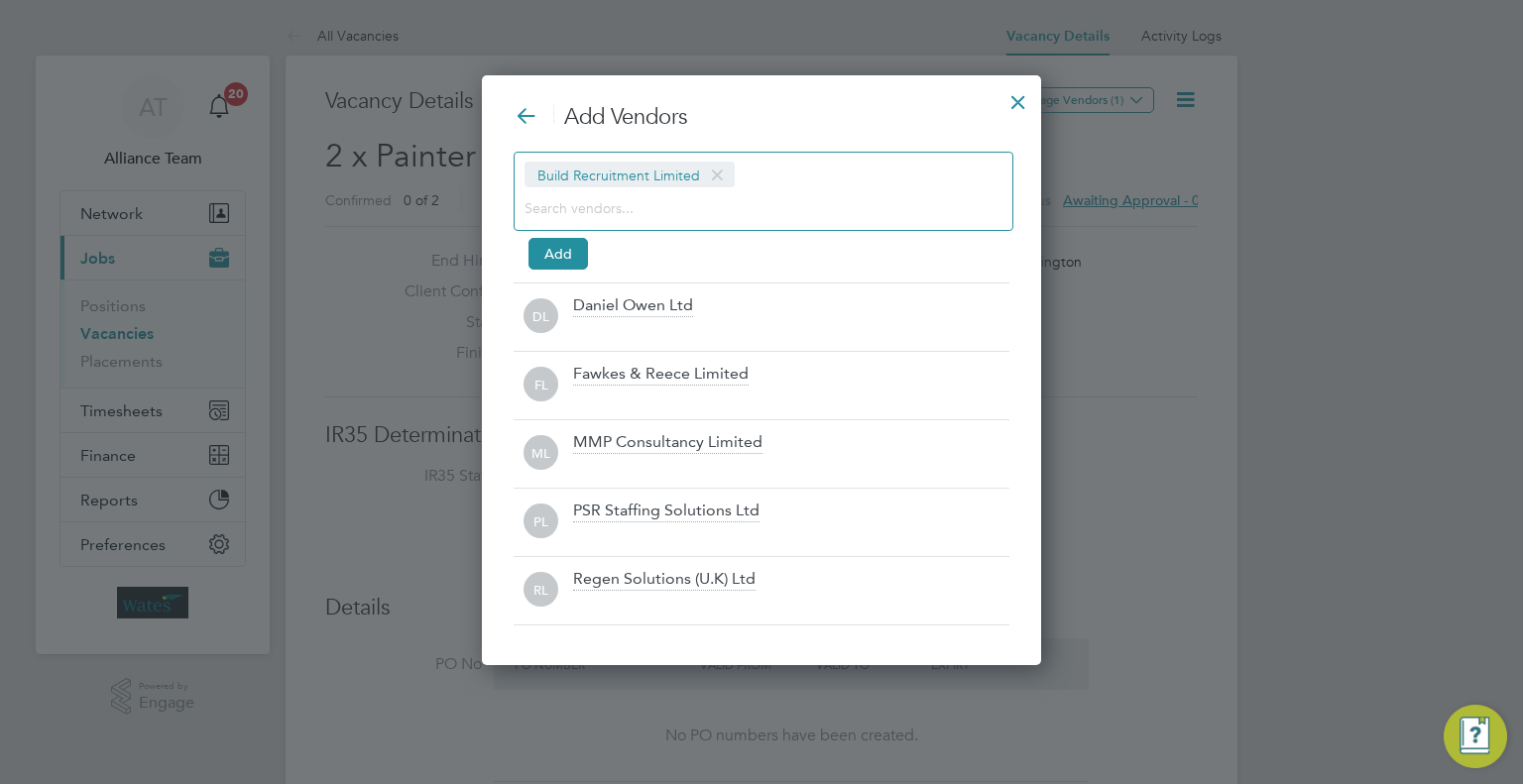 click at bounding box center [748, 207] 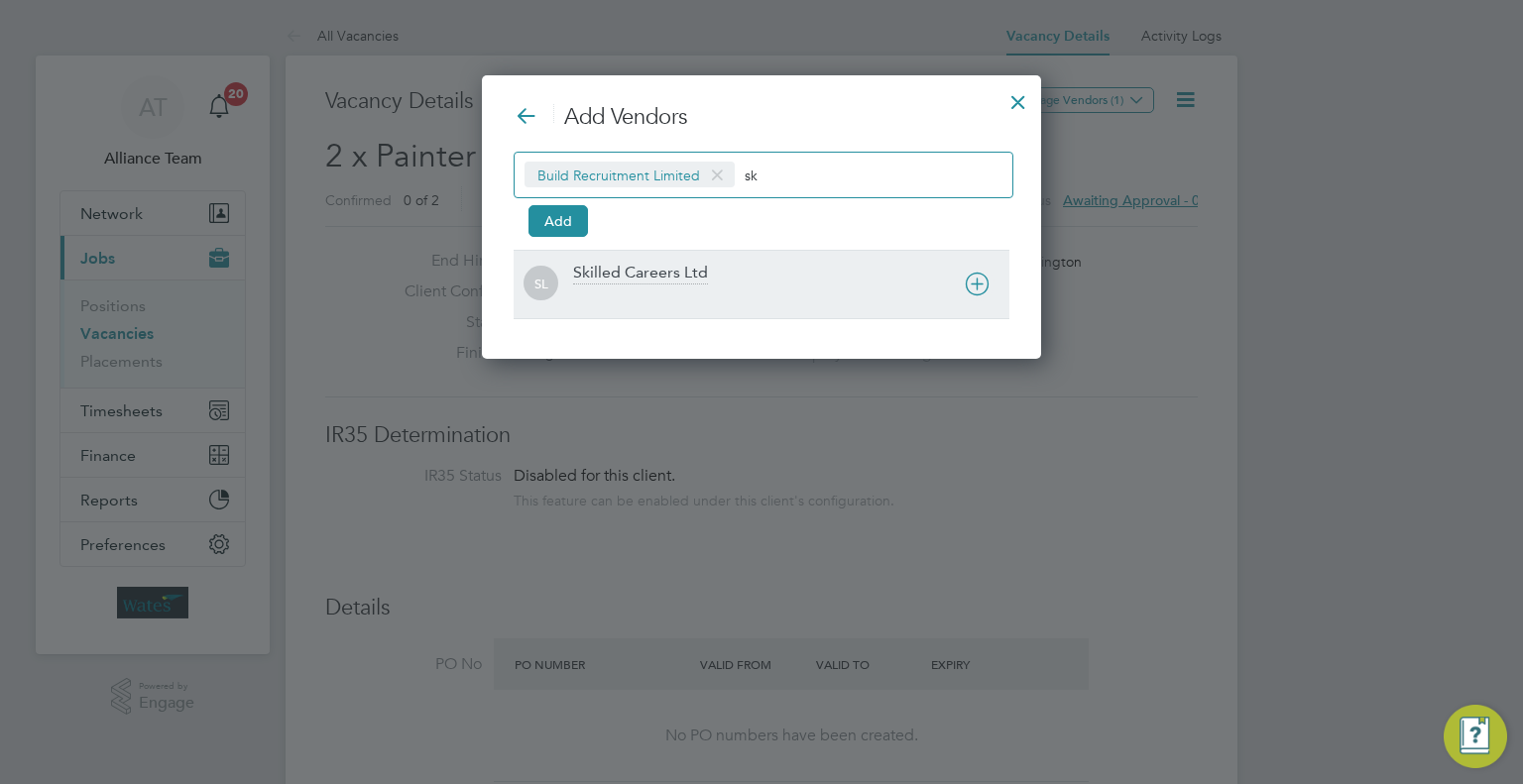 type on "sk" 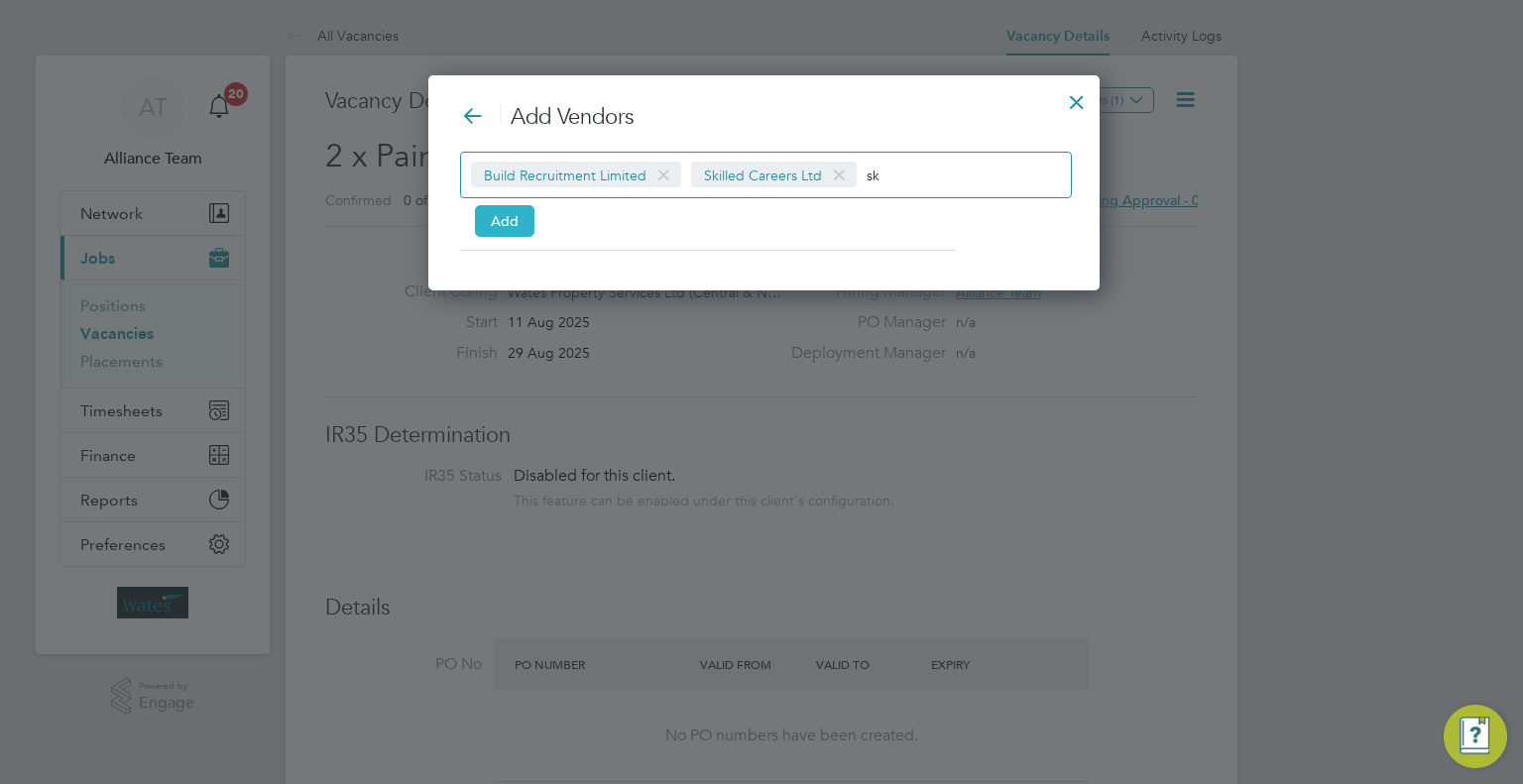 click on "Add" at bounding box center [505, 221] 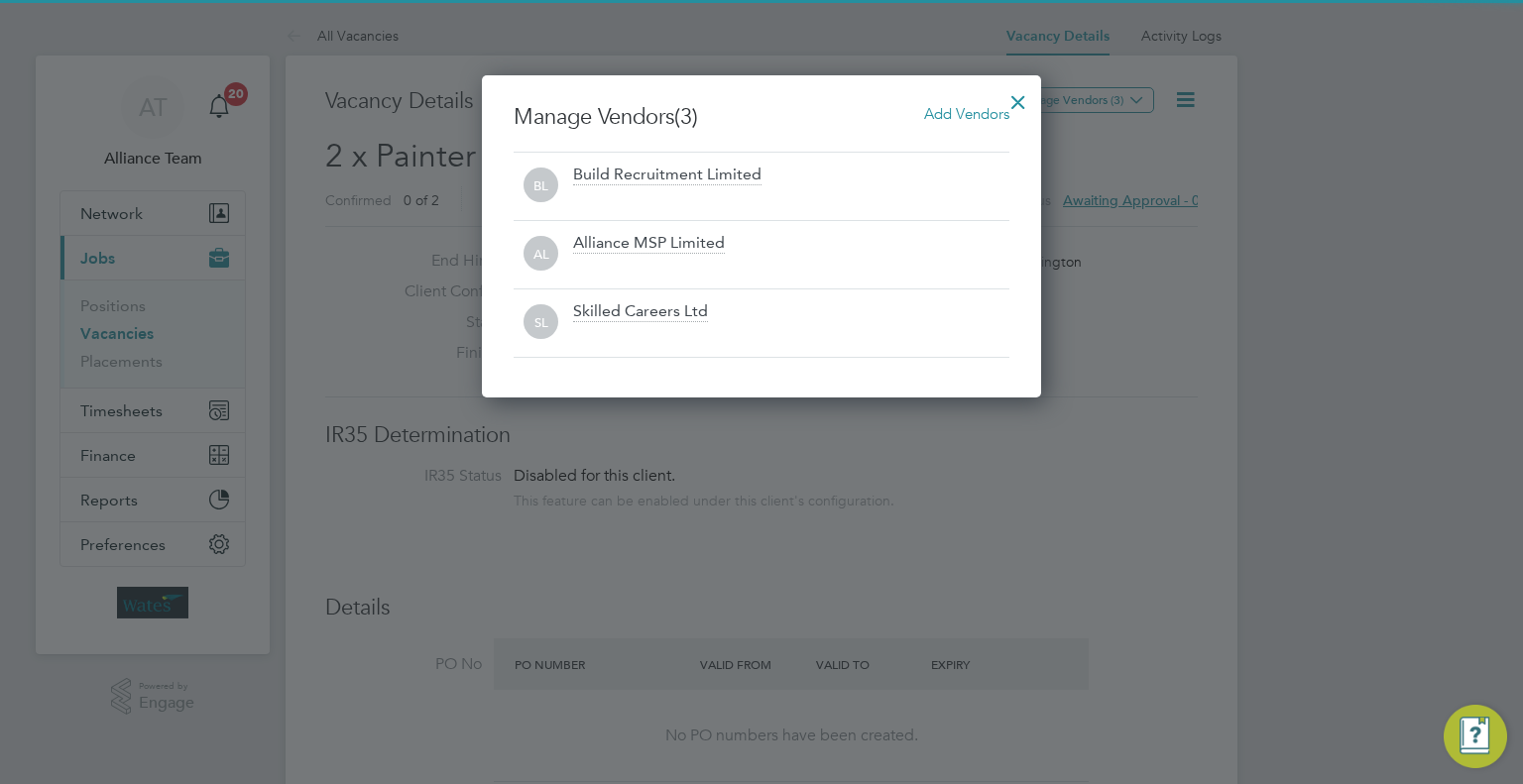 click at bounding box center (1018, 97) 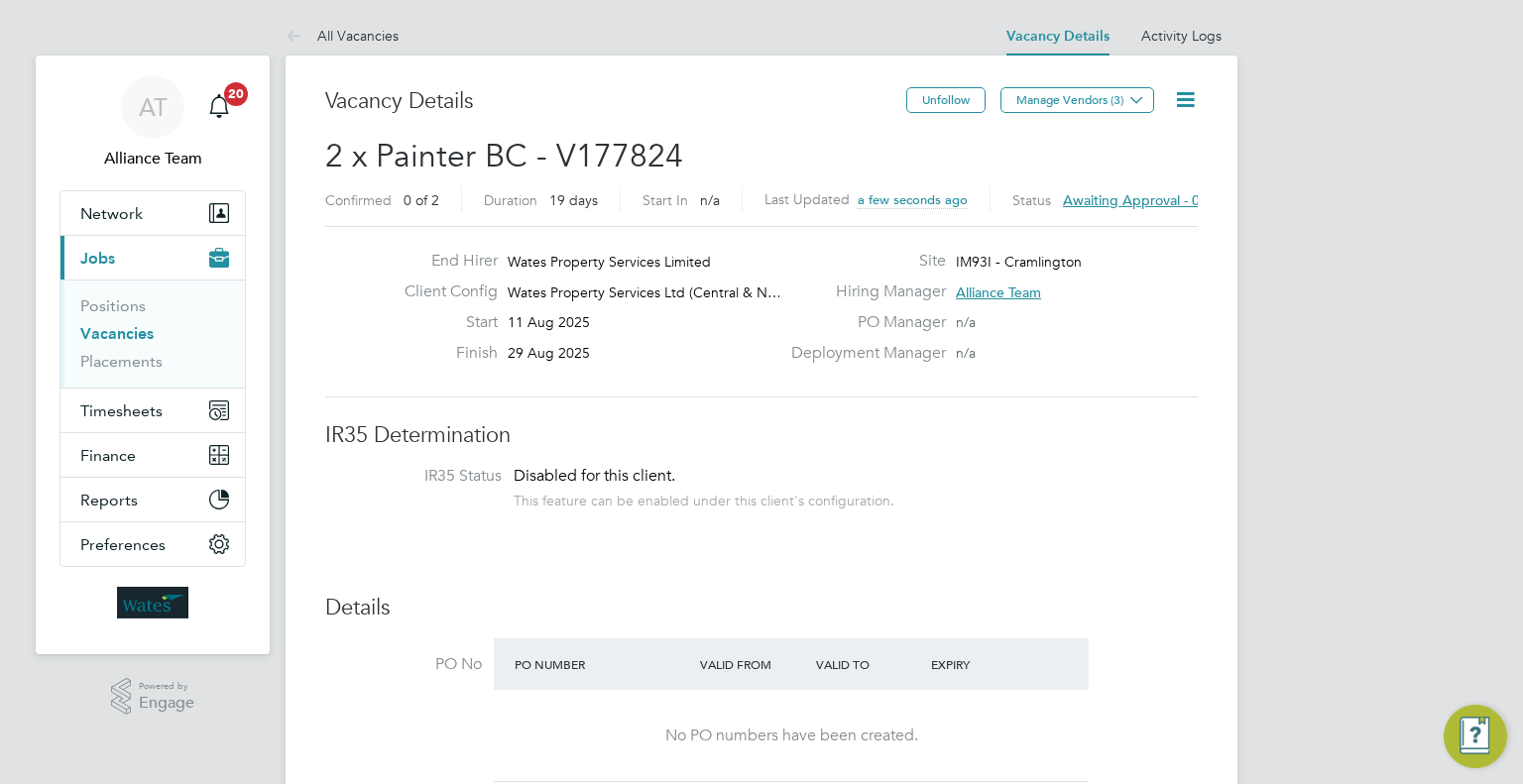 click 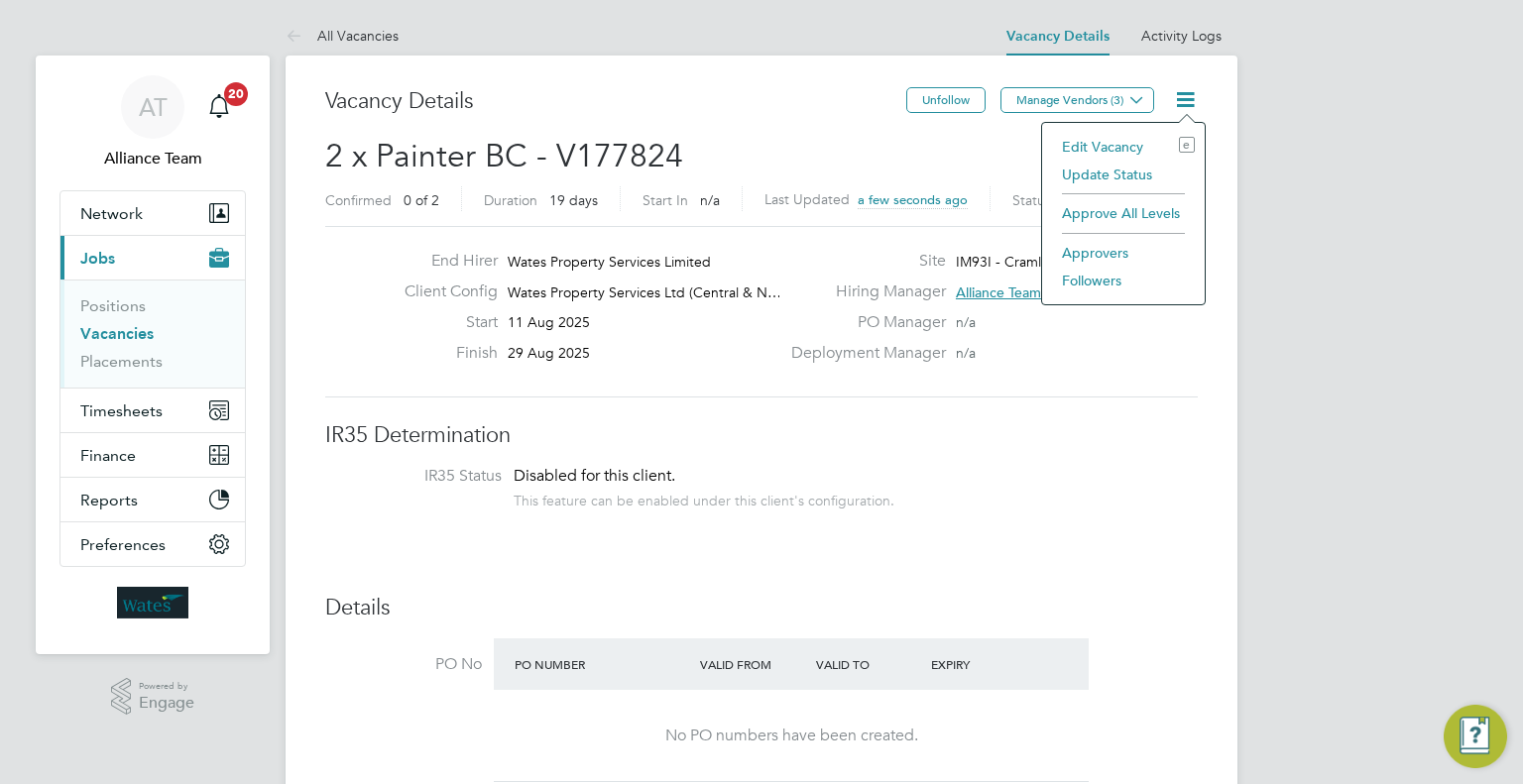 click on "Followers" 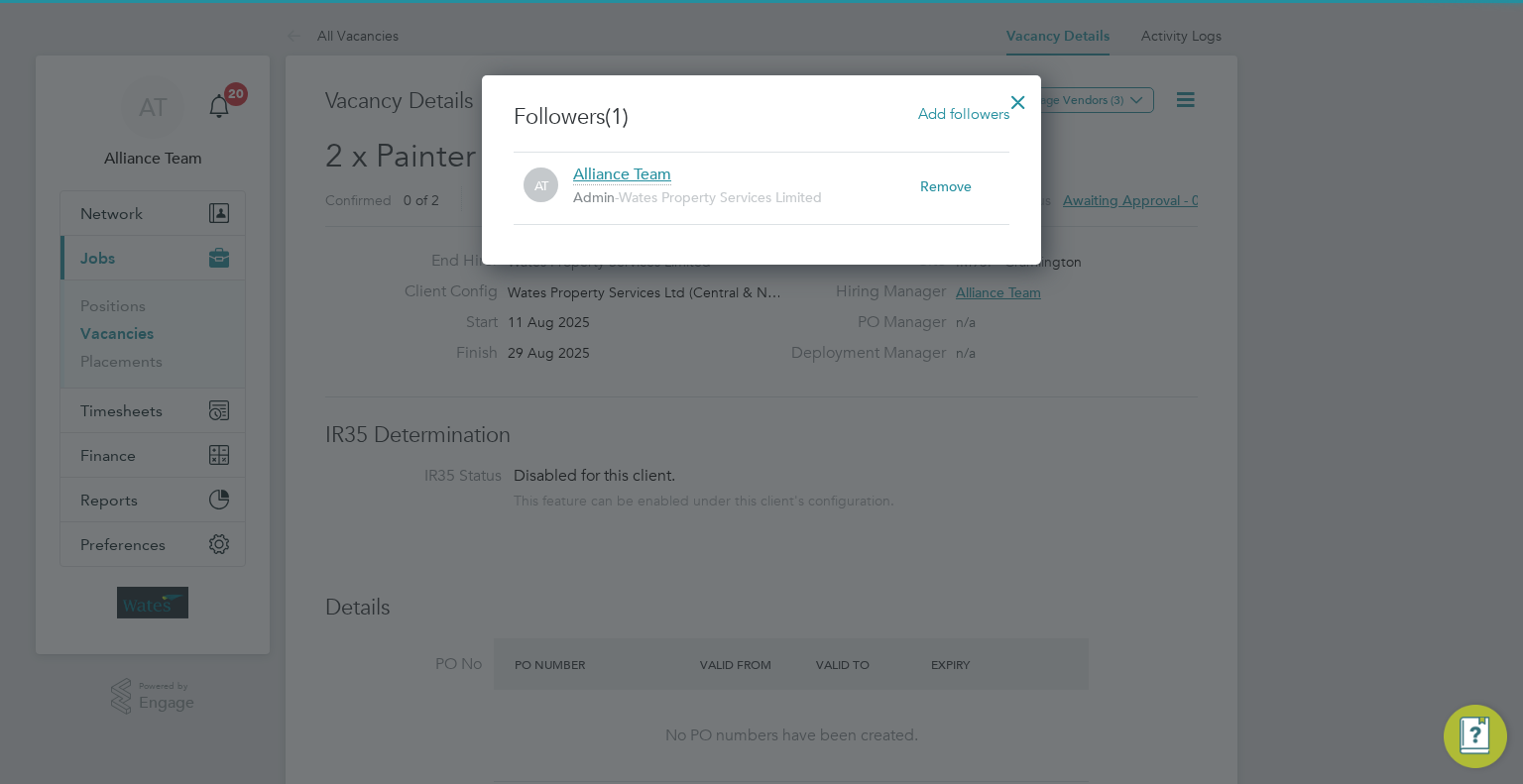 click on "Add followers" at bounding box center (964, 113) 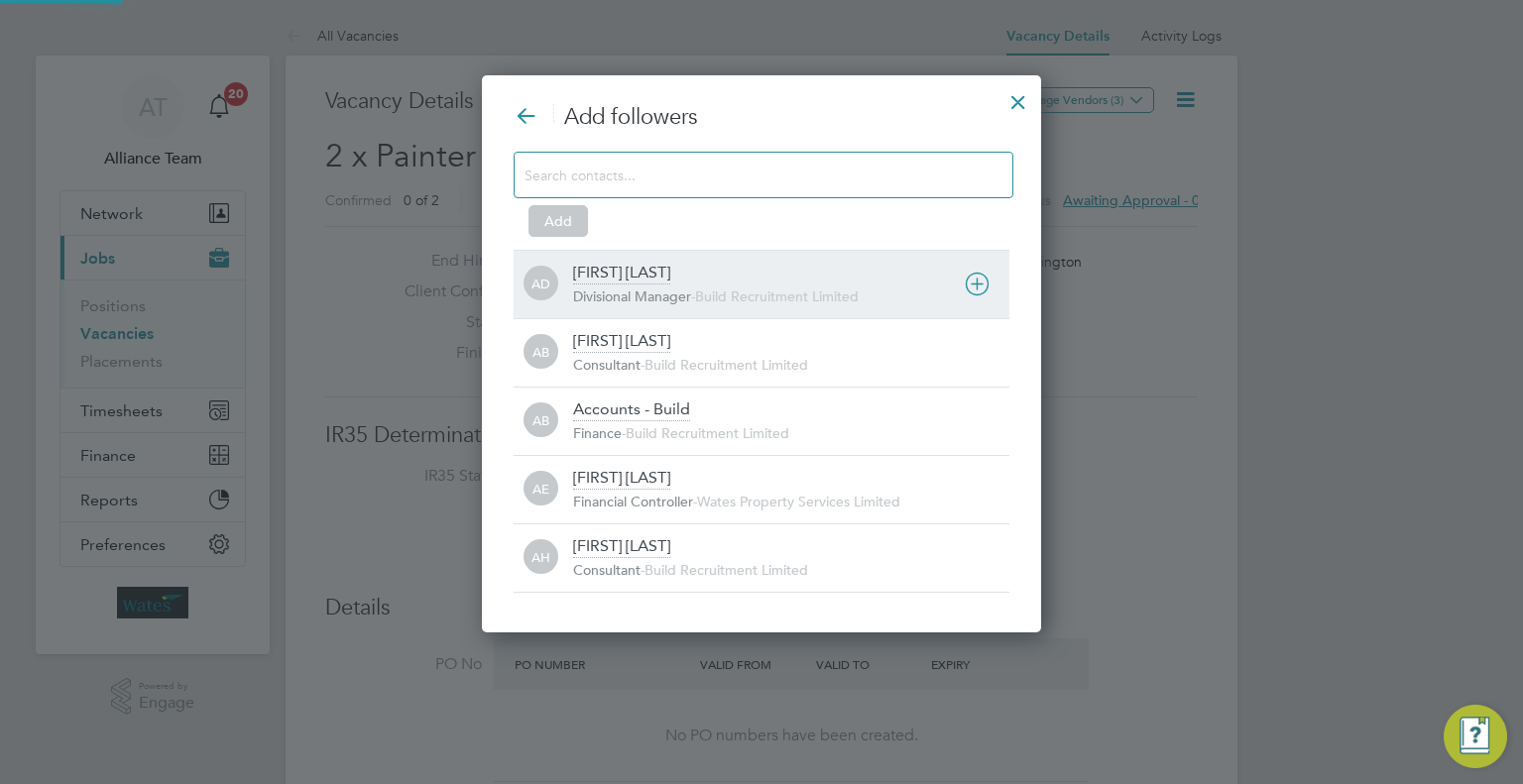 click on "Aaron Dawson" at bounding box center (622, 274) 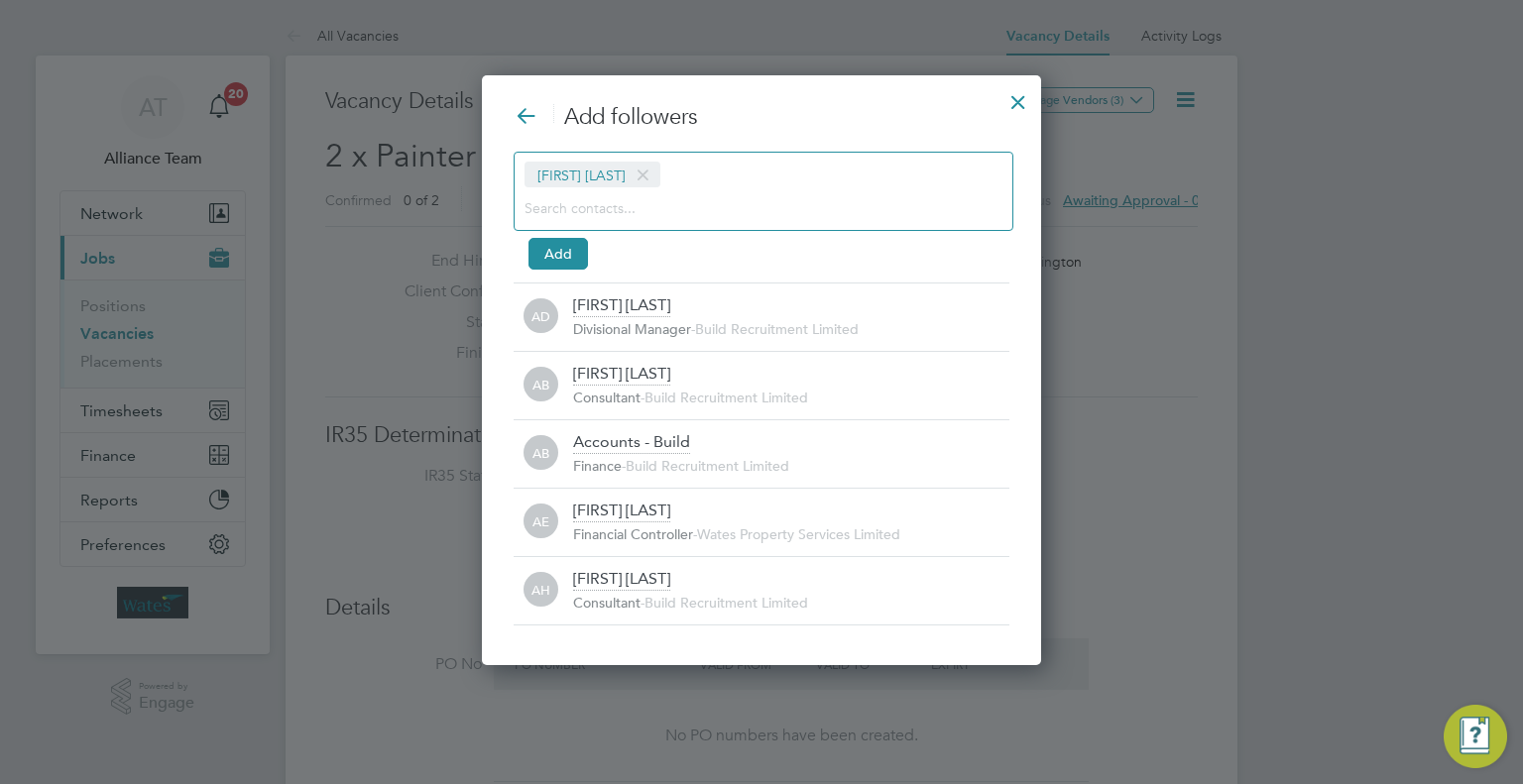 click at bounding box center (748, 207) 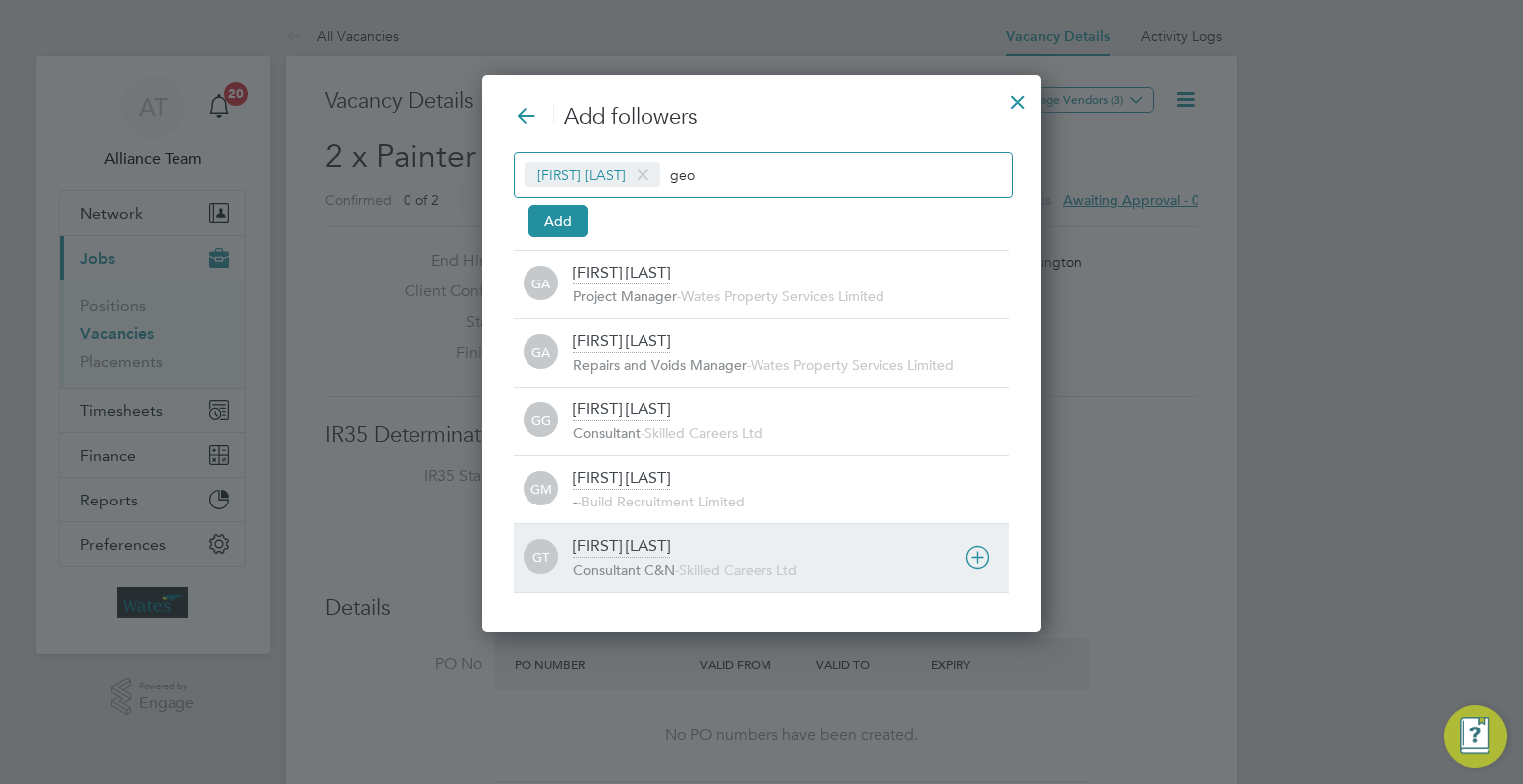 type on "geo" 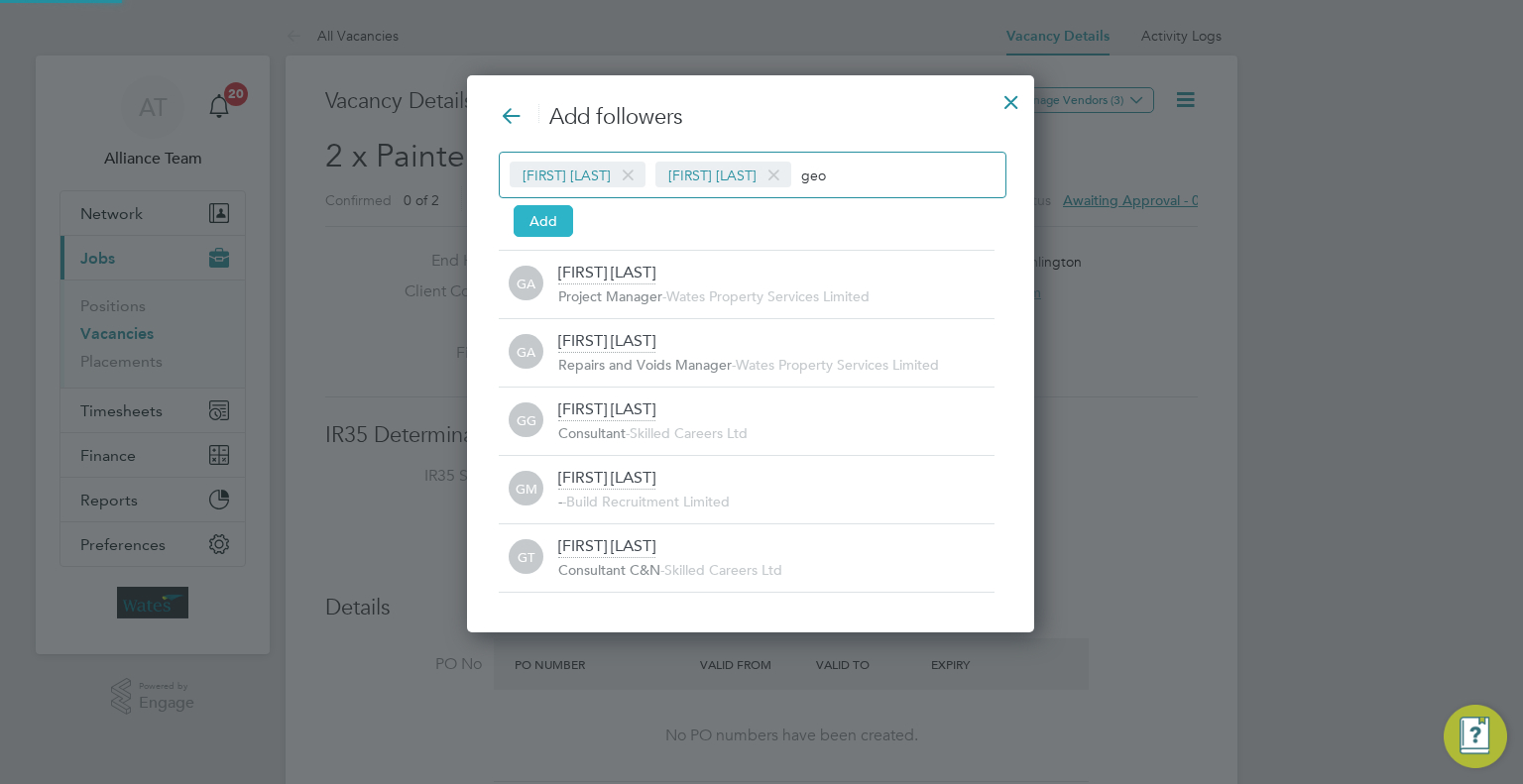 click on "Add" at bounding box center [543, 221] 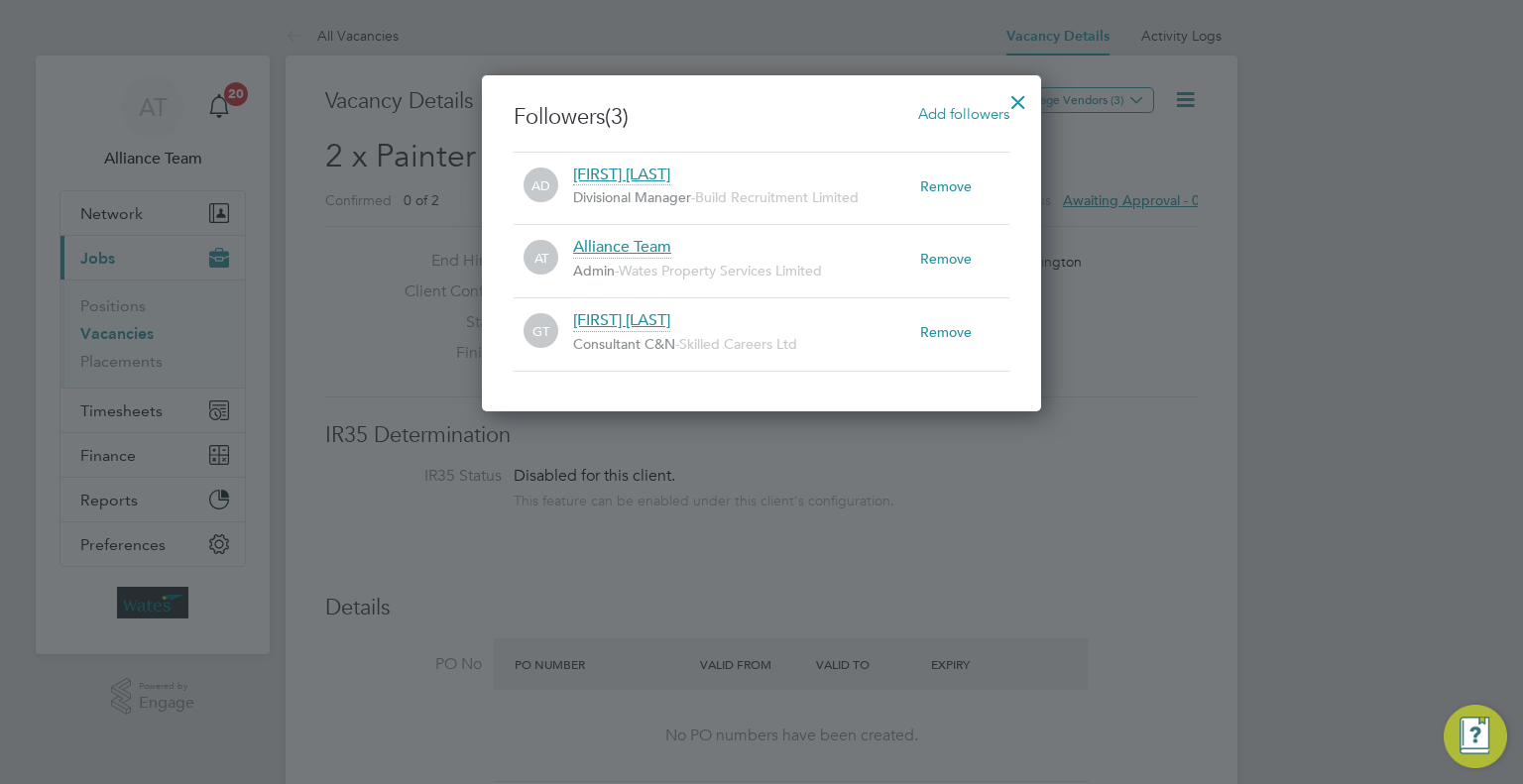 click at bounding box center (1018, 97) 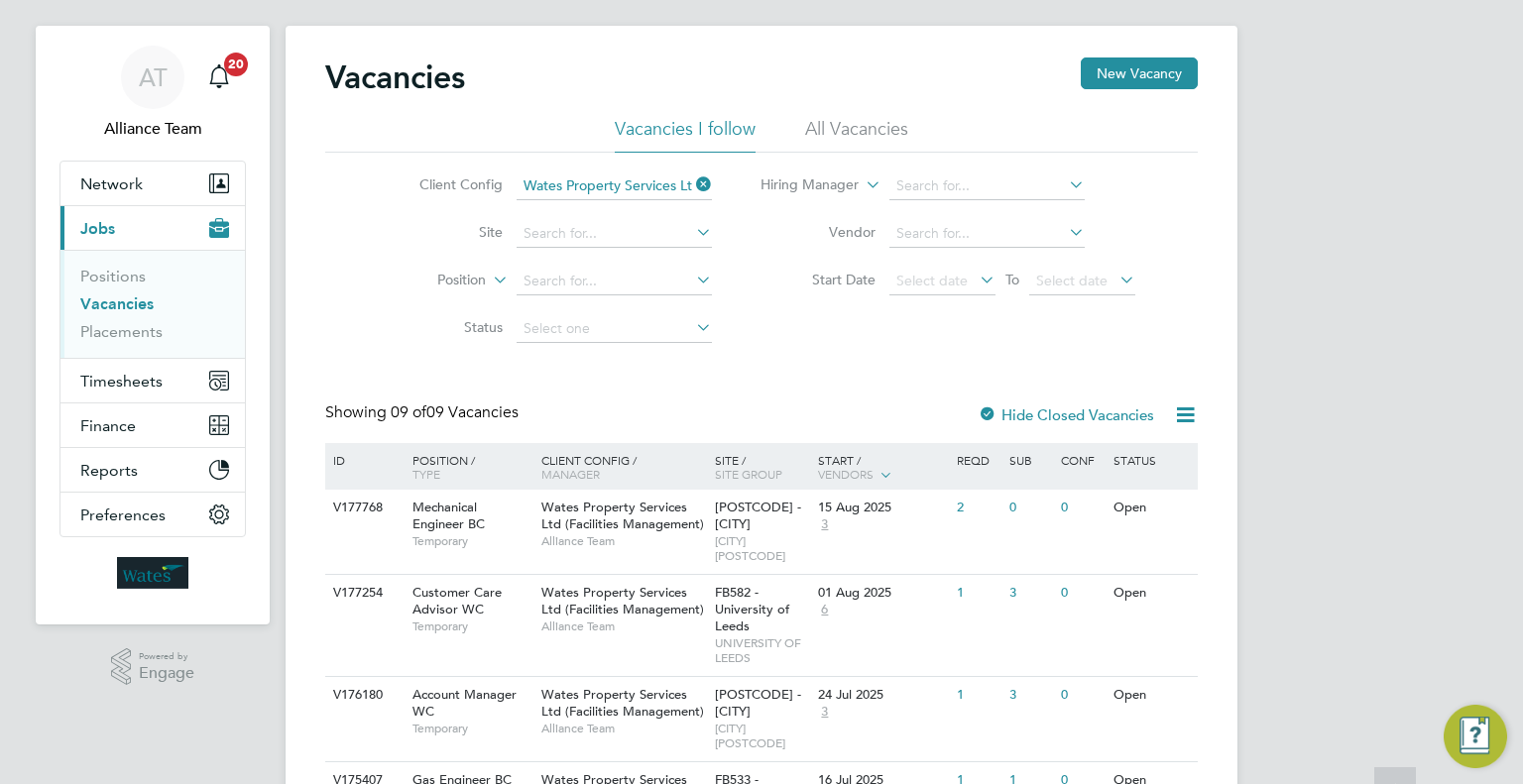 scroll, scrollTop: 0, scrollLeft: 0, axis: both 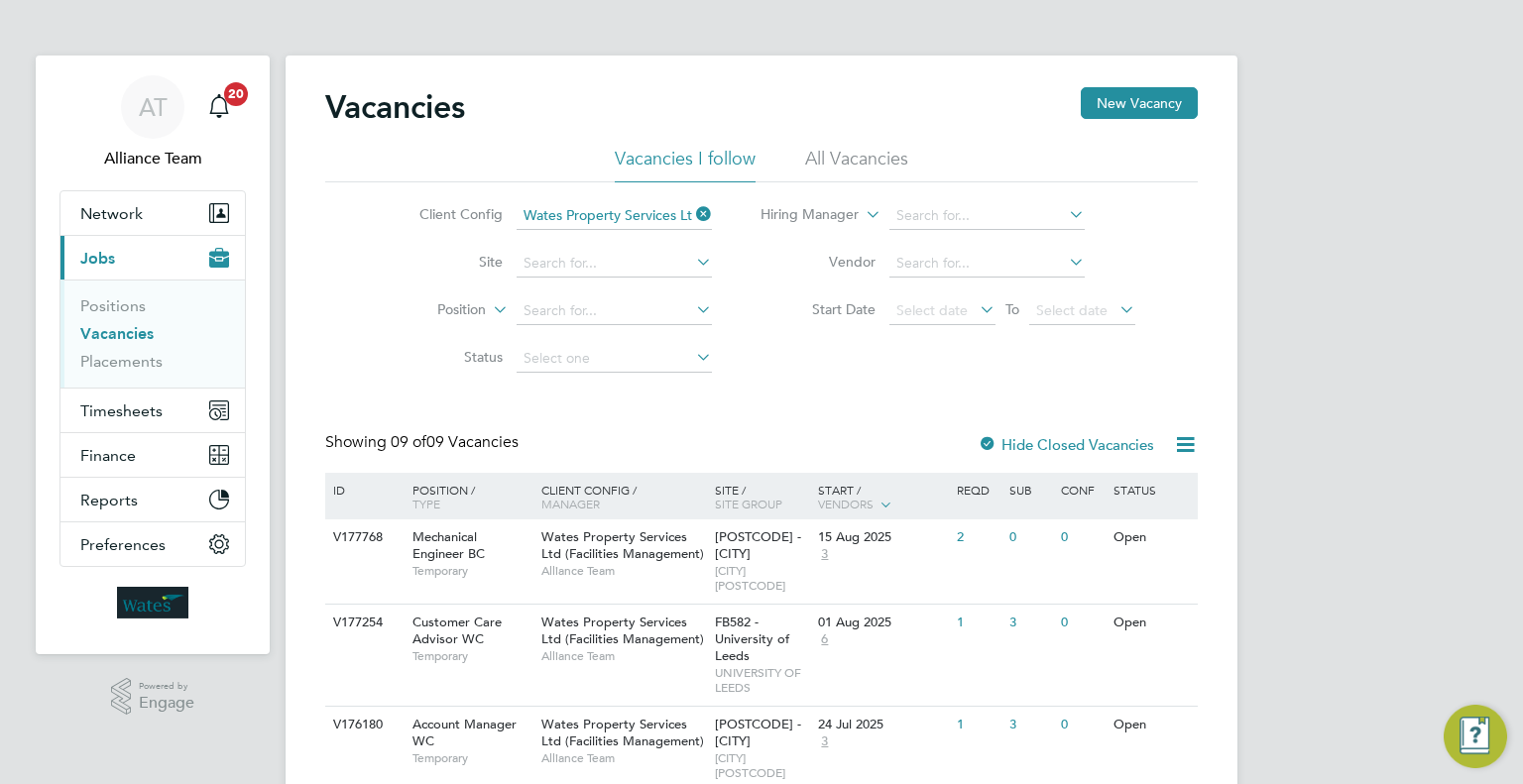 click on "Vacancies New Vacancy Vacancies I follow All Vacancies Client Config   Wates Property Services Ltd (Facilities Management)   Site     Position     Status   Hiring Manager     Vendor   Start Date
Select date
To
Select date
Showing   09 of  09 Vacancies Hide Closed Vacancies ID  Position / Type   Client Config / Manager Site / Site Group Start / Vendors   Reqd Sub Conf Status V177768 Mechanical Engineer BC   Temporary Wates Property Services Ltd (Facilities Management)   Alliance Team [POSTCODE] - [CITY]   [CITY] [POSTCODE] [DATE] 3 2 0 0 Open V177254 Customer Care Advisor [LOCATION]   Temporary Wates Property Services Ltd (Facilities Management)   Alliance Team [POSTCODE] - [CITY]   [CITY] [POSTCODE] [DATE] 6 1 3 0 Open V176180 Account Manager [LOCATION]   Temporary Wates Property Services Ltd (Facilities Management)   Alliance Team [POSTCODE] - [CITY]   [CITY] [POSTCODE] [DATE] 3 1 3 0 Open V175407 Gas Engineer BC   Temporary   Alliance Team   [LOCATION] 6" 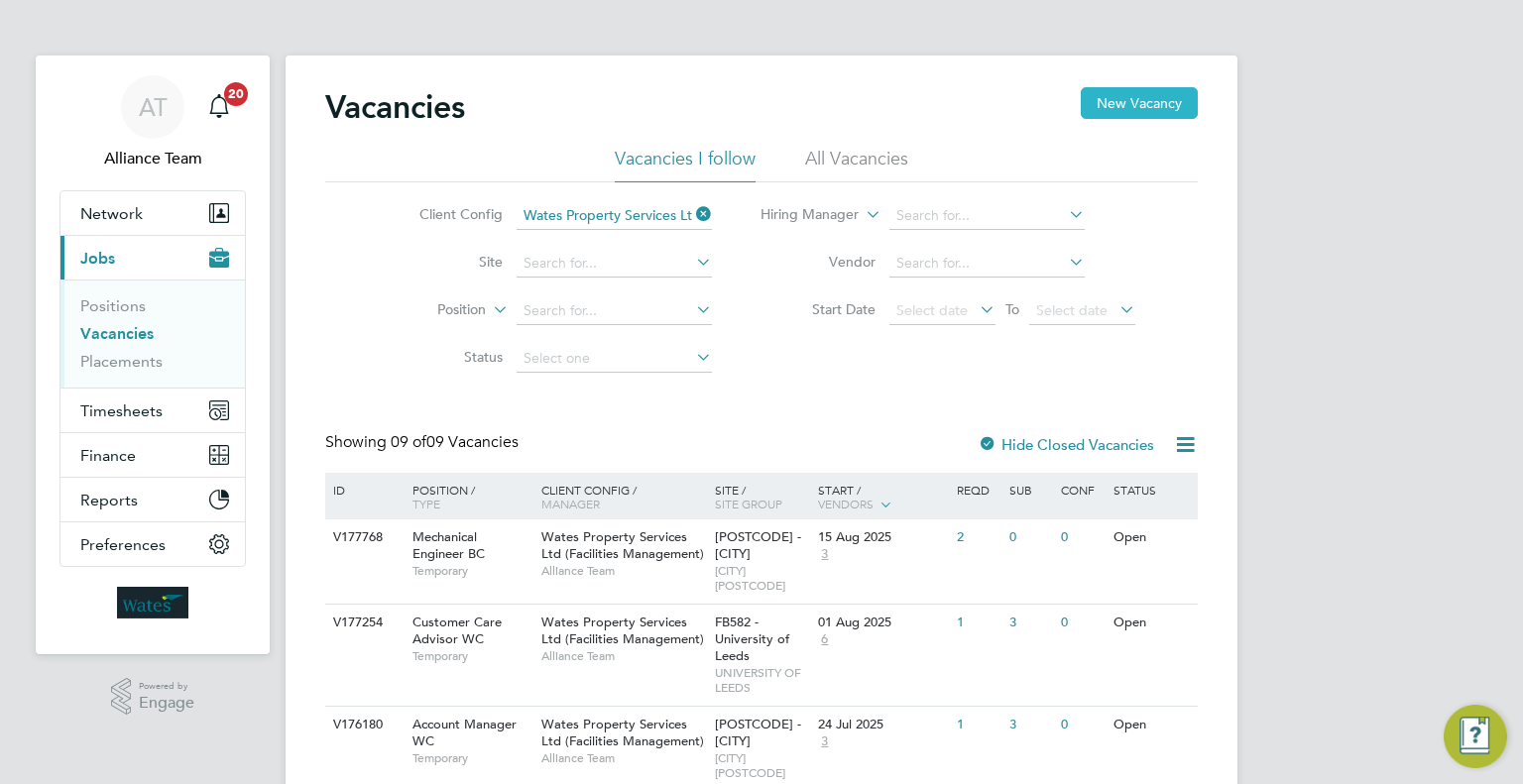 click on "New Vacancy" 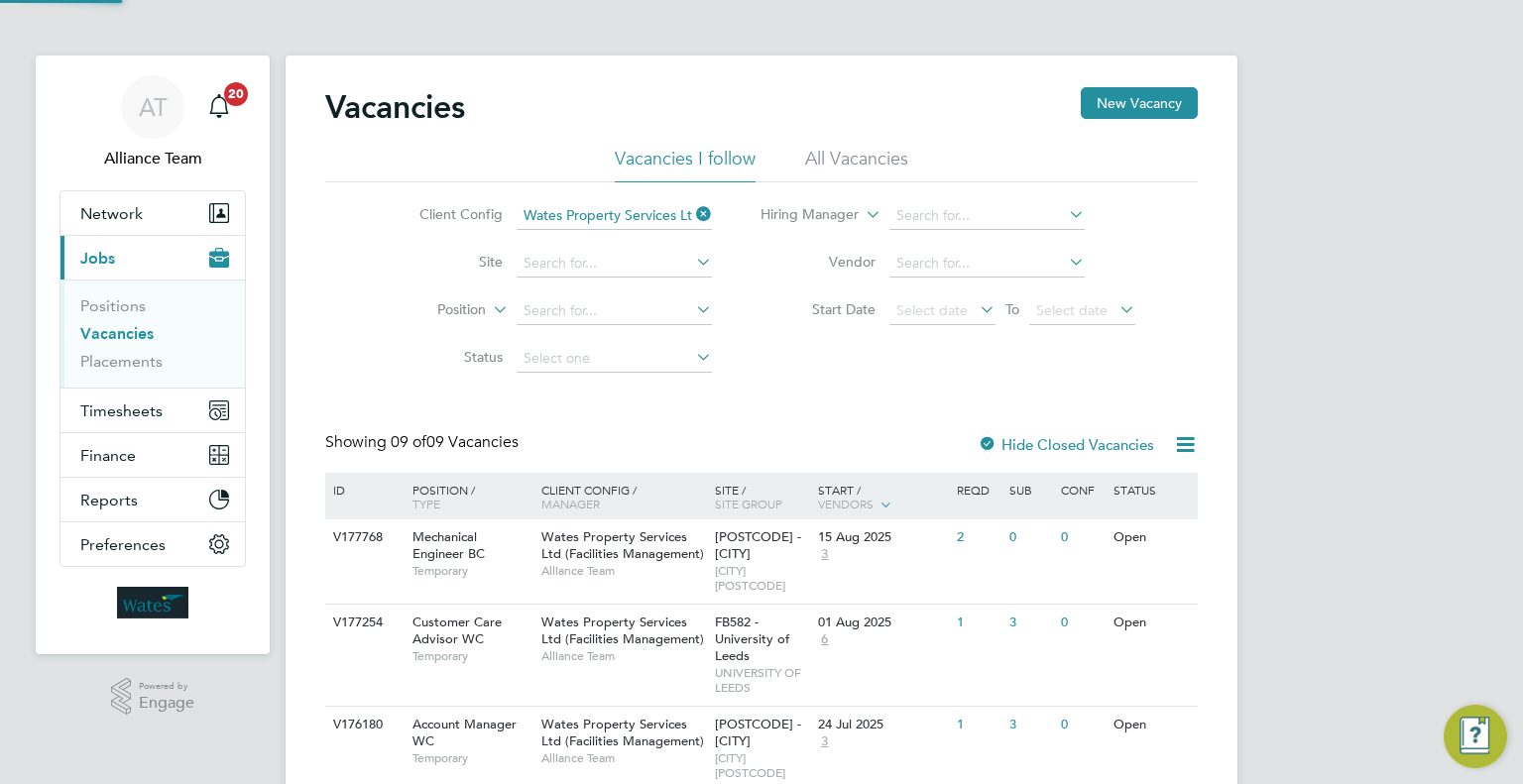 type 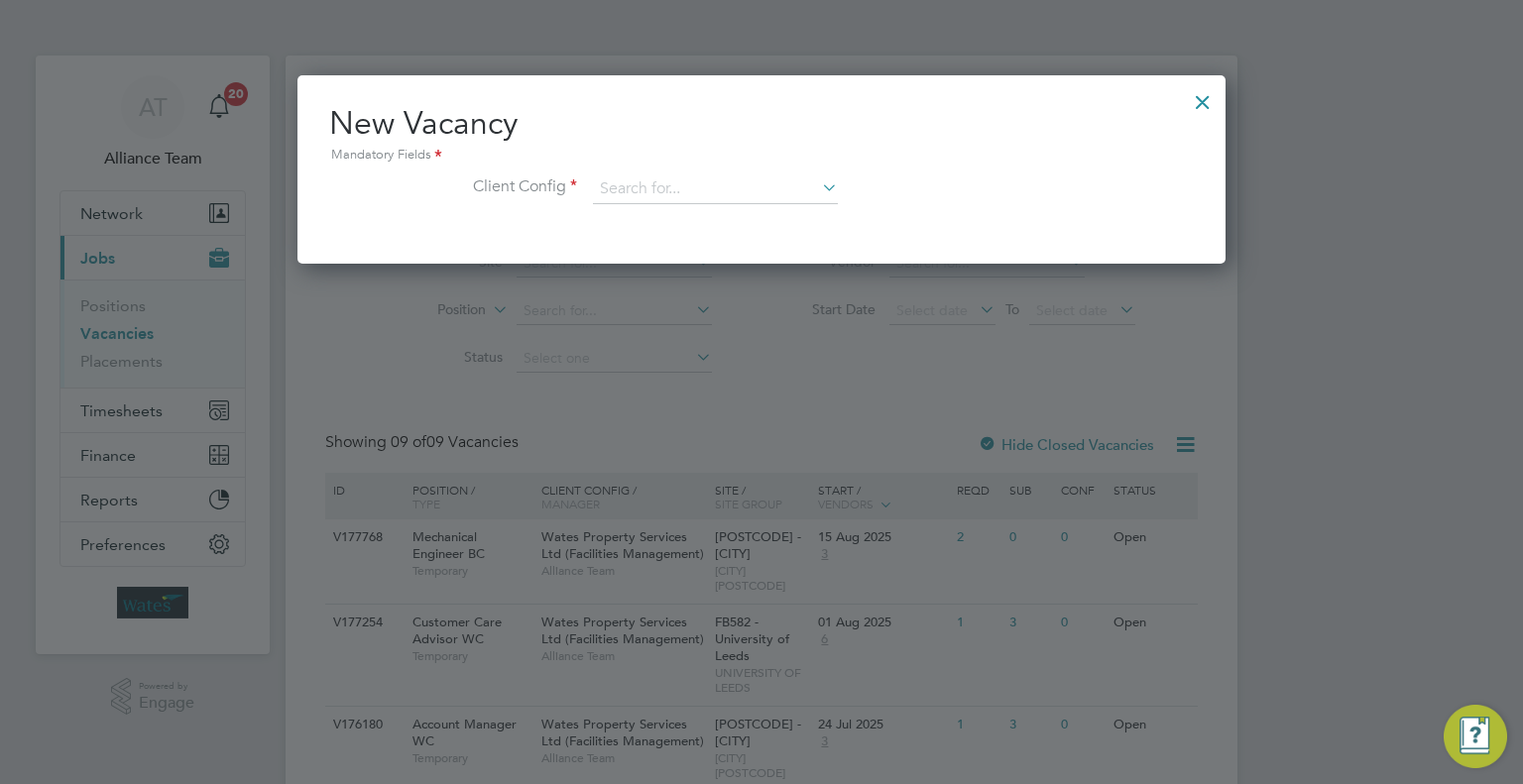 scroll, scrollTop: 10, scrollLeft: 10, axis: both 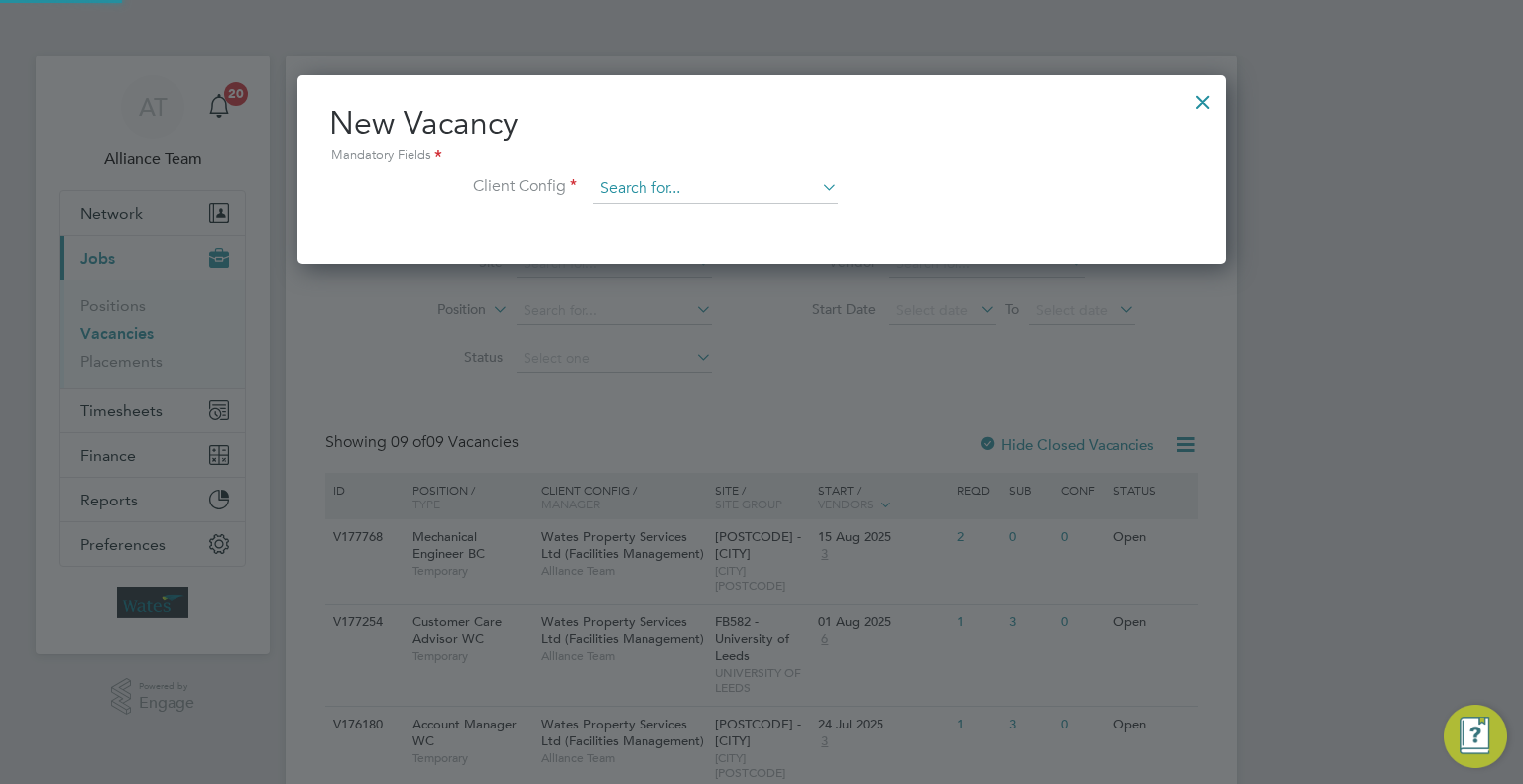 click at bounding box center [715, 189] 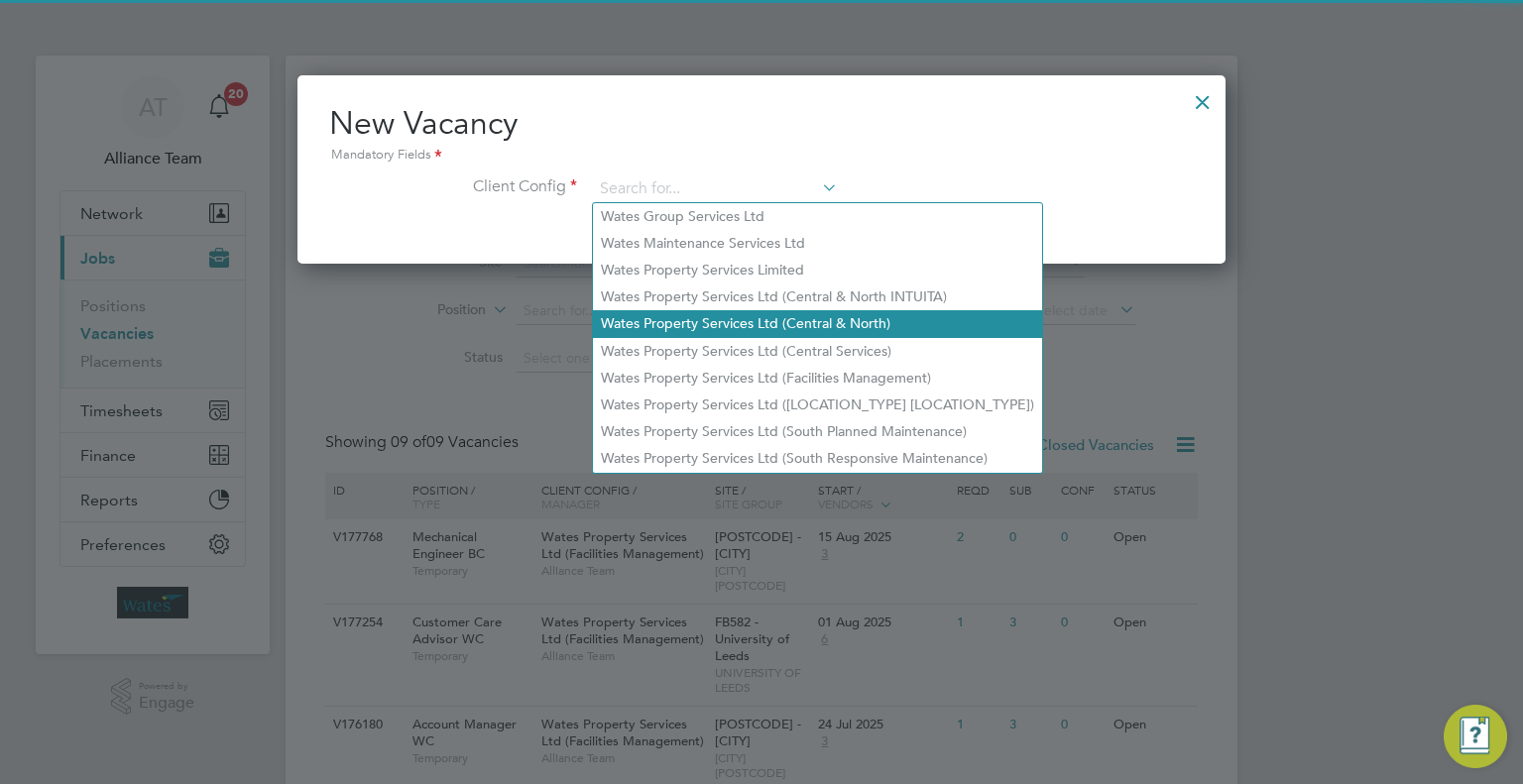 click on "Wates Property Services Ltd (Central & North)" 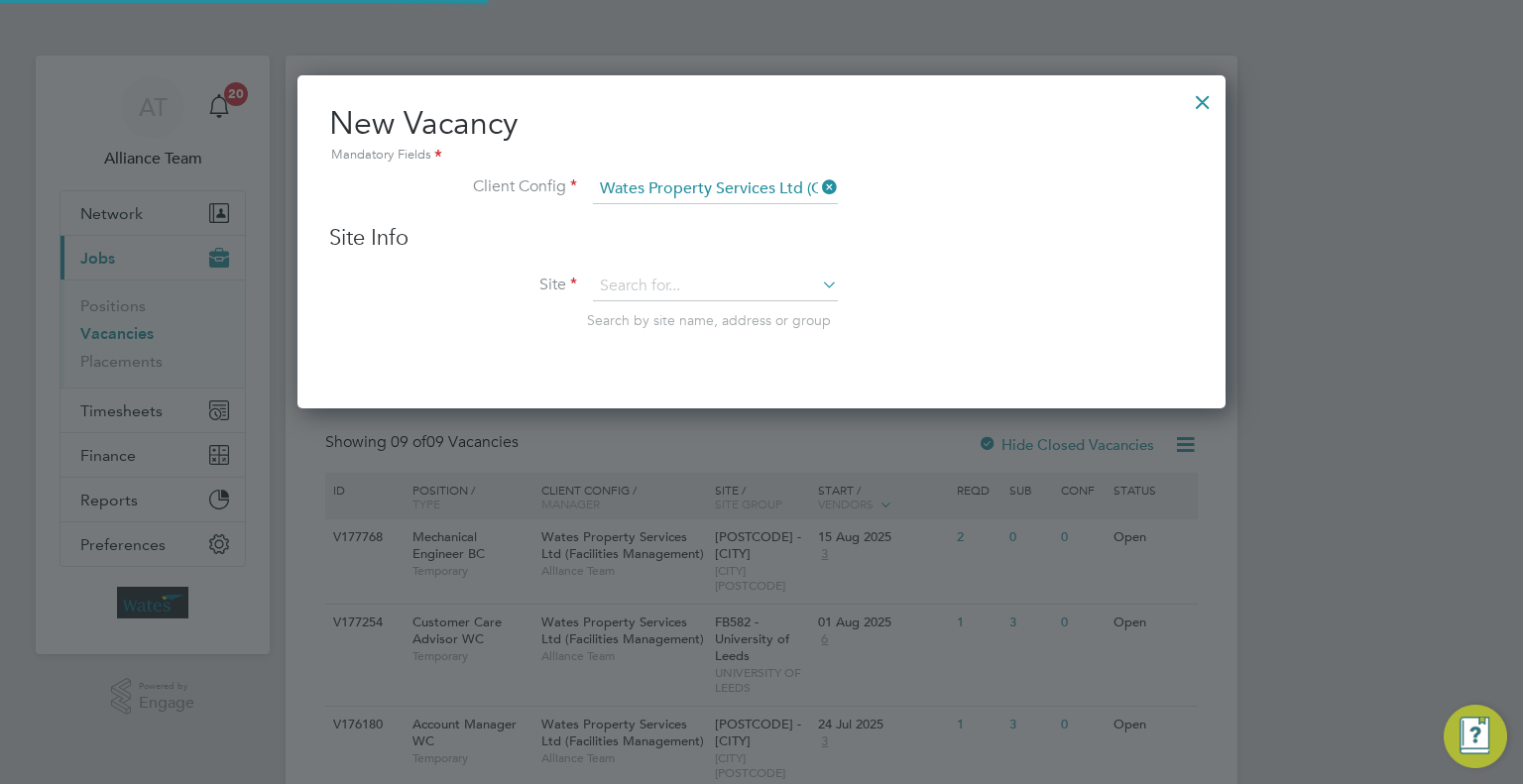 scroll, scrollTop: 11, scrollLeft: 10, axis: both 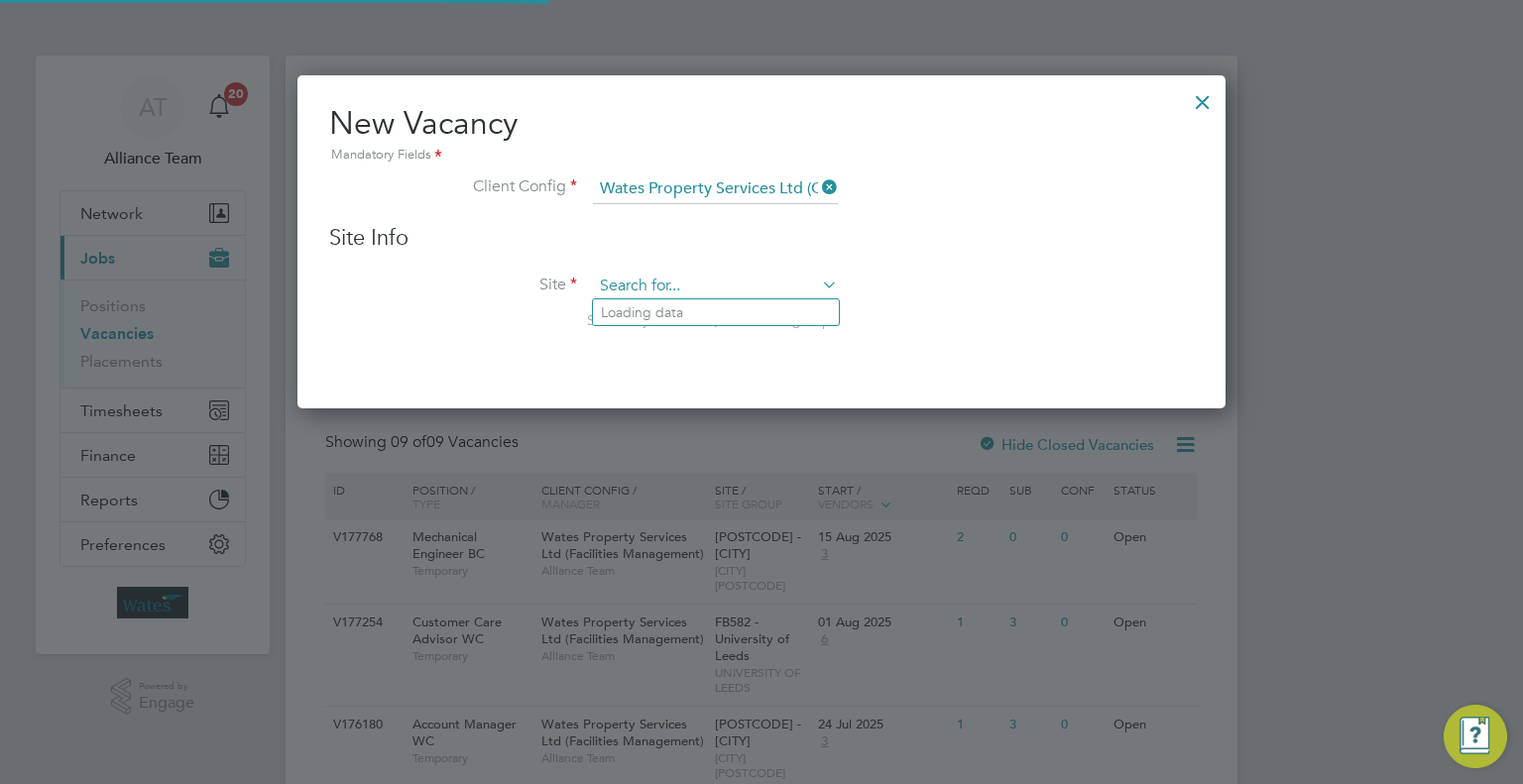 click at bounding box center [715, 286] 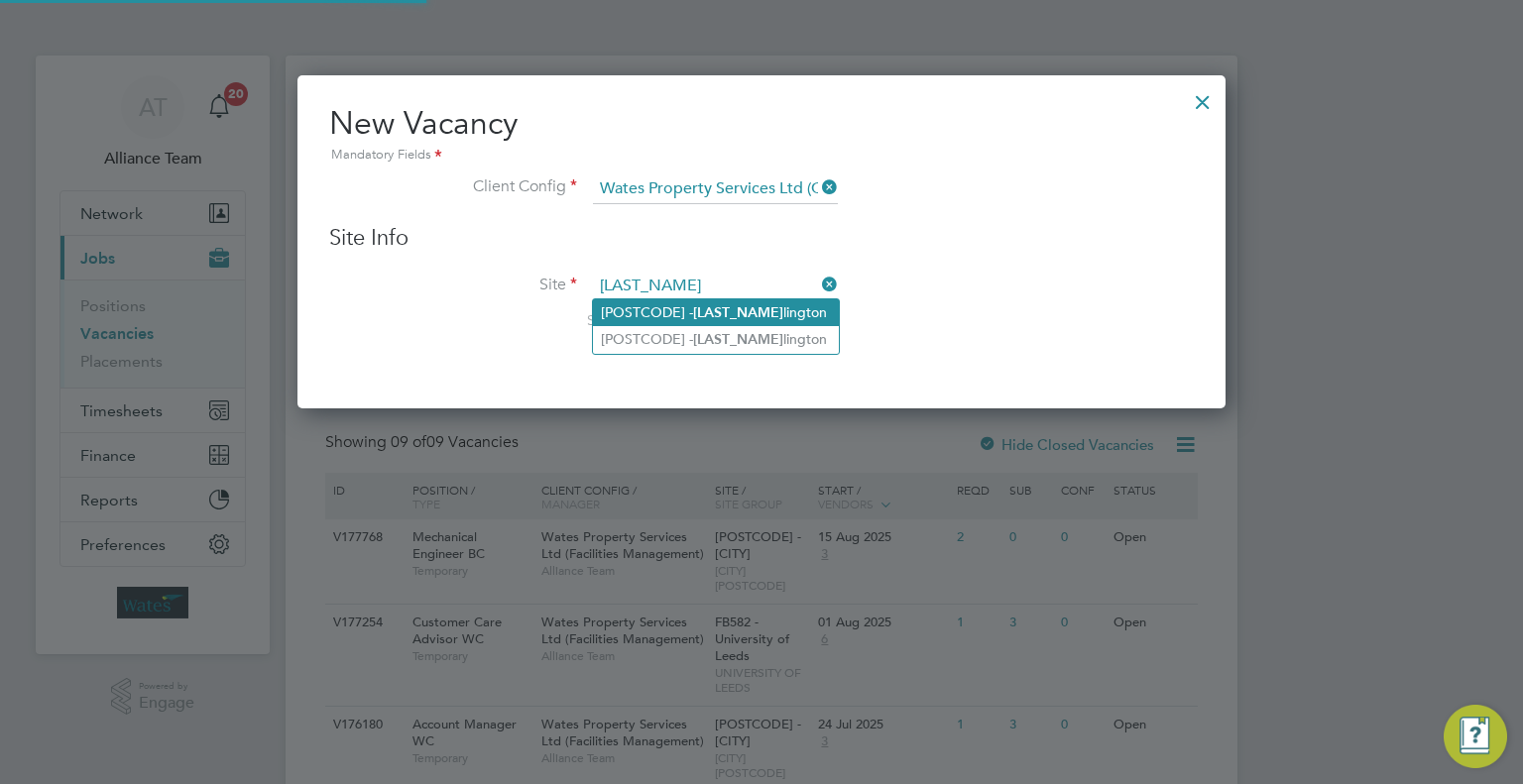 click on "[LAST_NAME]" 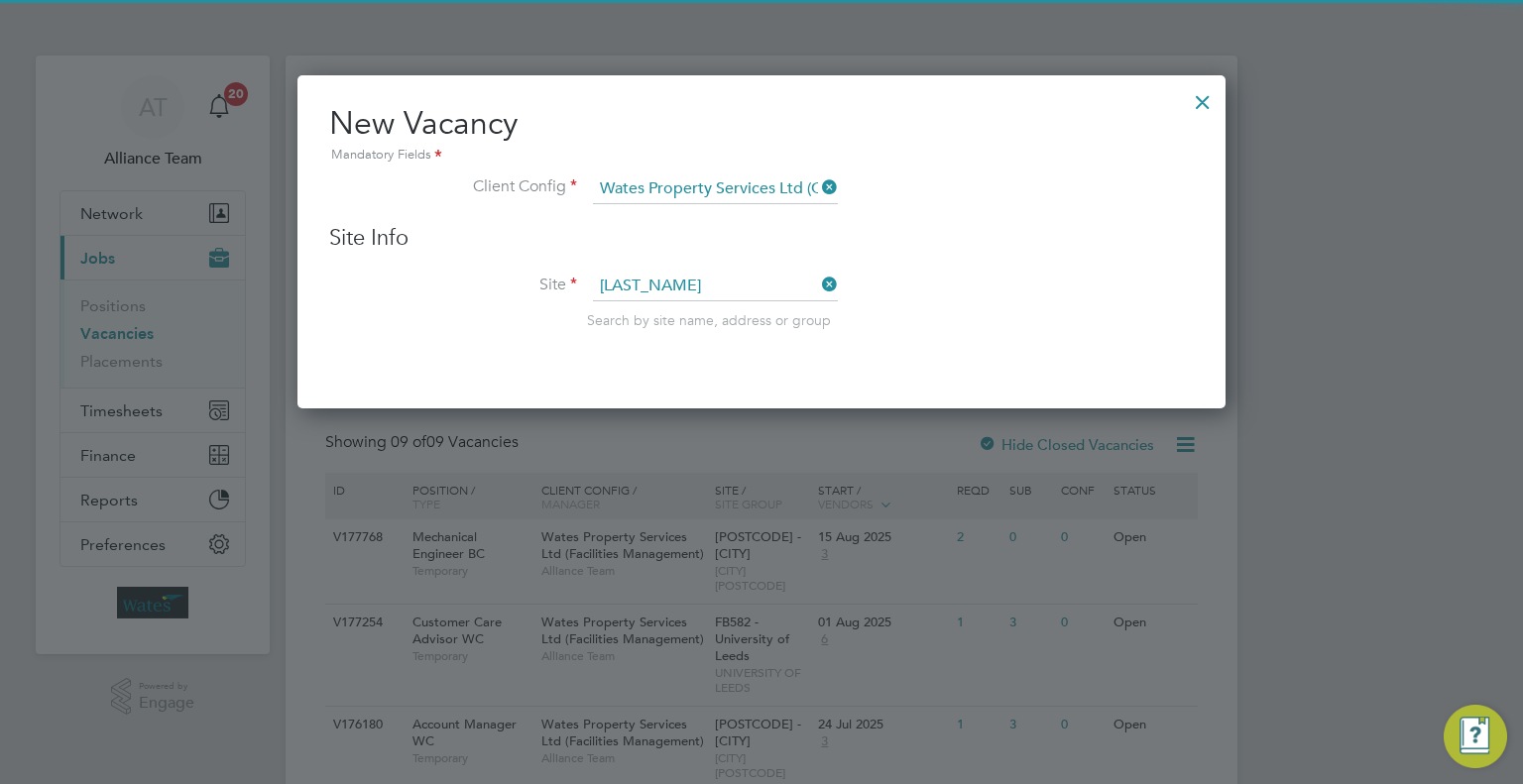 type on "IM93I - Cramlington" 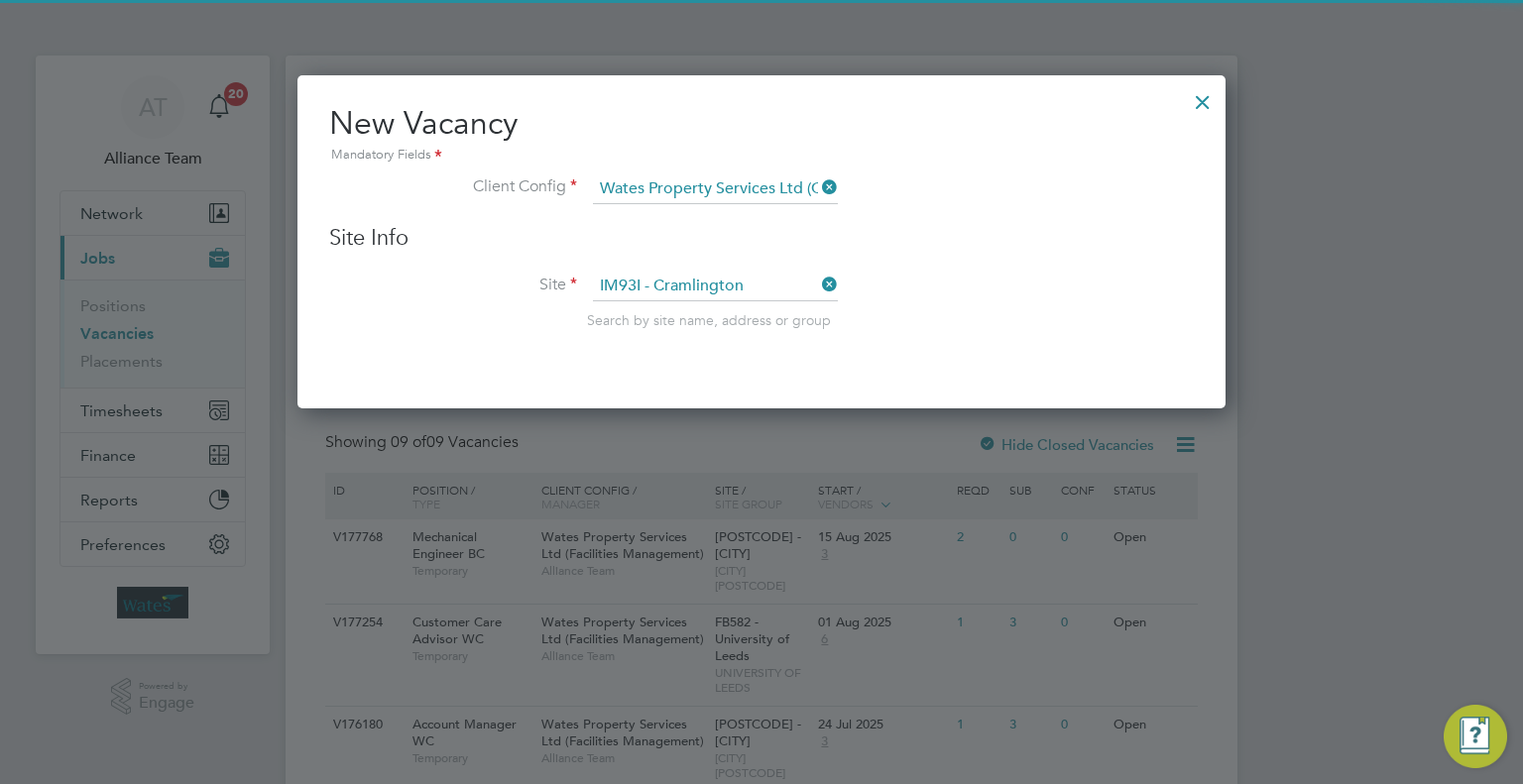 scroll, scrollTop: 10, scrollLeft: 10, axis: both 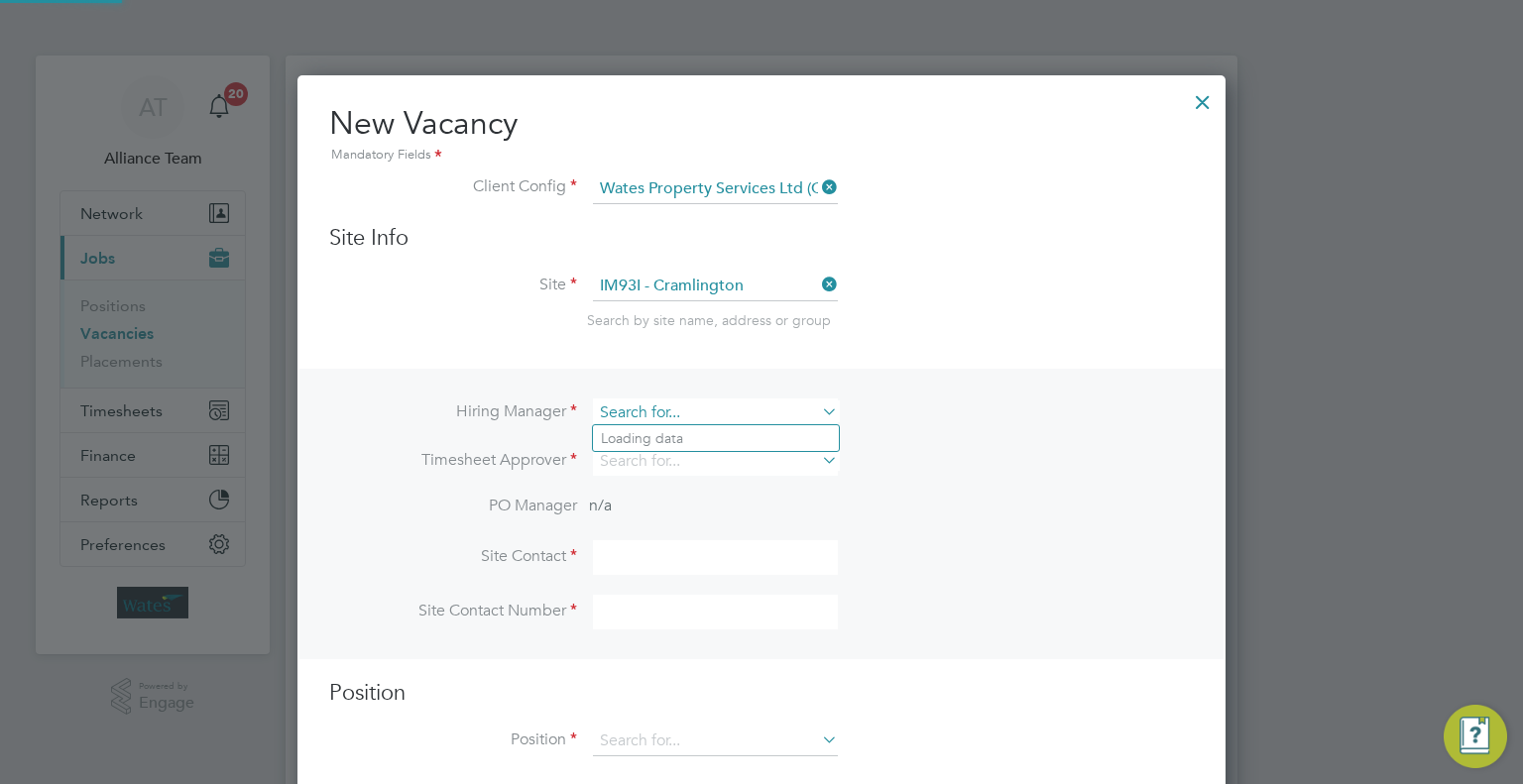 click at bounding box center [715, 412] 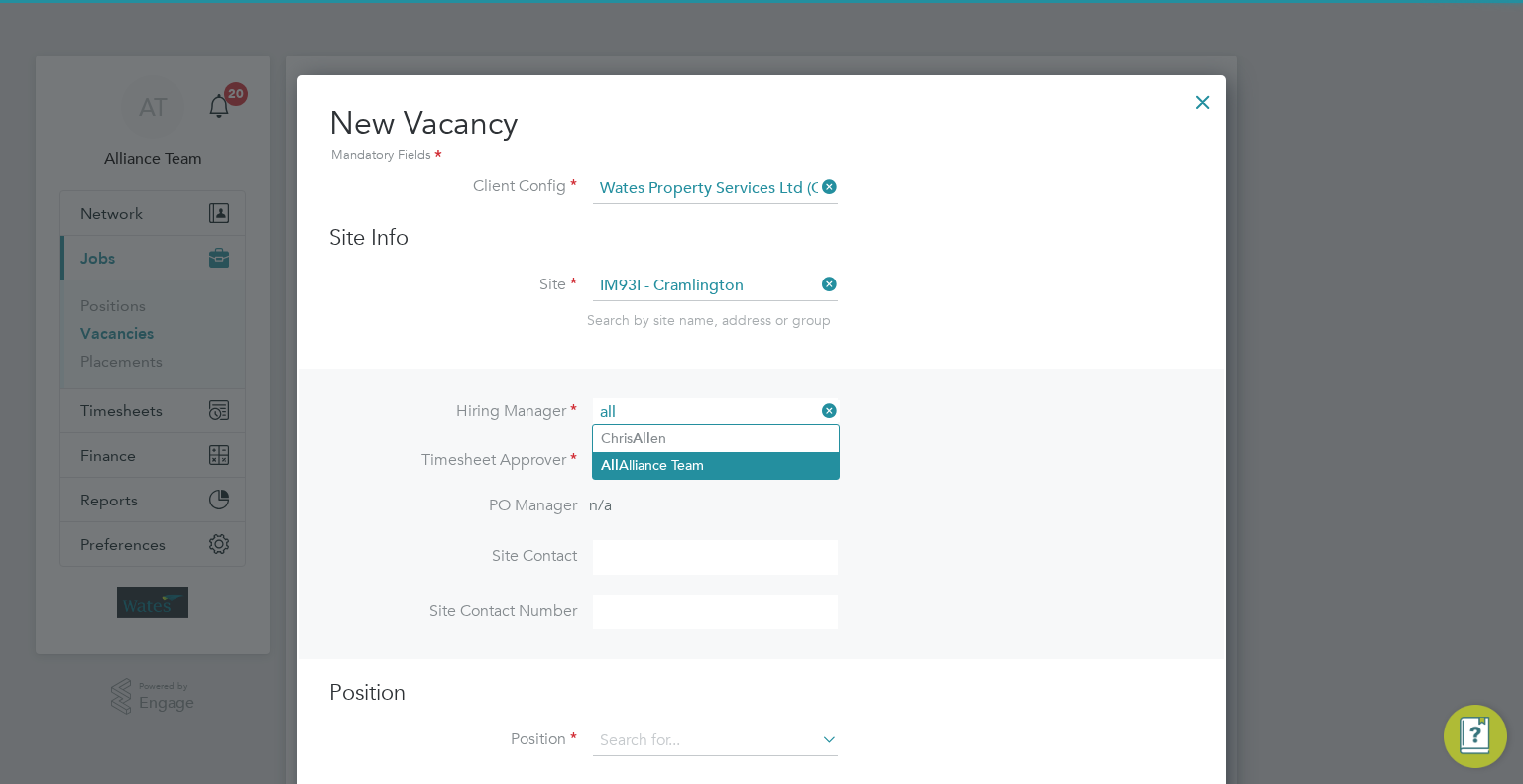 click on "All iance Team" 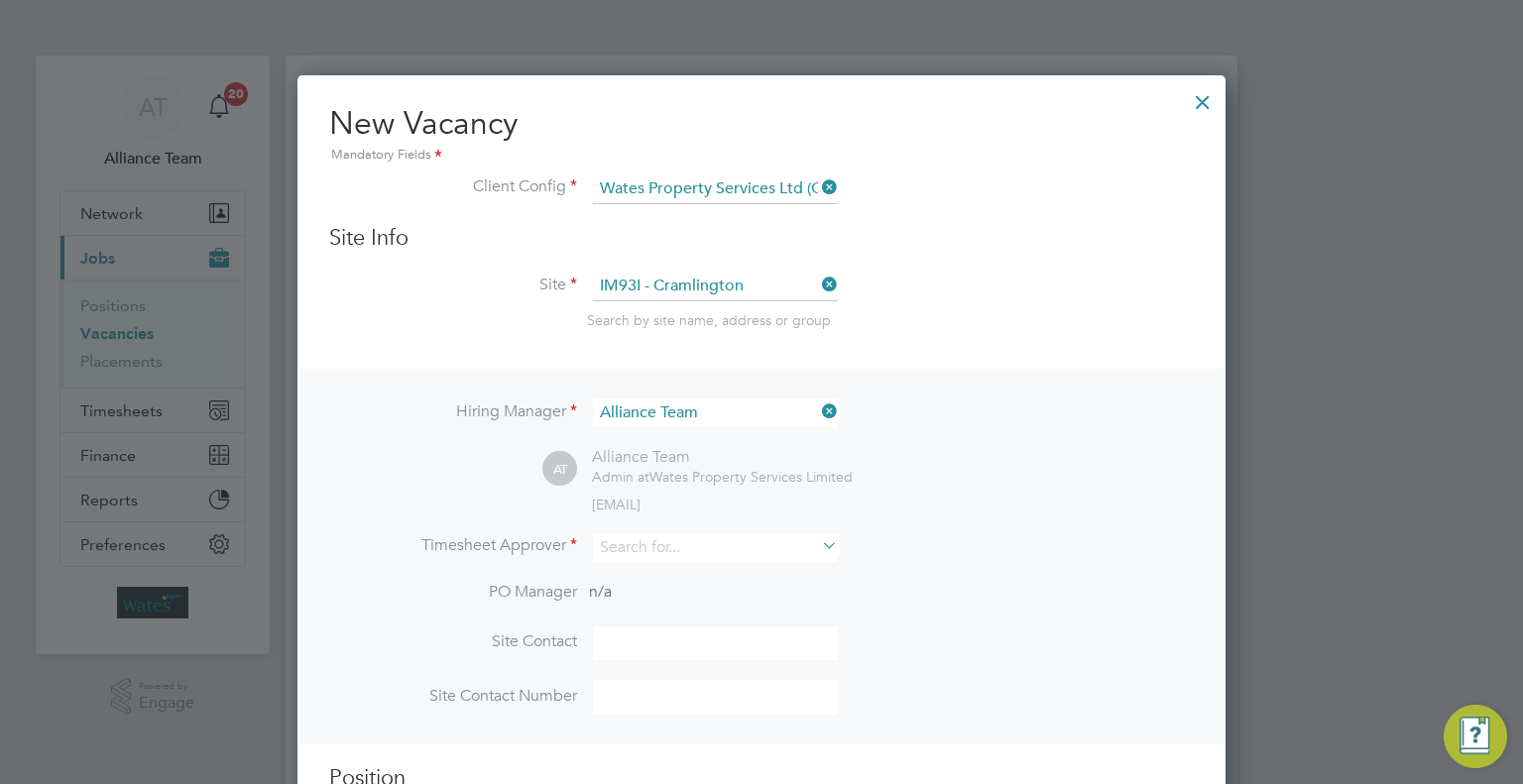 scroll, scrollTop: 11, scrollLeft: 10, axis: both 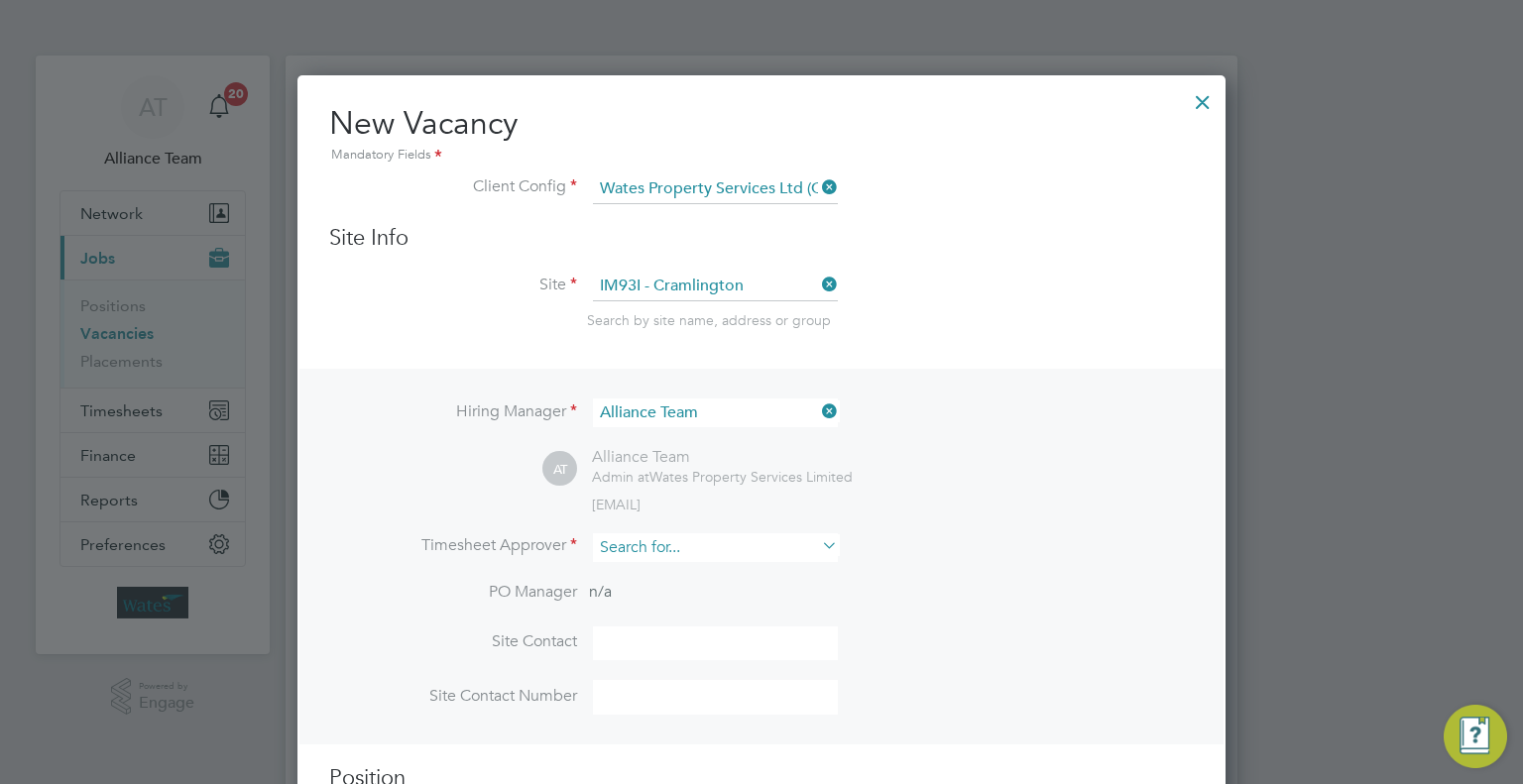 click at bounding box center (715, 547) 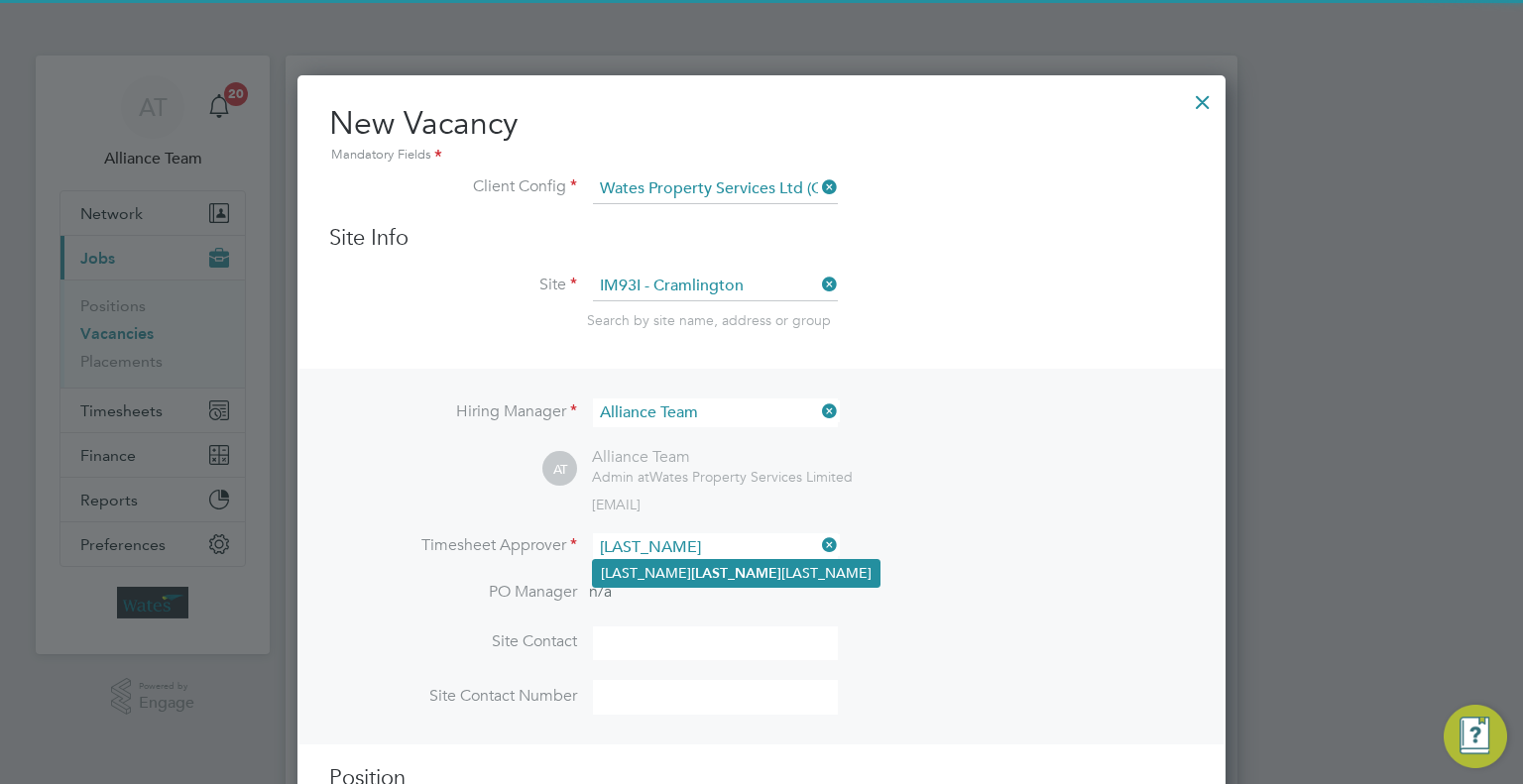 click on "Richard  Patt erson" 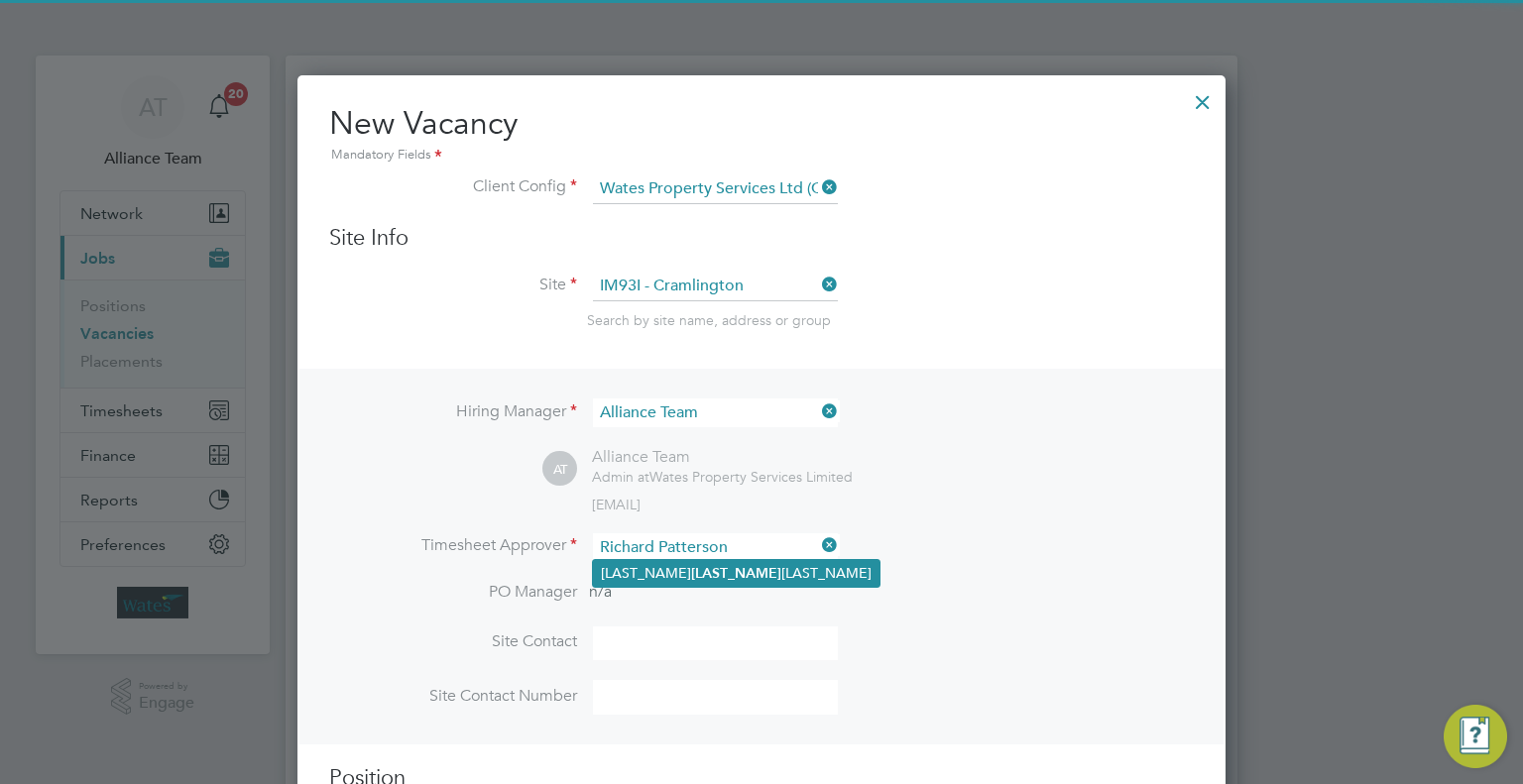 scroll, scrollTop: 9, scrollLeft: 10, axis: both 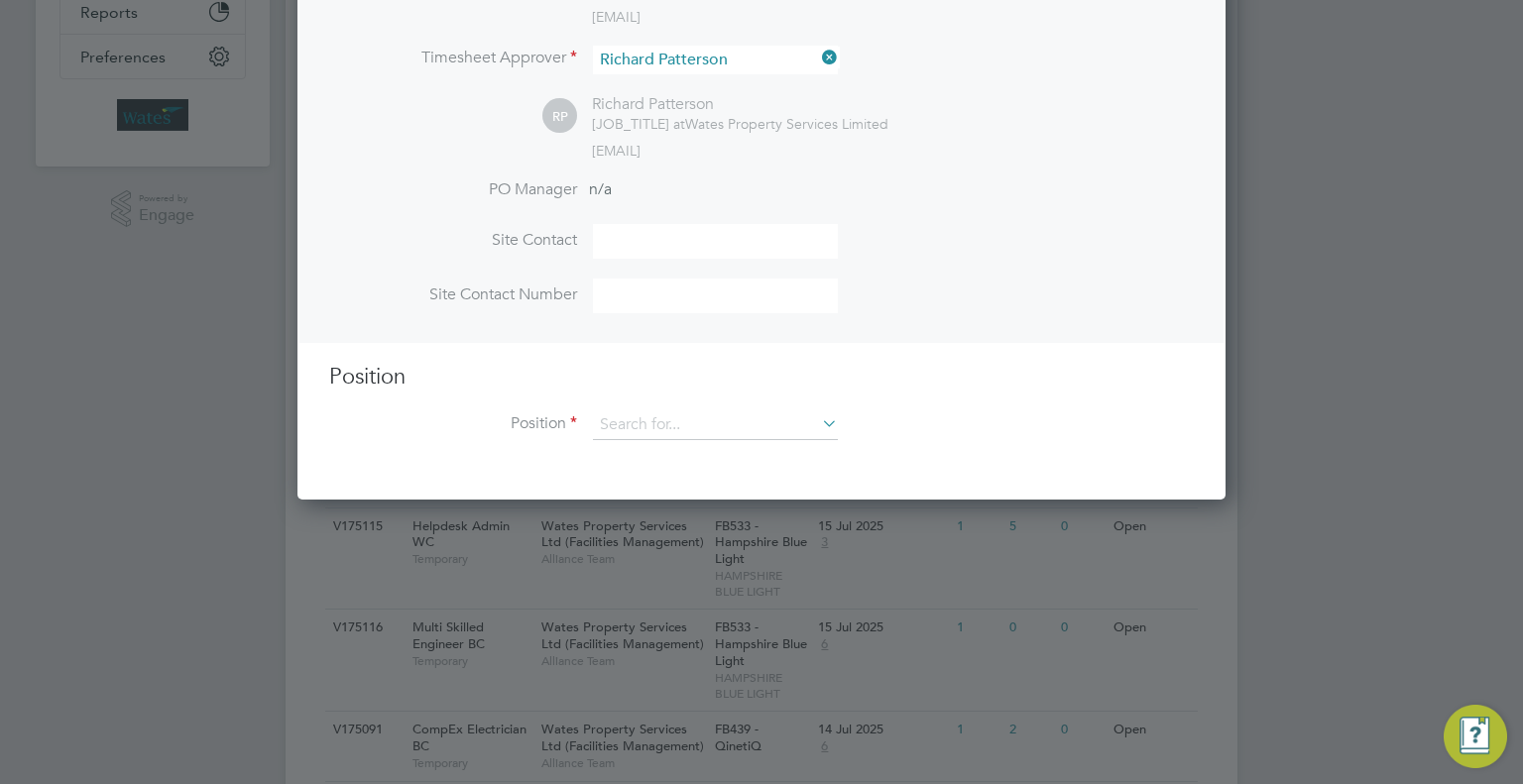 click on "Position" at bounding box center (762, 435) 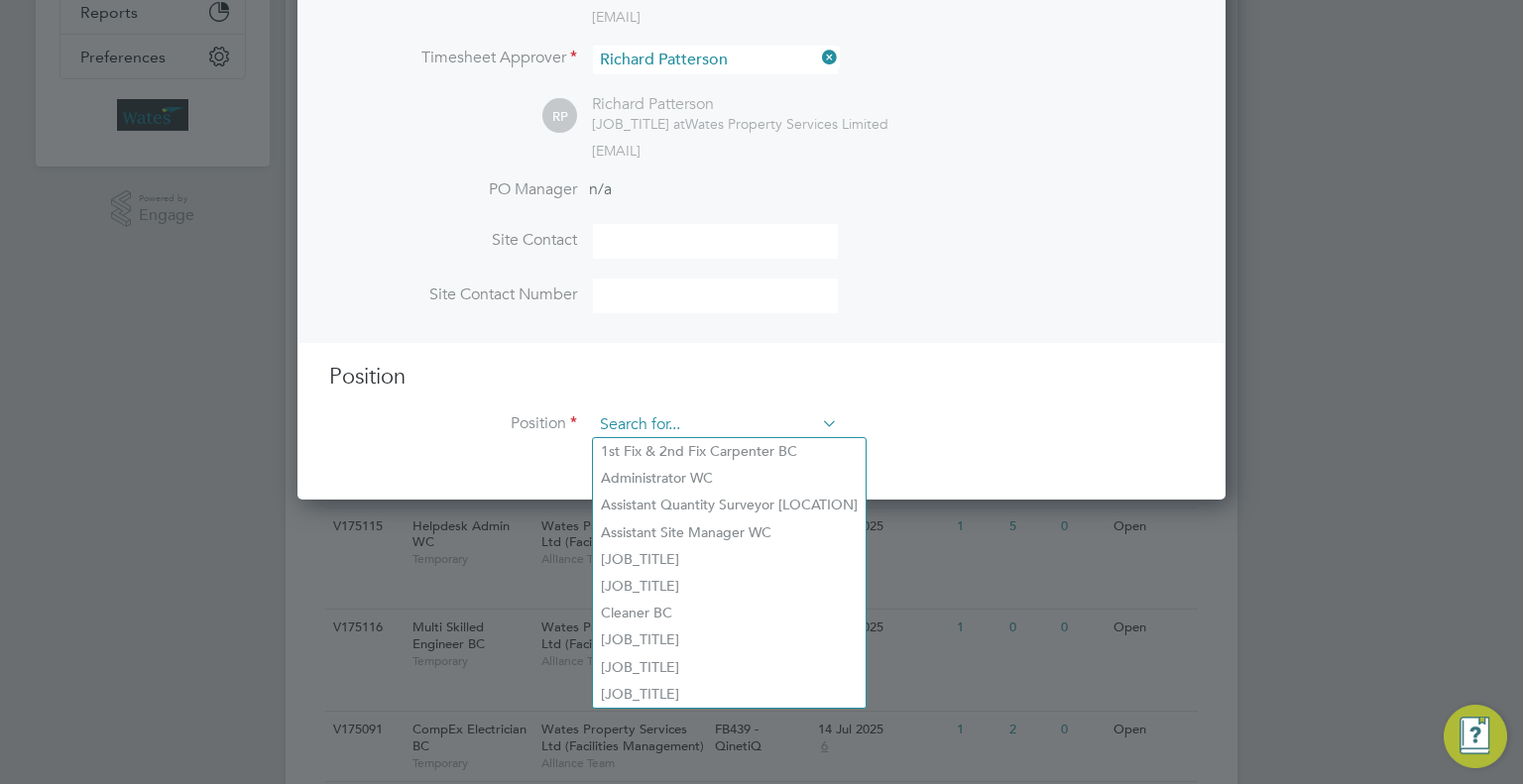 click at bounding box center [715, 425] 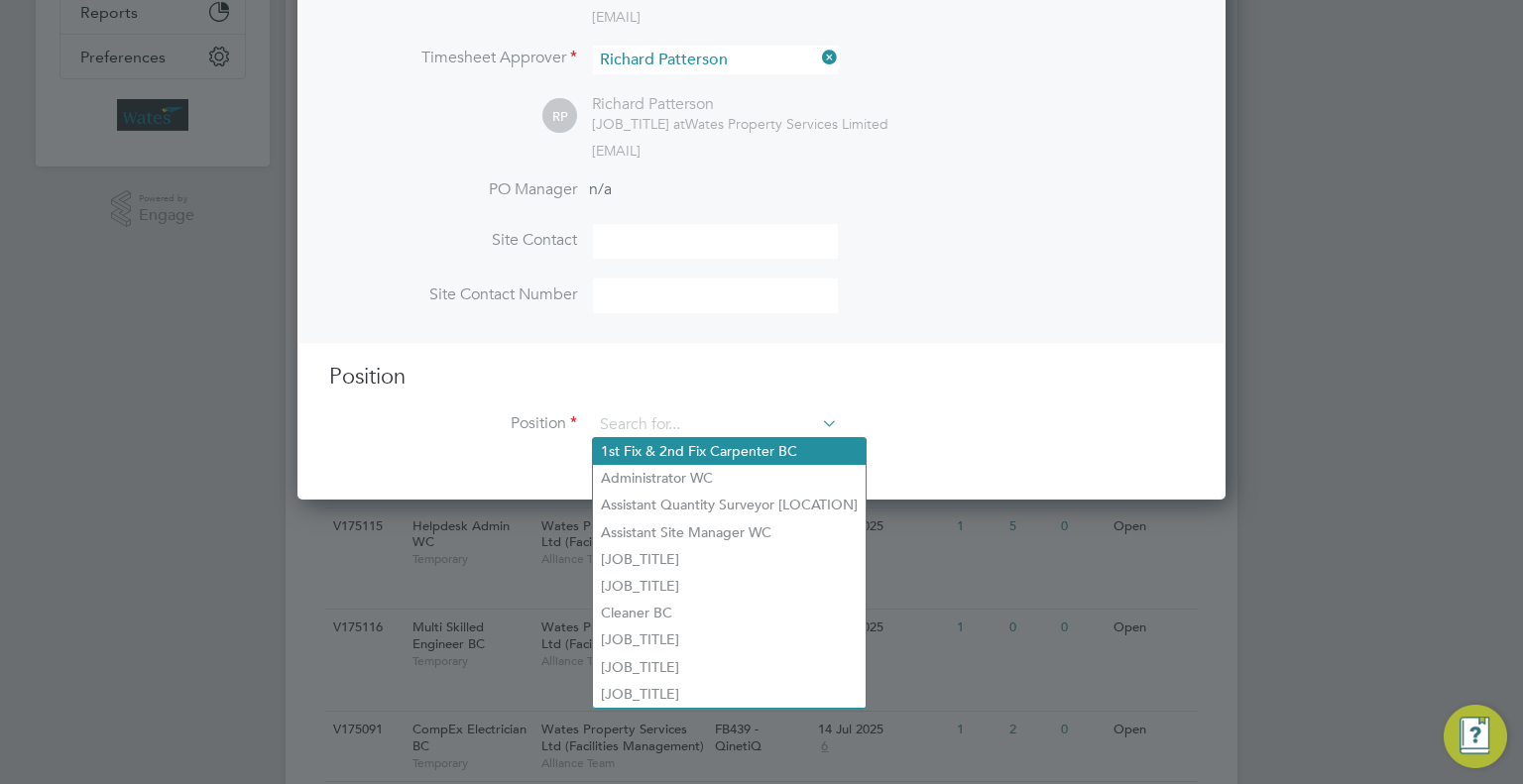click on "1st Fix & 2nd Fix Carpenter BC" 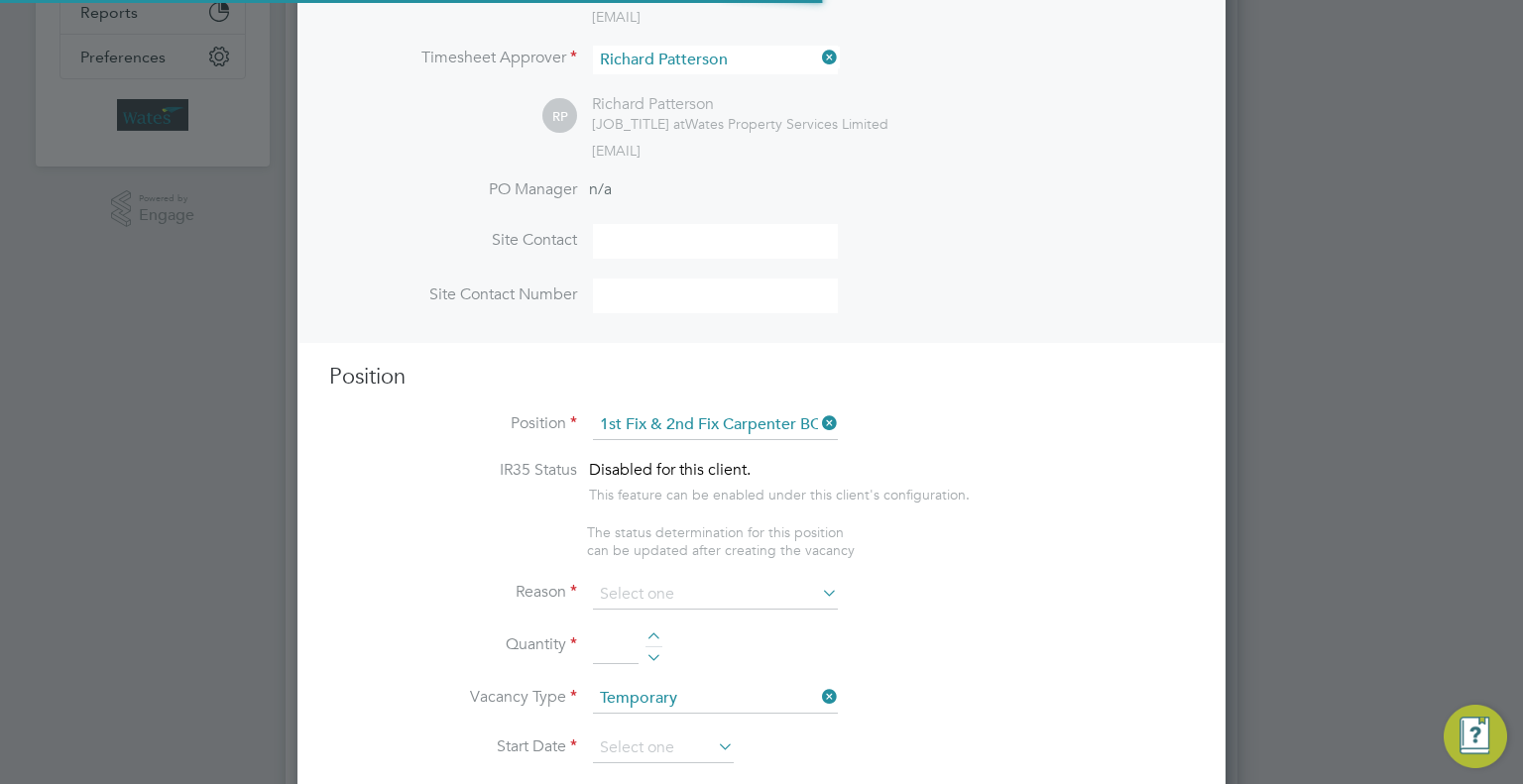 type on "Carpenter" 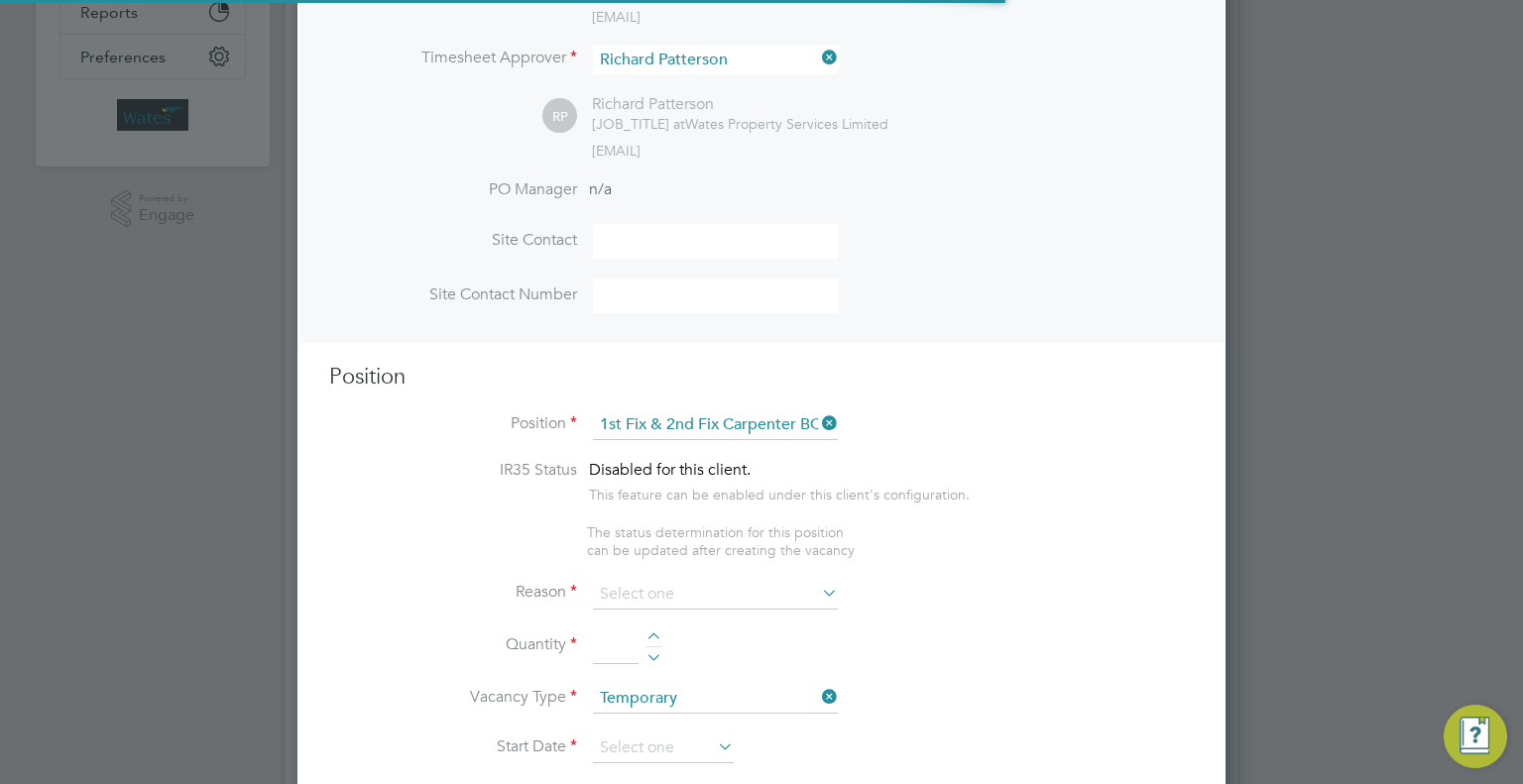 scroll, scrollTop: 9, scrollLeft: 10, axis: both 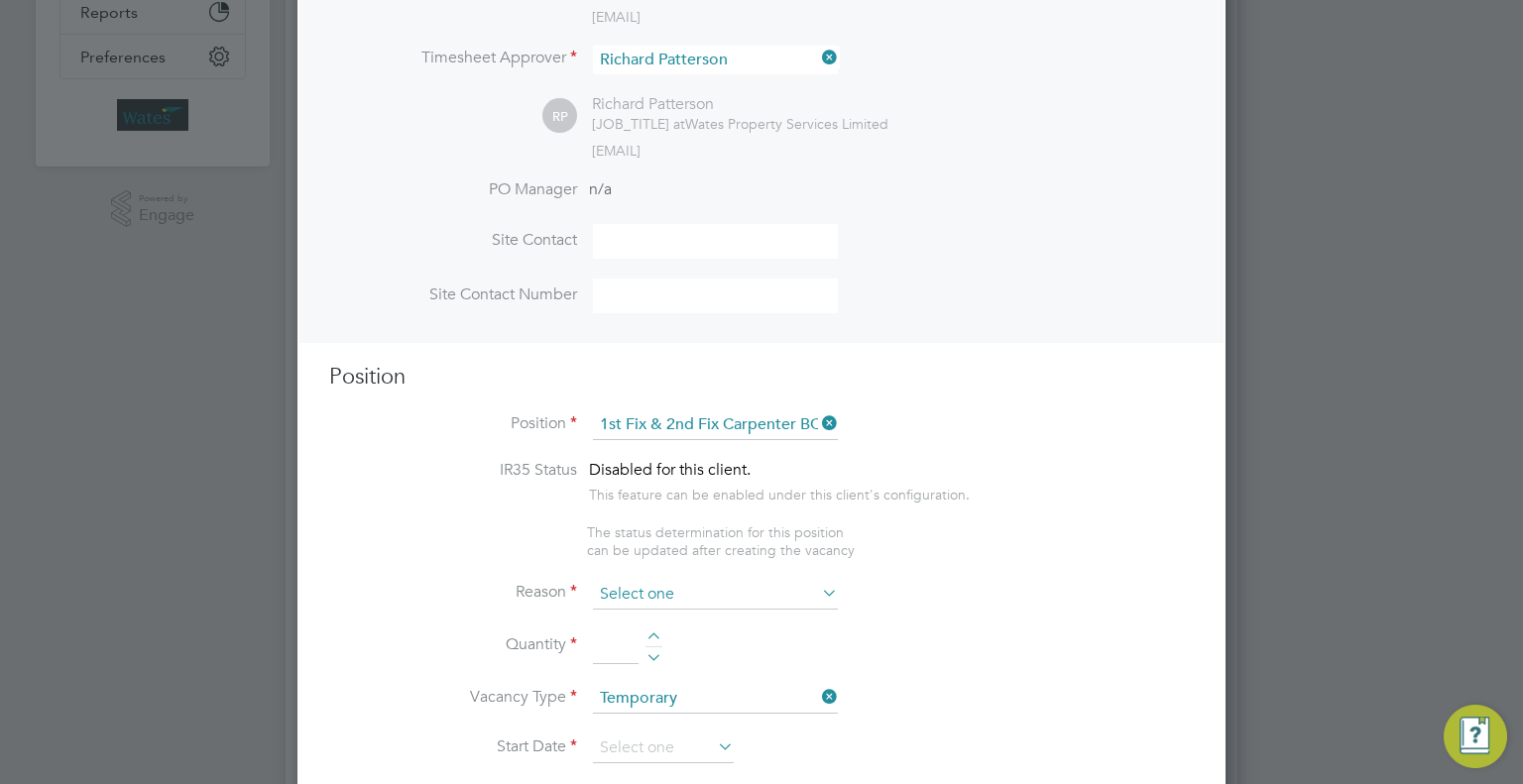 click at bounding box center [715, 595] 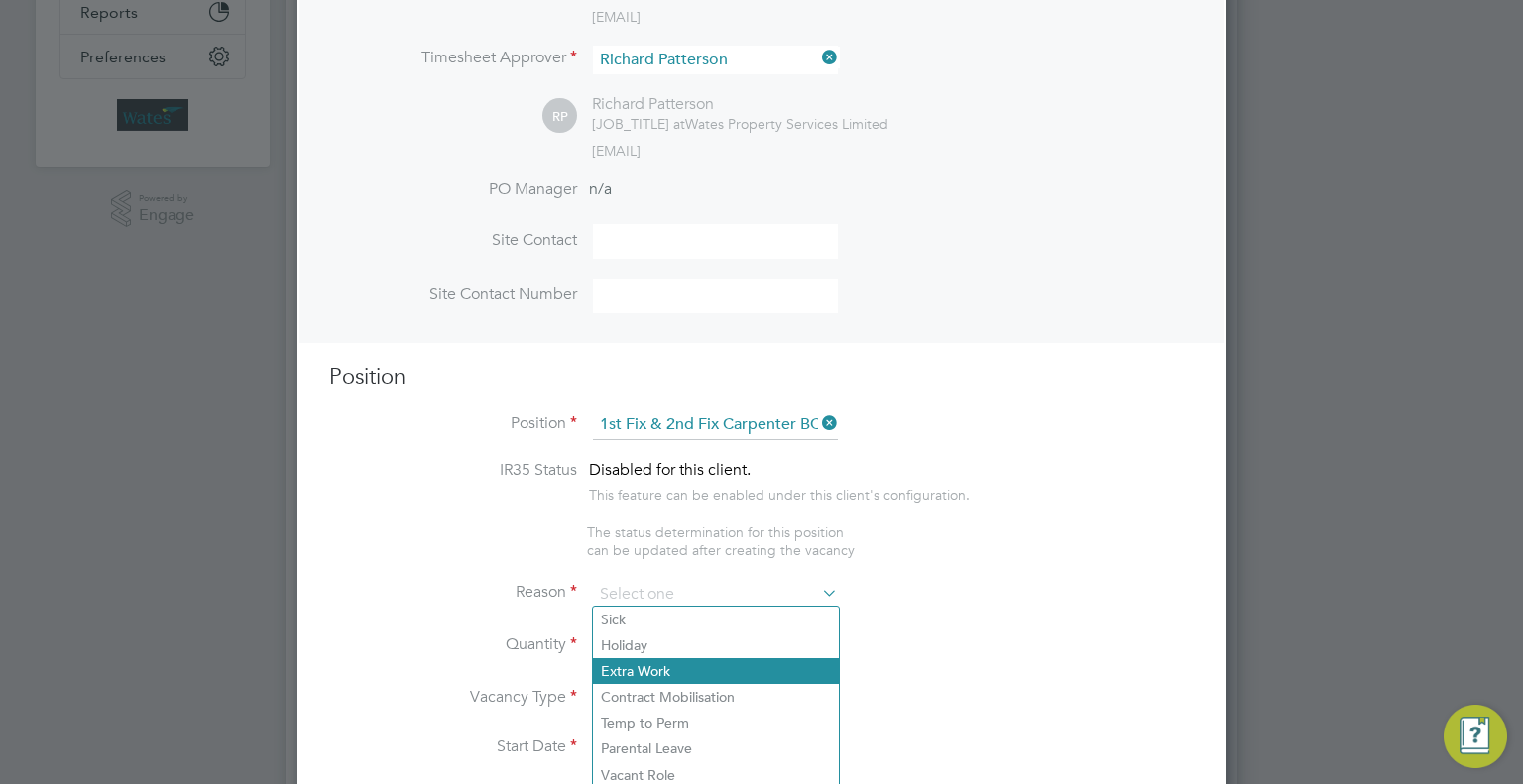 click on "Extra Work" 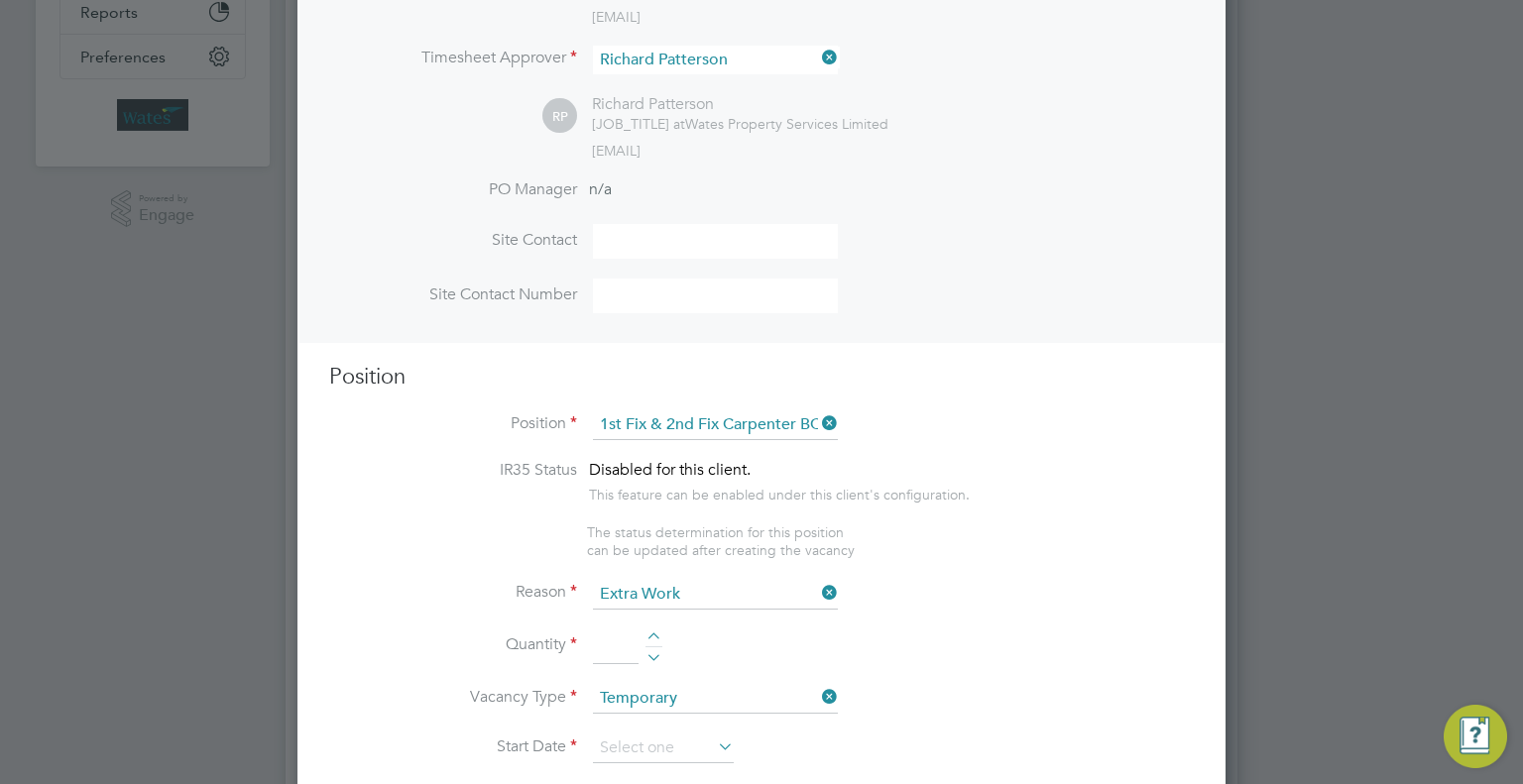 click at bounding box center (616, 647) 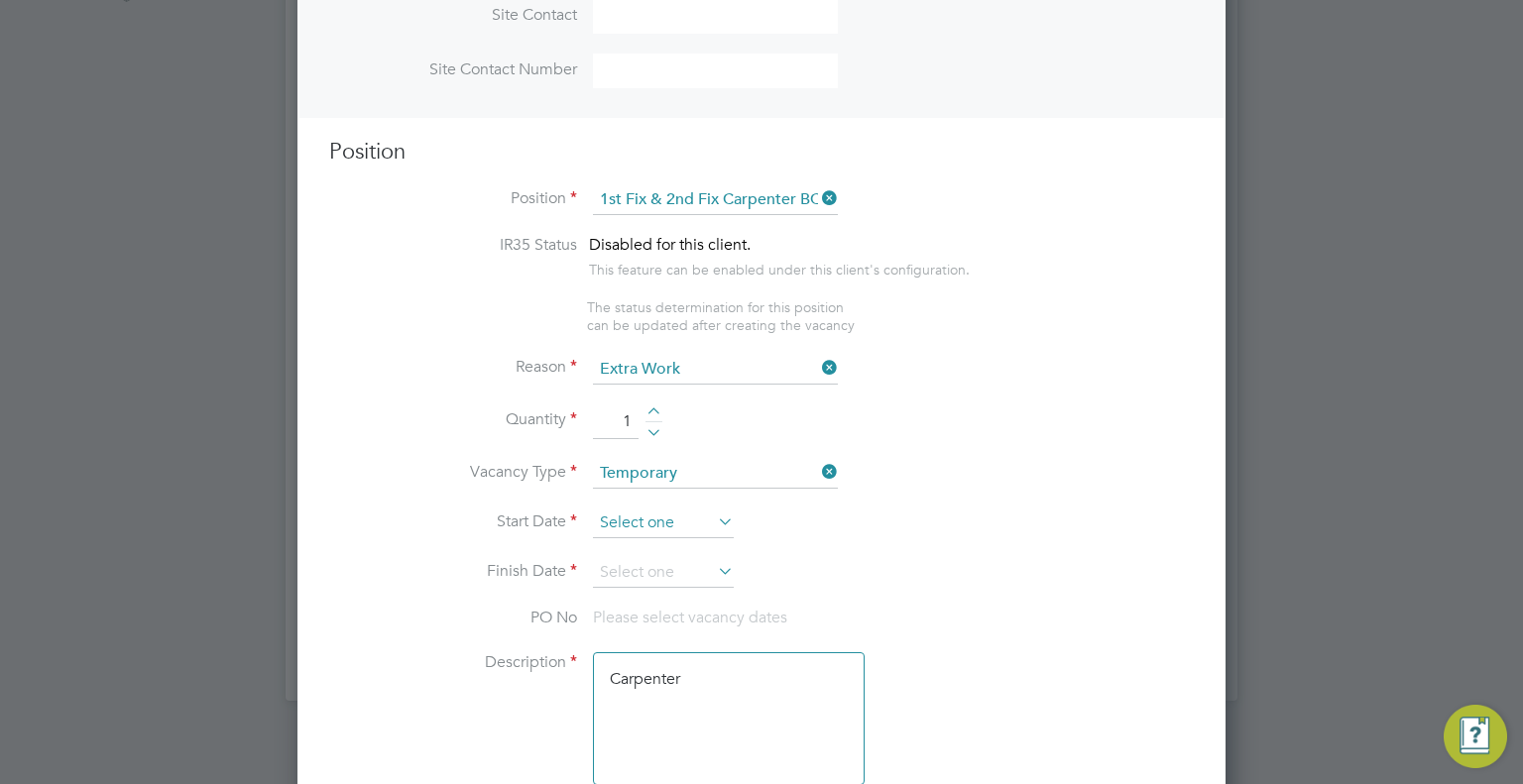 scroll, scrollTop: 714, scrollLeft: 0, axis: vertical 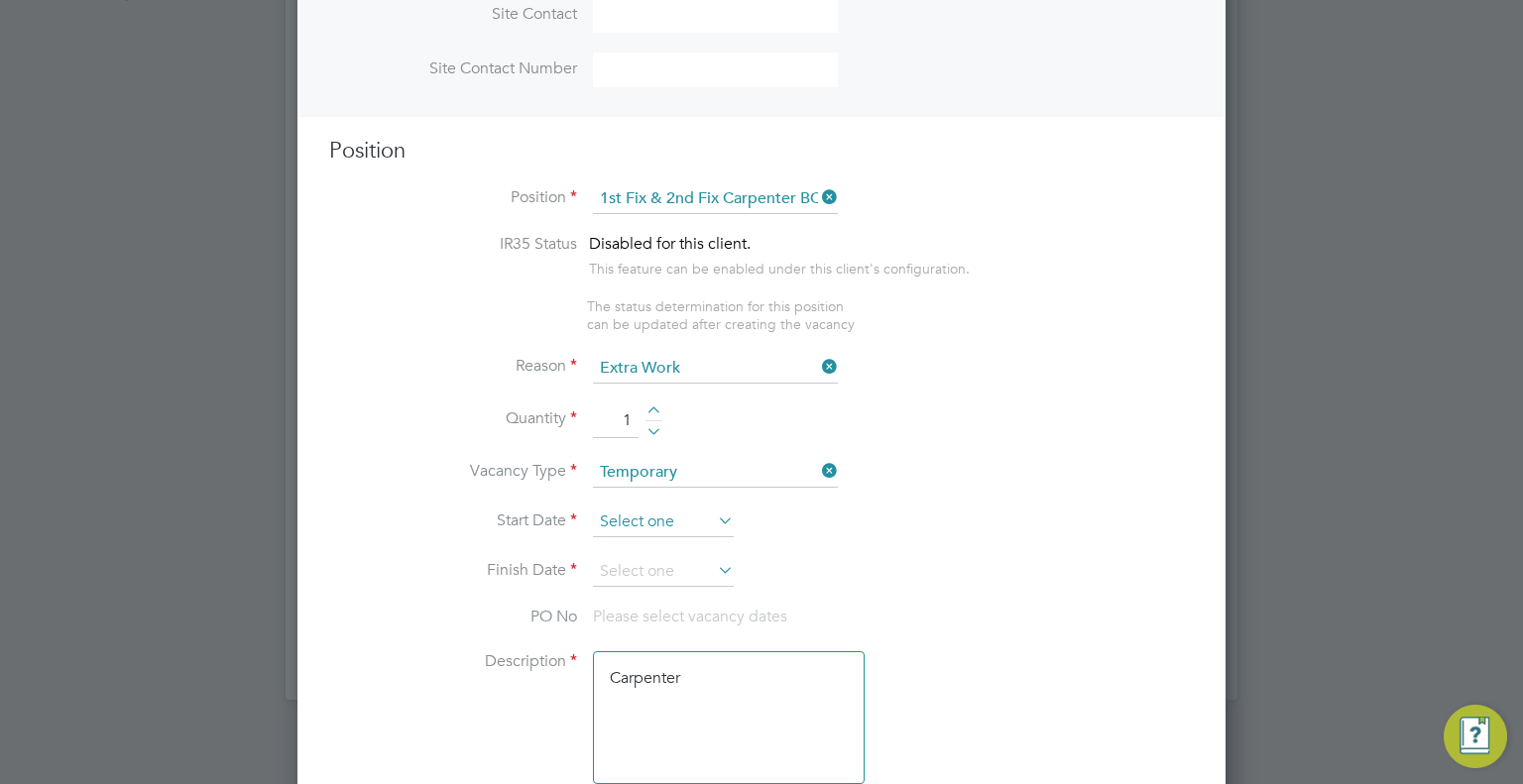 click at bounding box center (663, 522) 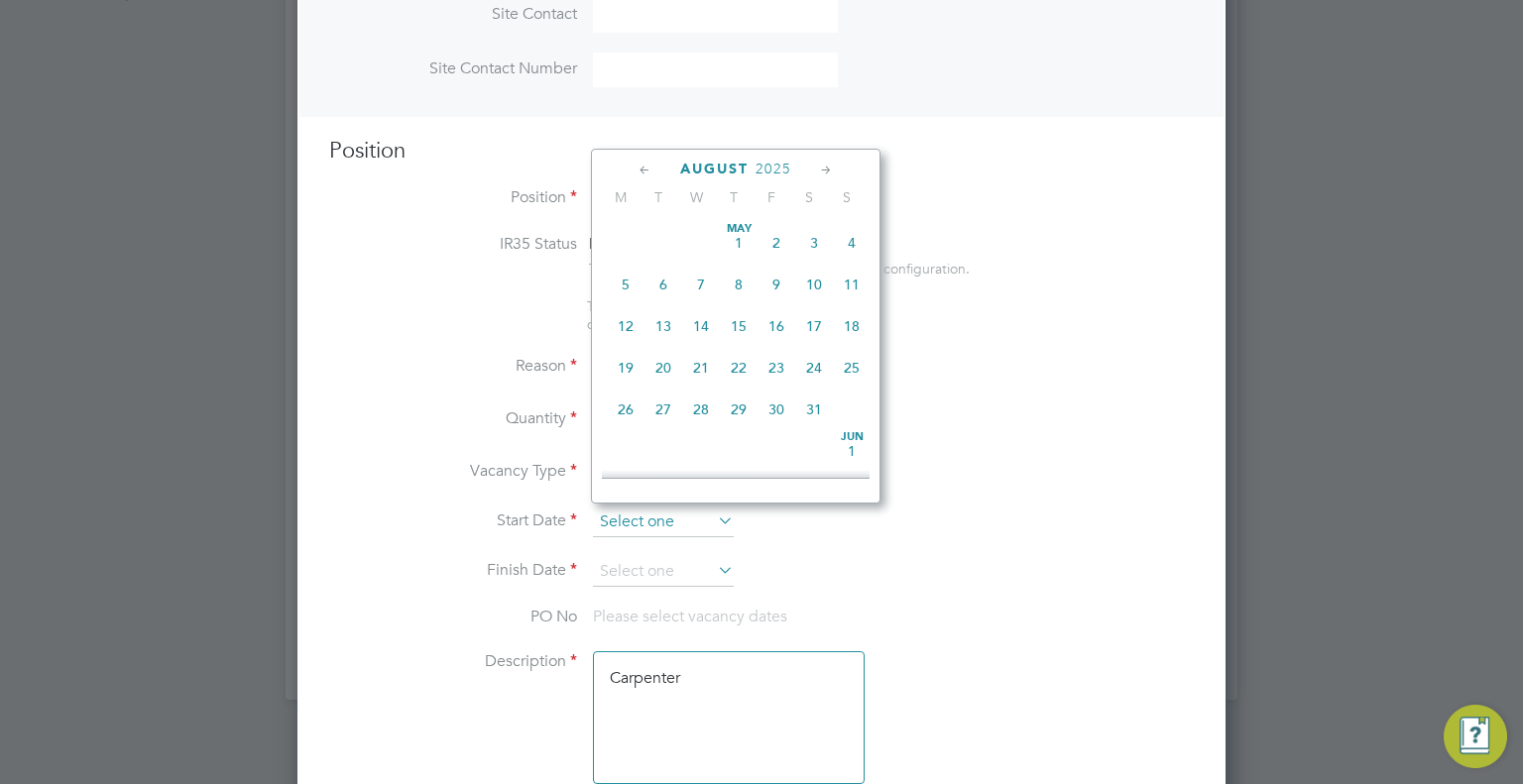 scroll, scrollTop: 646, scrollLeft: 0, axis: vertical 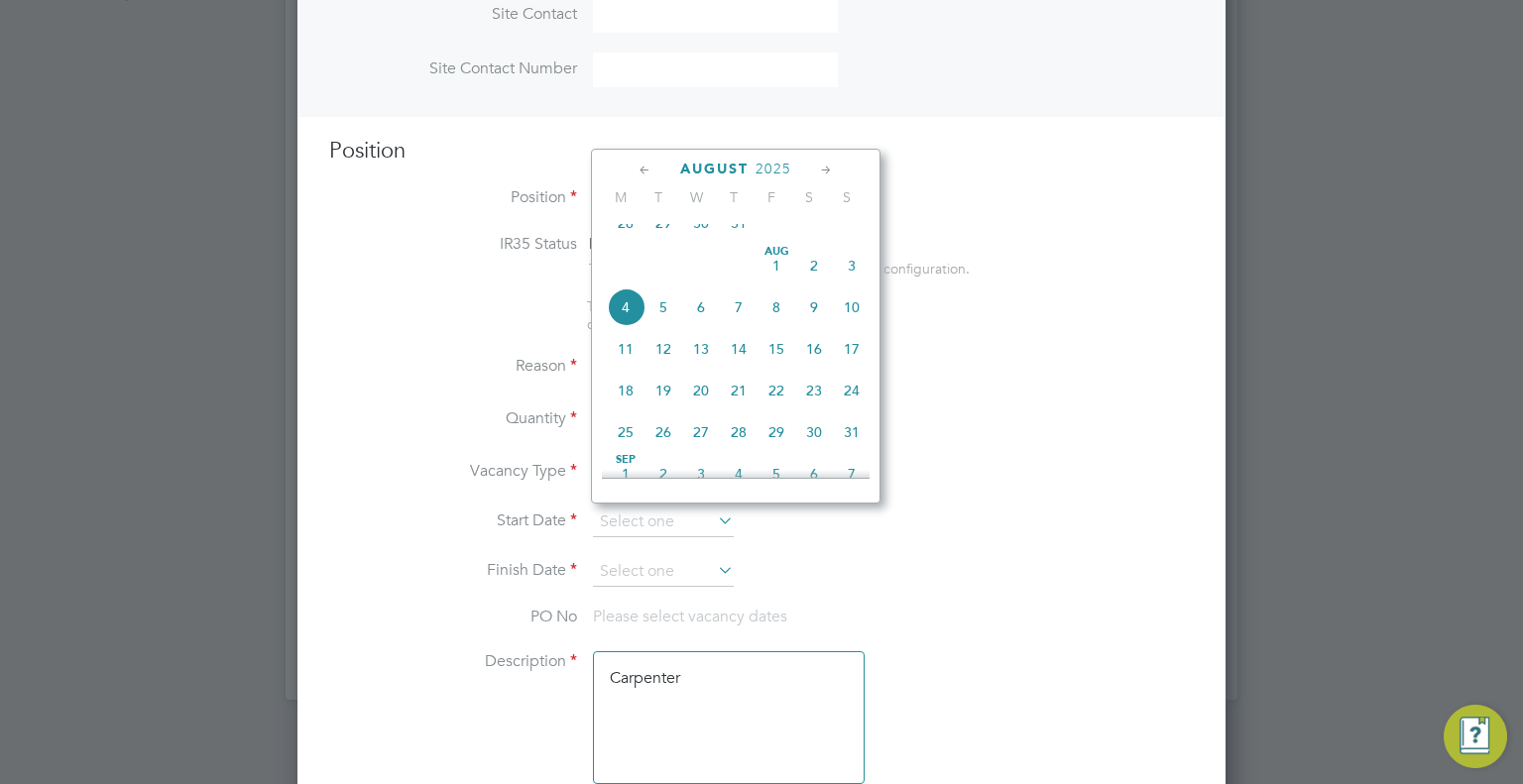 click on "11" 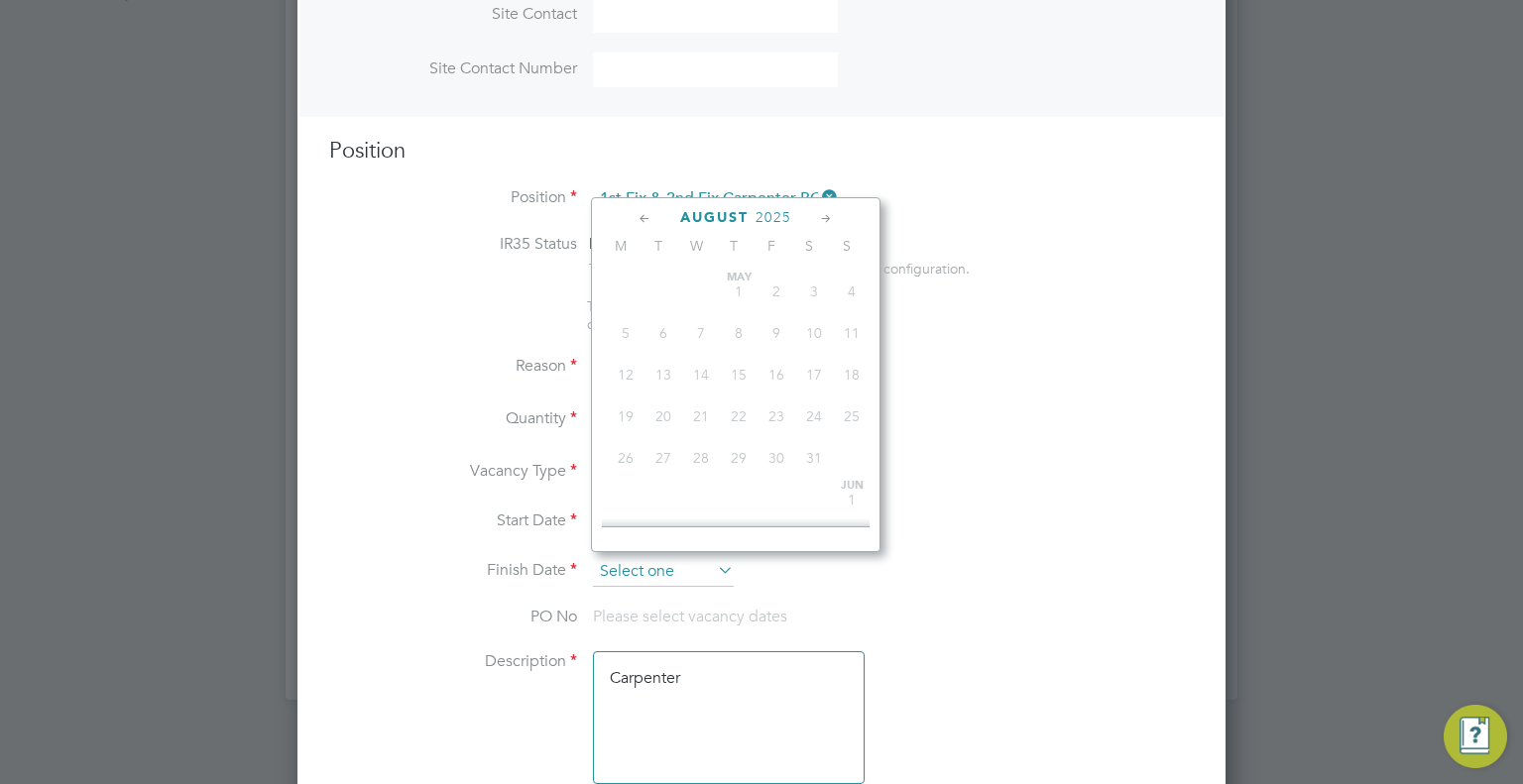 click at bounding box center [663, 572] 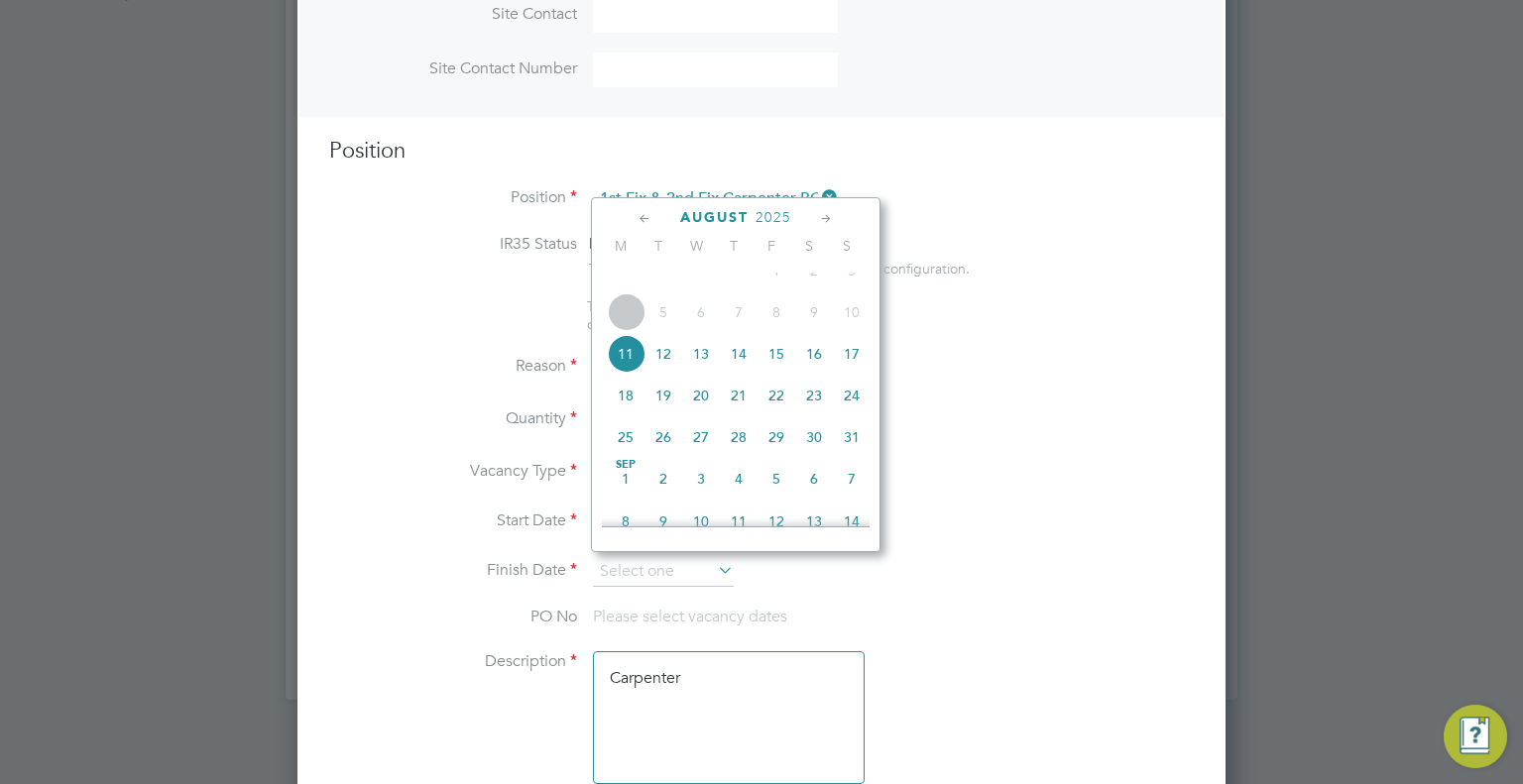 click 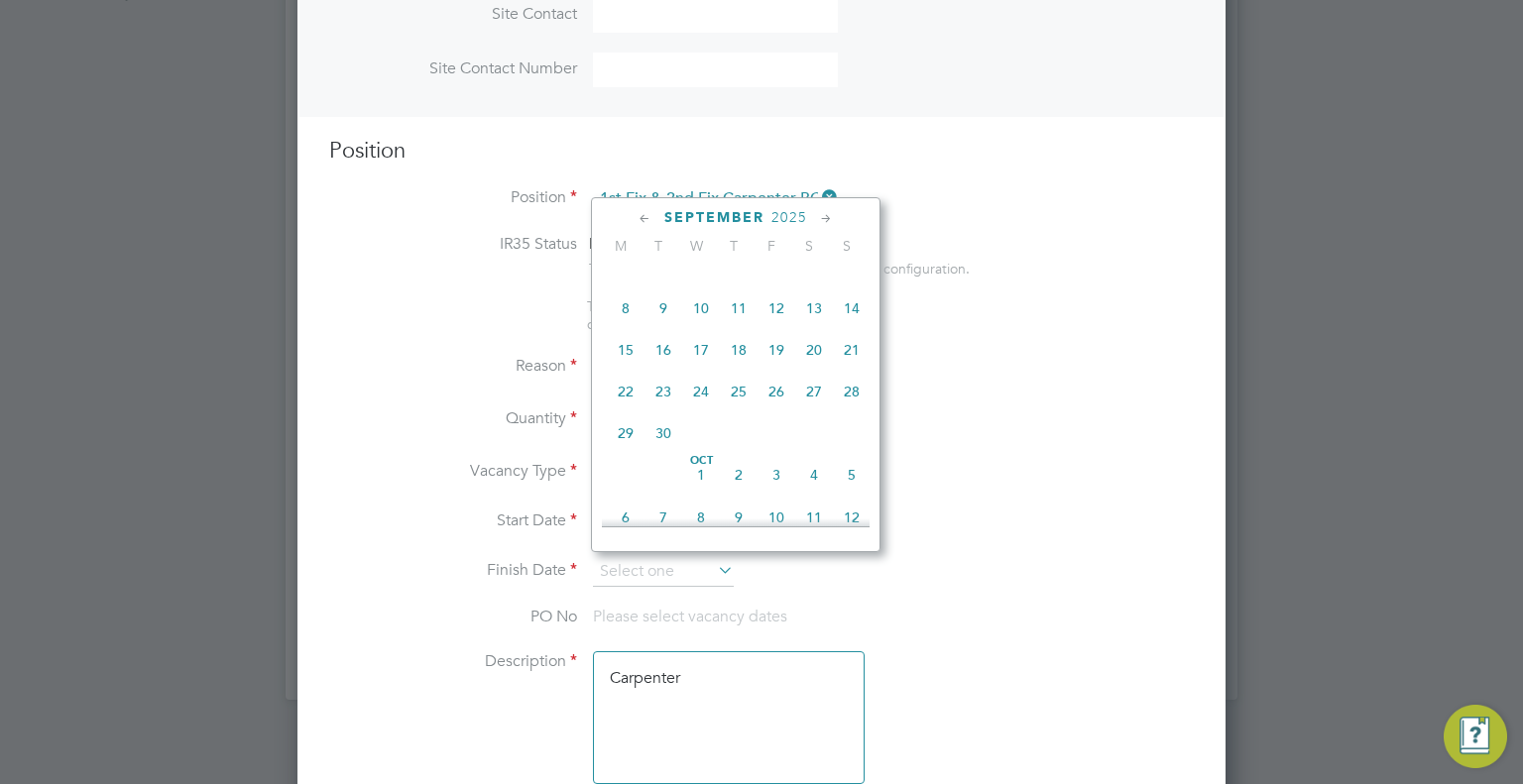 click on "12" 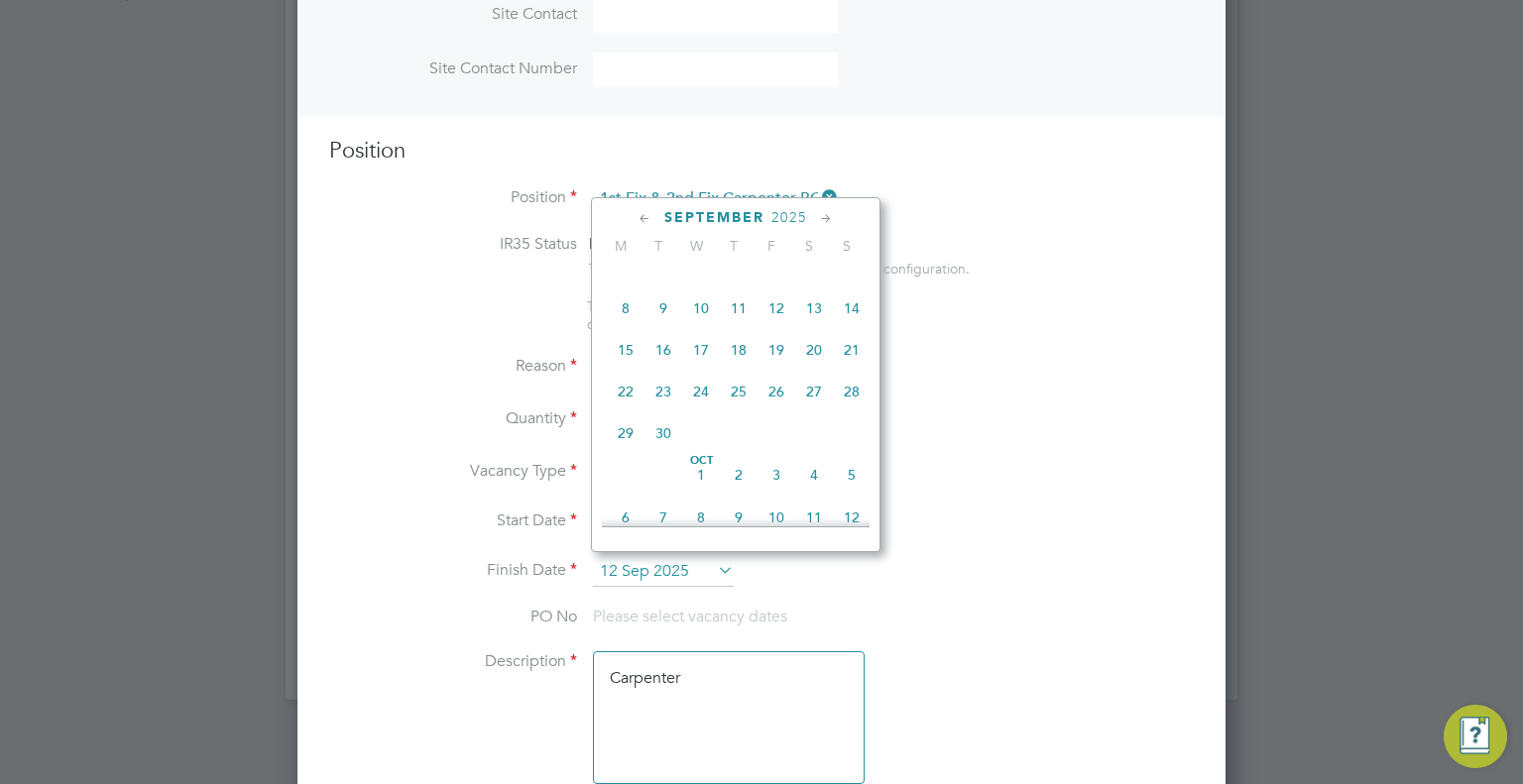 scroll, scrollTop: 9, scrollLeft: 10, axis: both 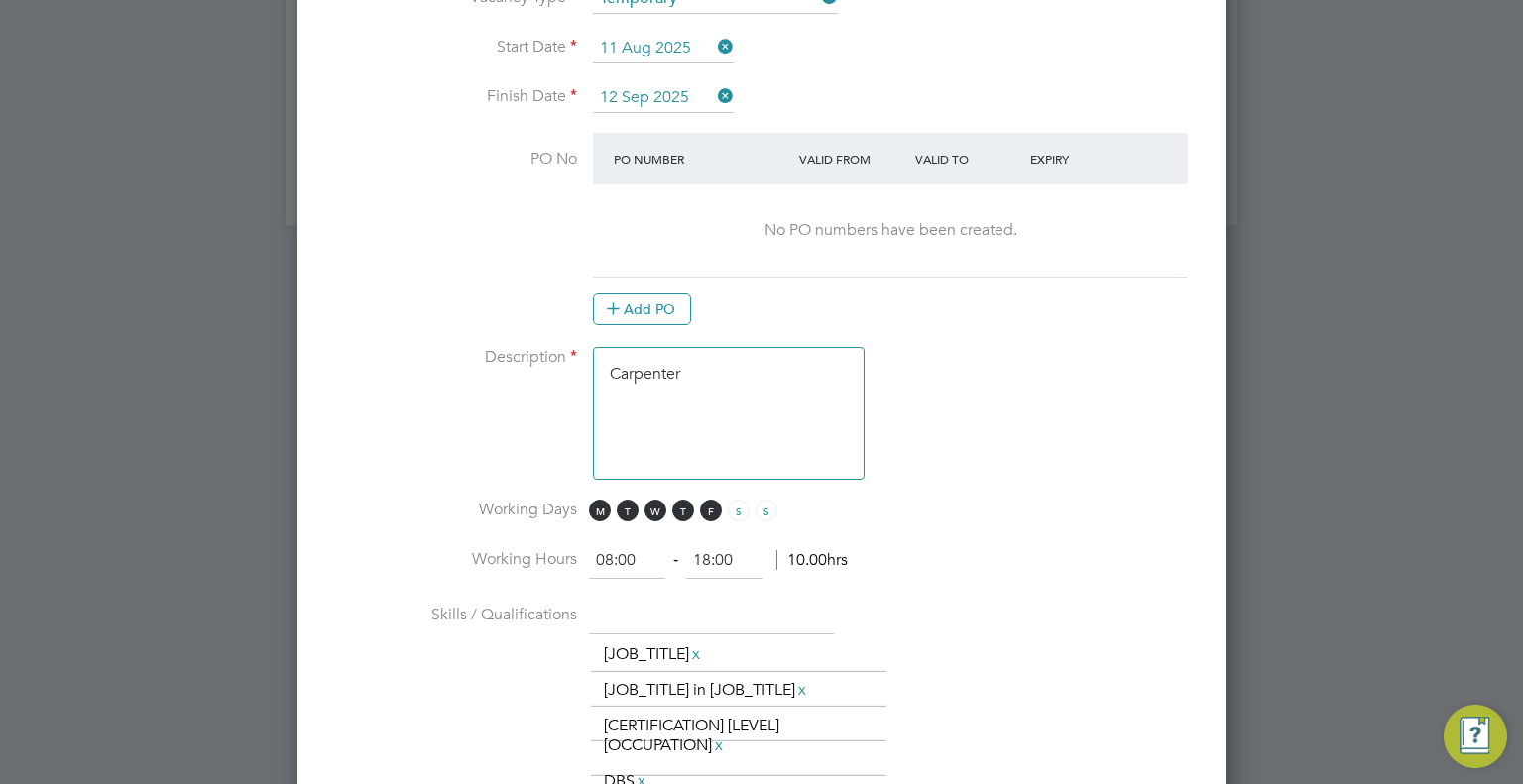 click on "Carpenter" at bounding box center (729, 413) 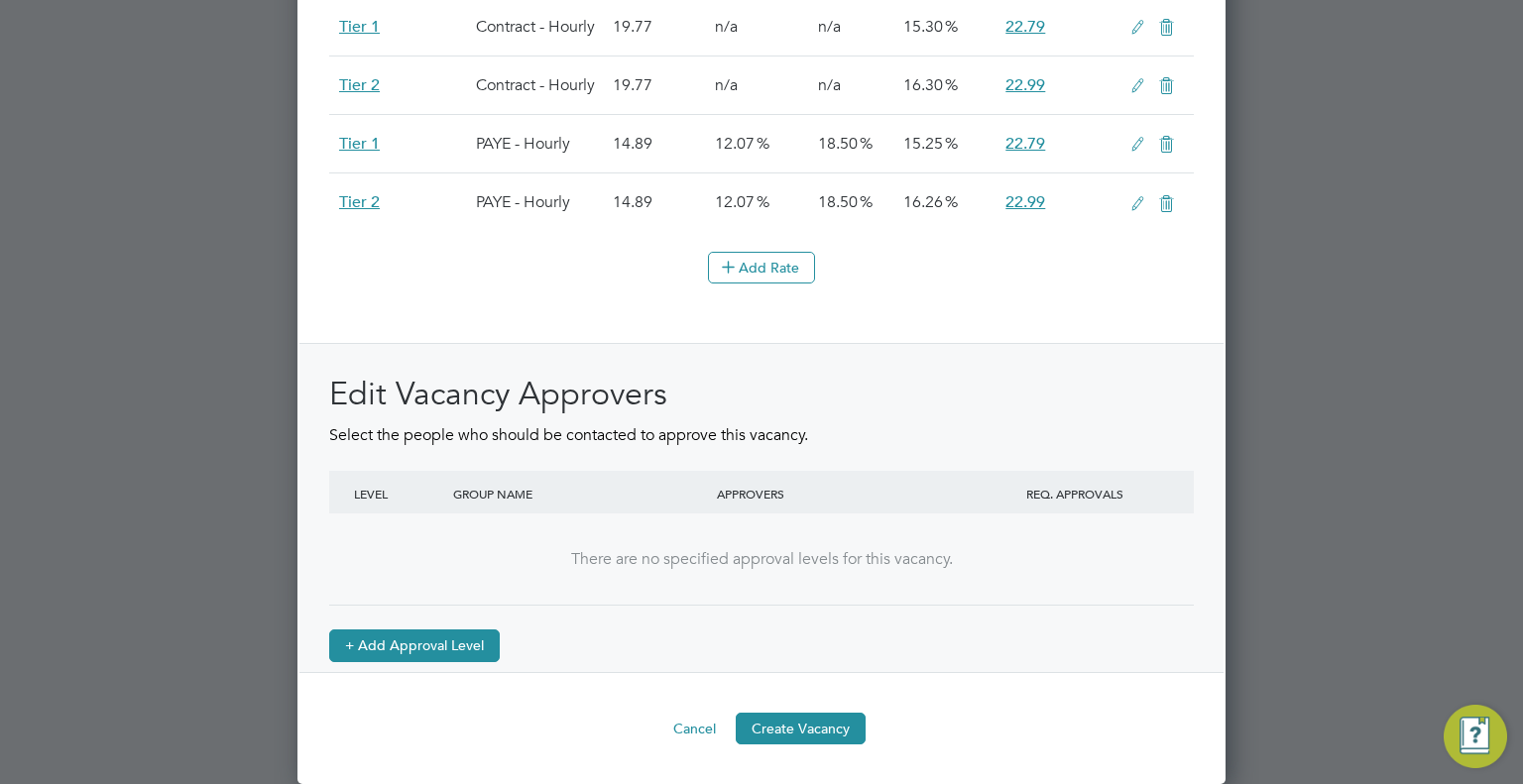 type on "Carpenter
4 weeks work
kitchen fitting and general joinery" 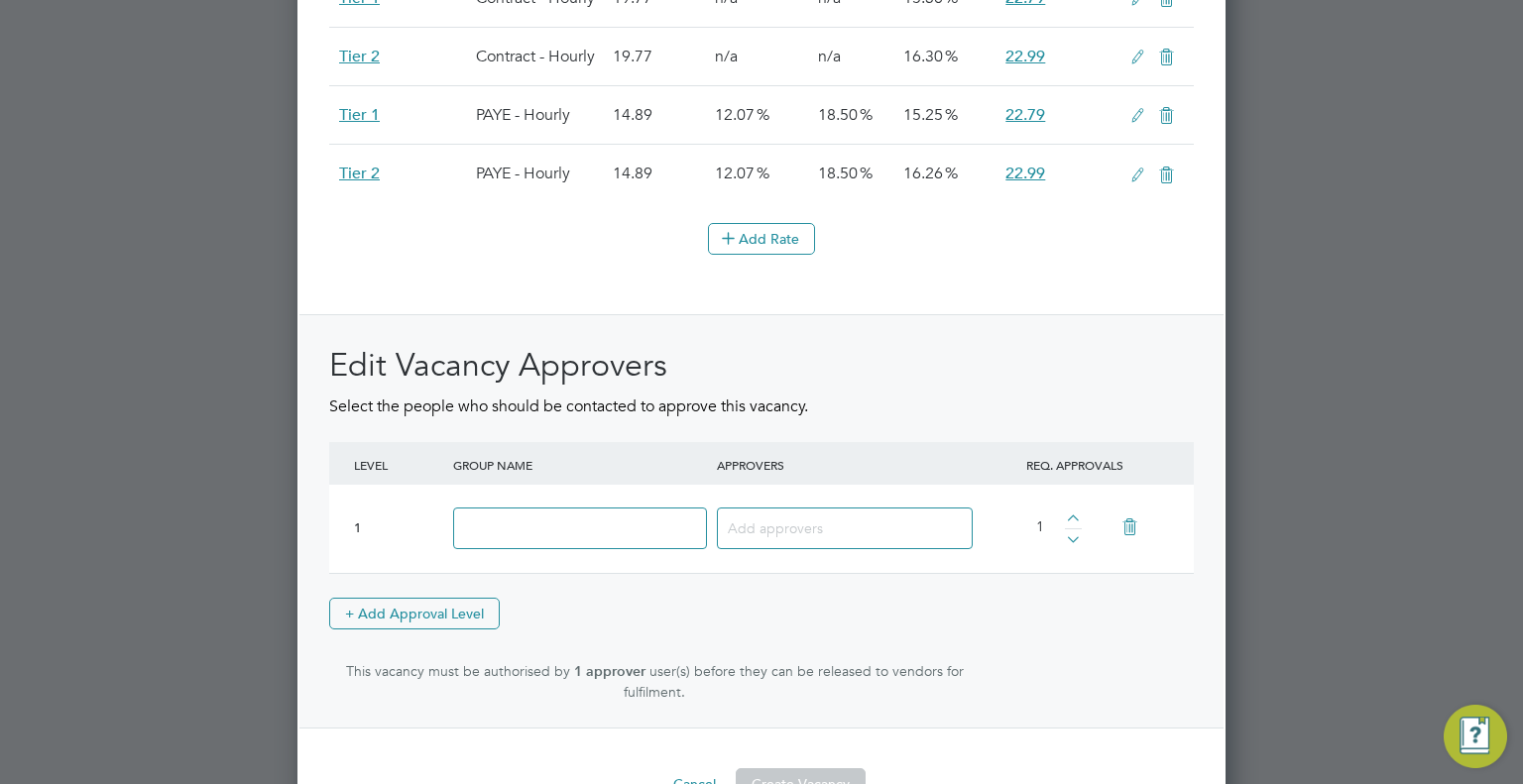 click at bounding box center (580, 528) 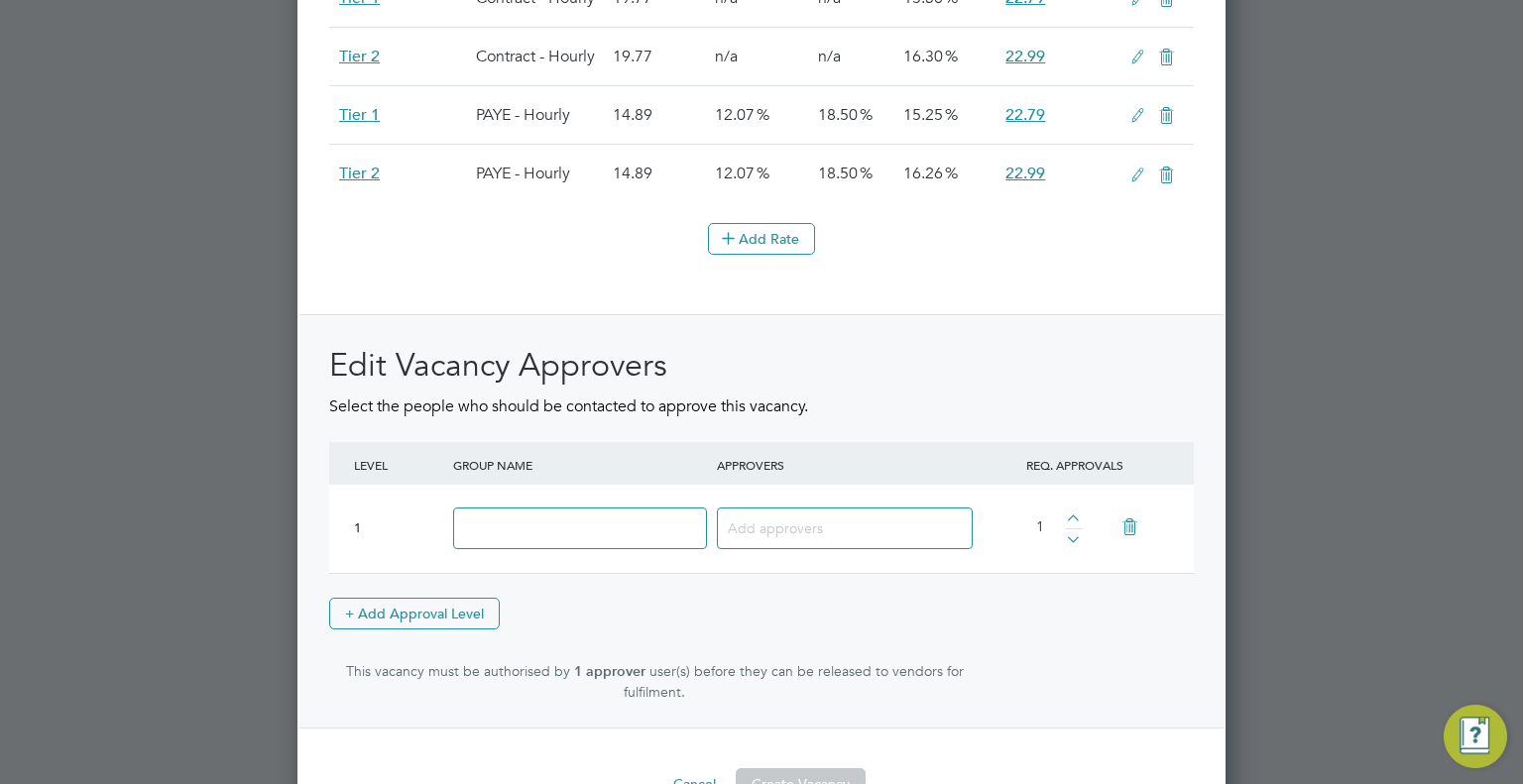 type on "Approver" 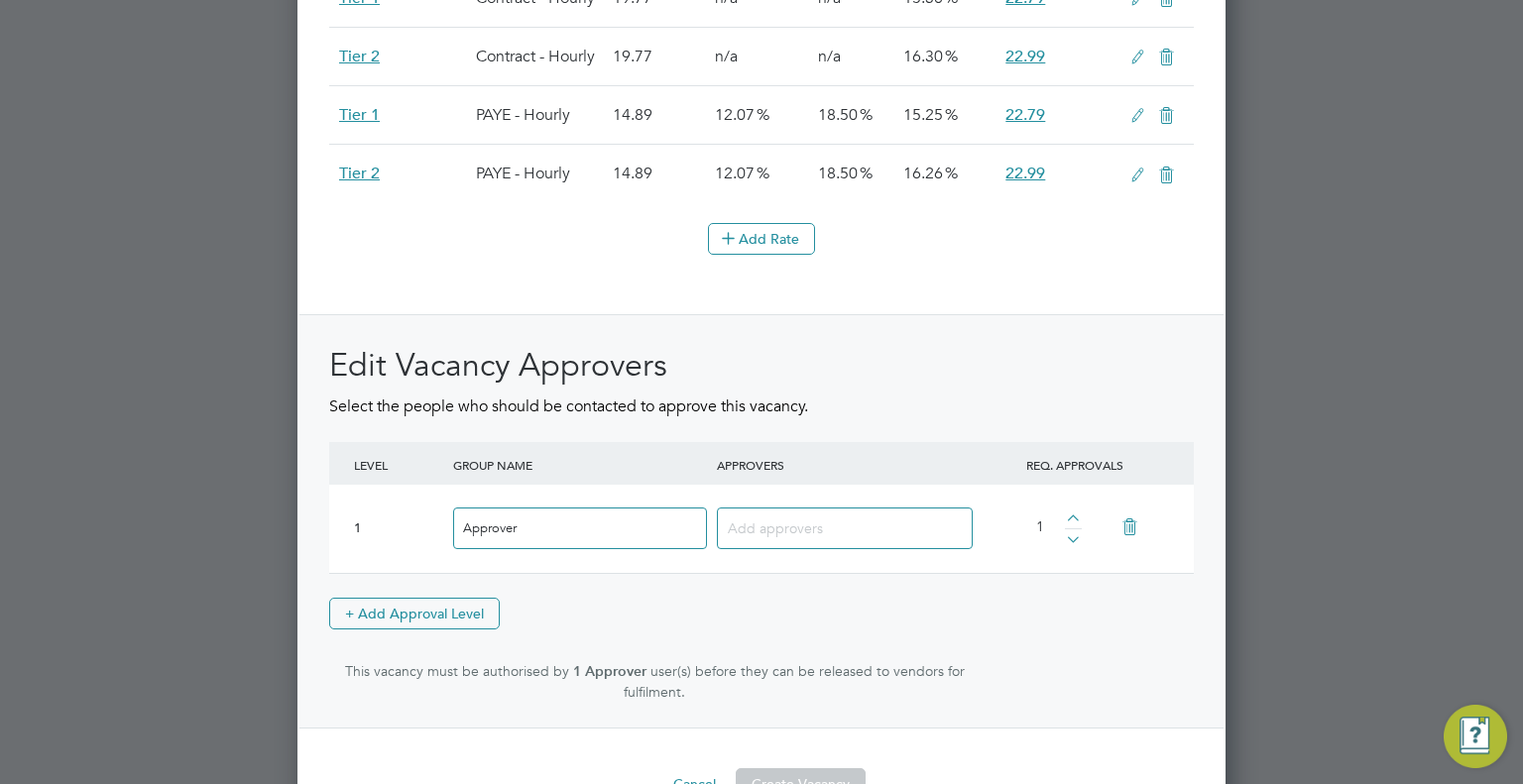 click at bounding box center [837, 527] 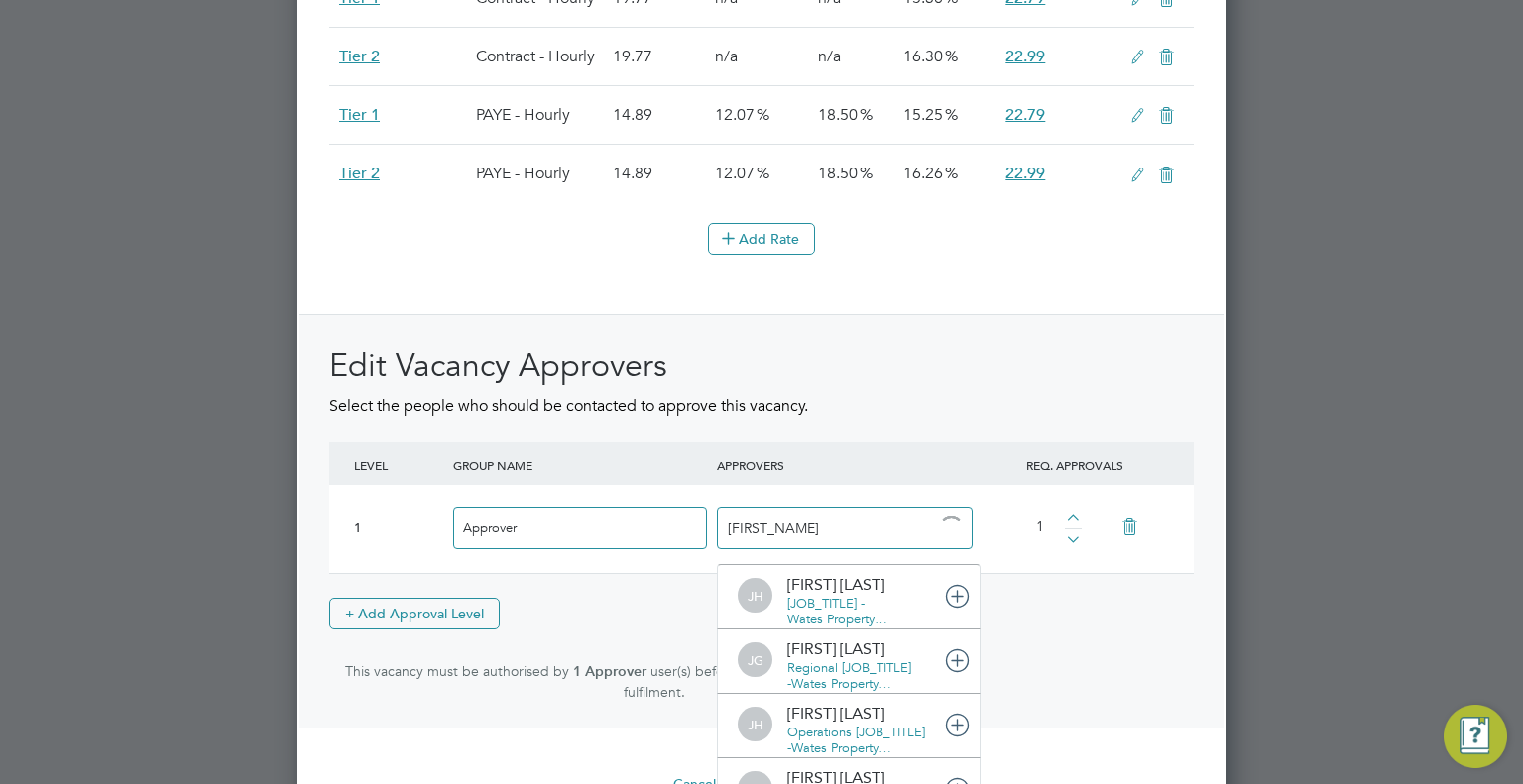 type on "james h" 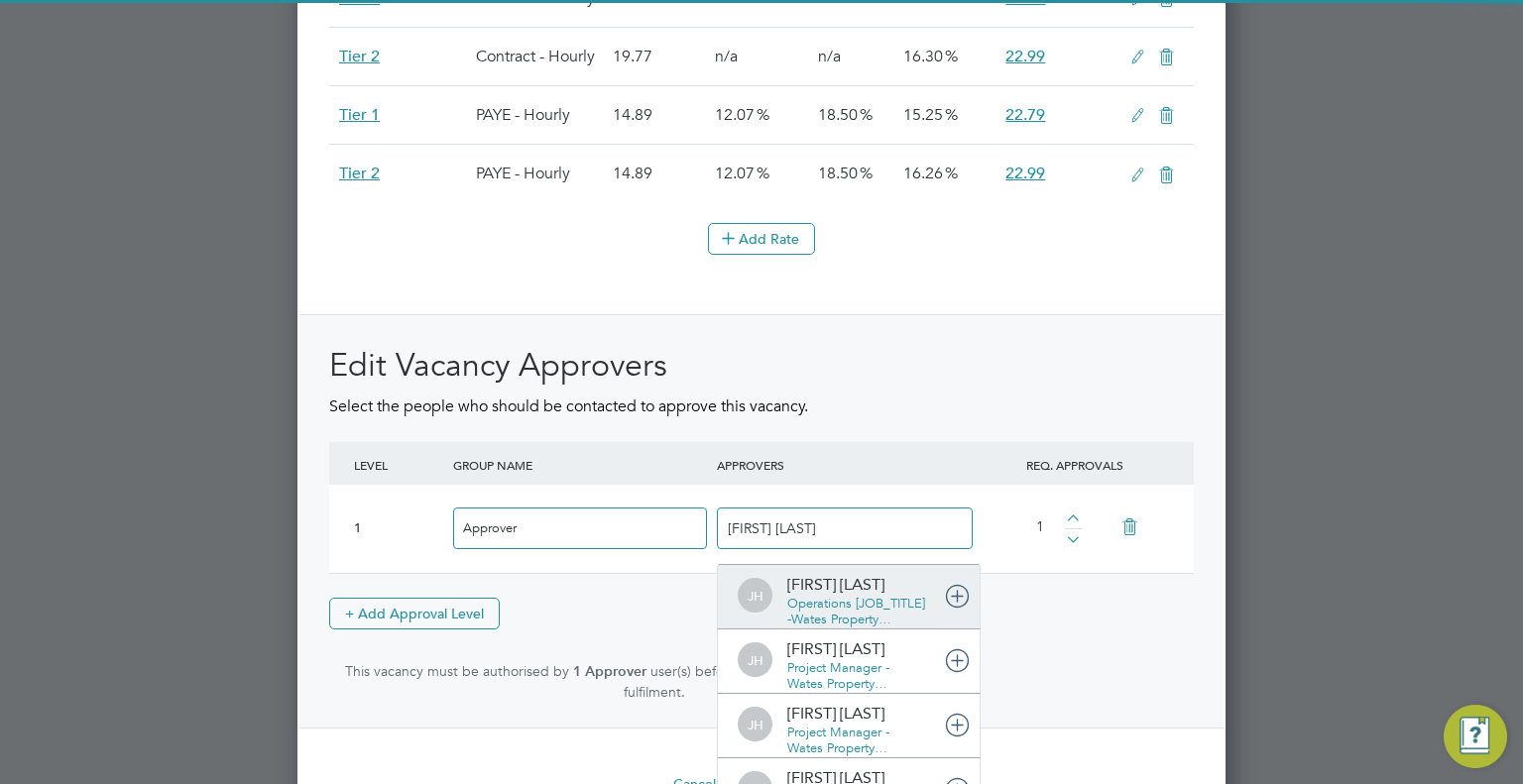 type 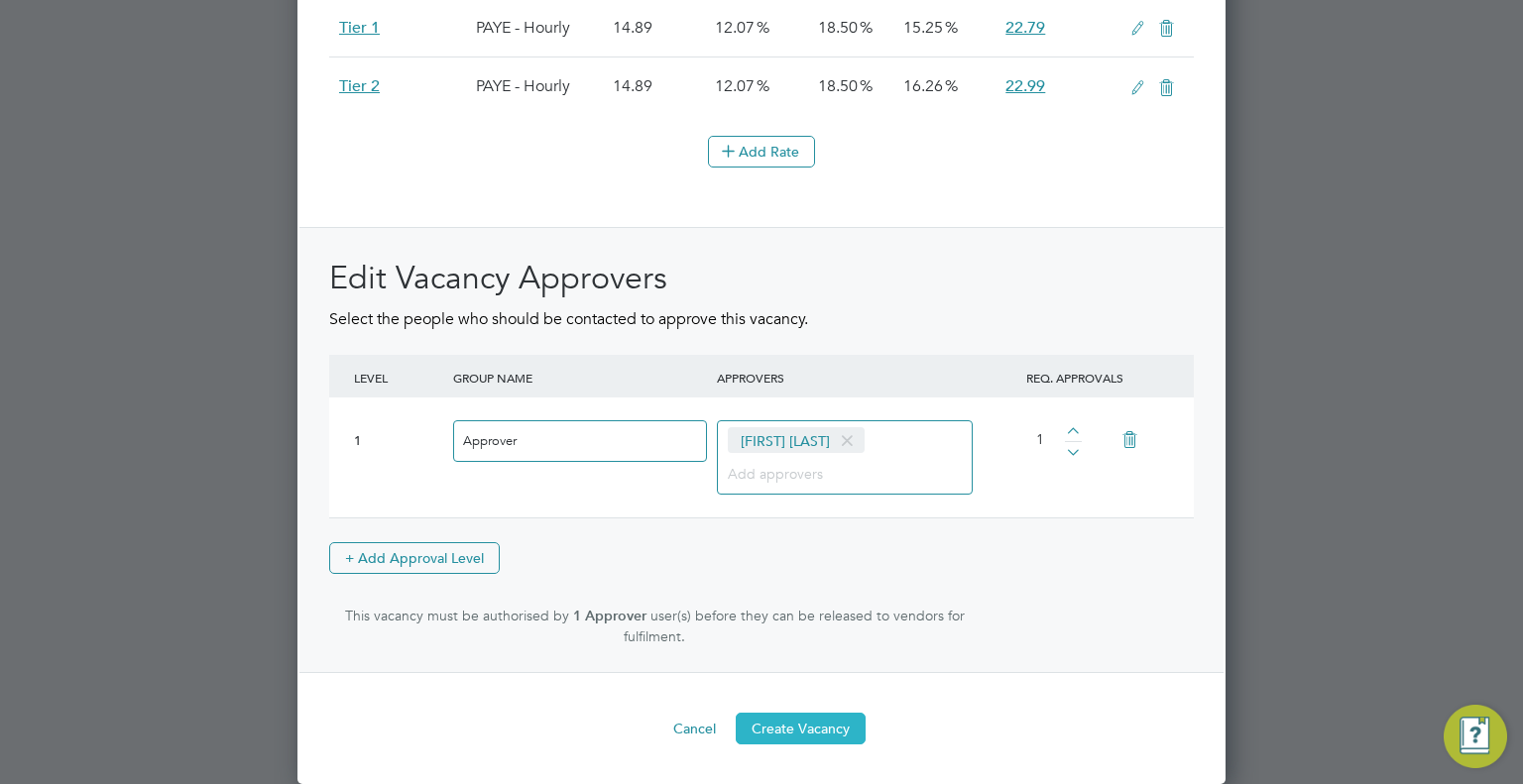 click on "Create Vacancy" at bounding box center [800, 728] 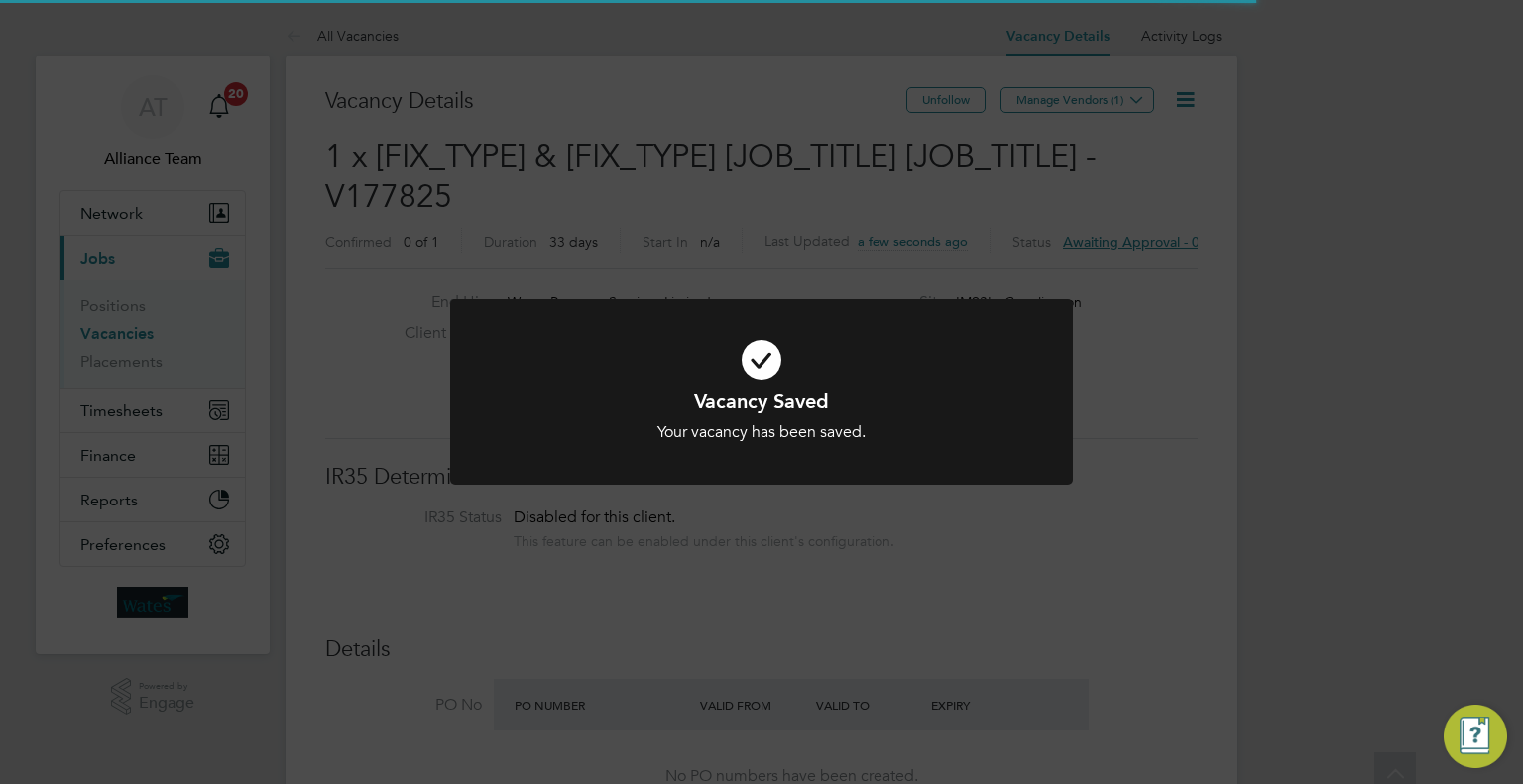 click on "Vacancy Saved Your vacancy has been saved. Cancel Okay" 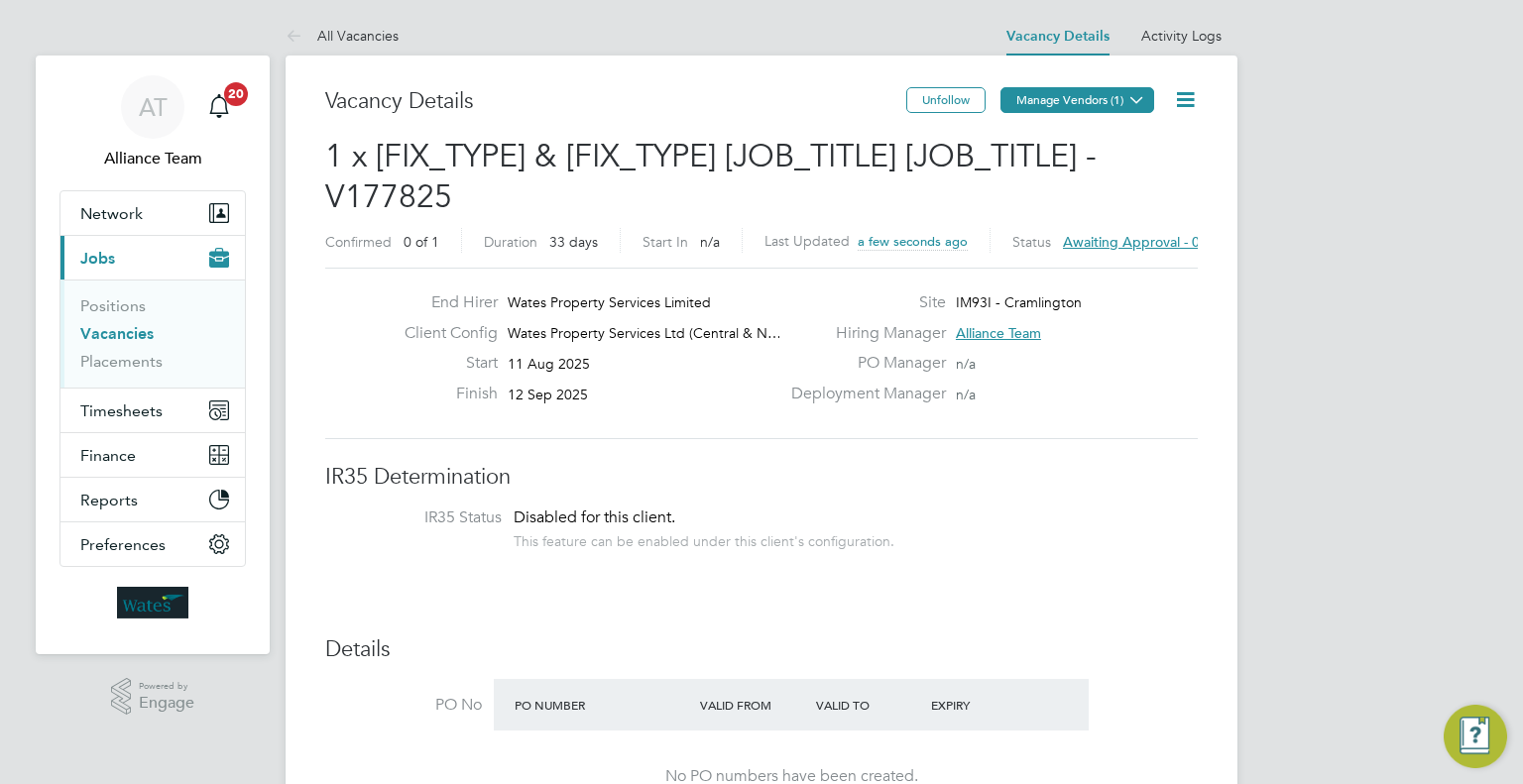 click on "Manage Vendors (1)" 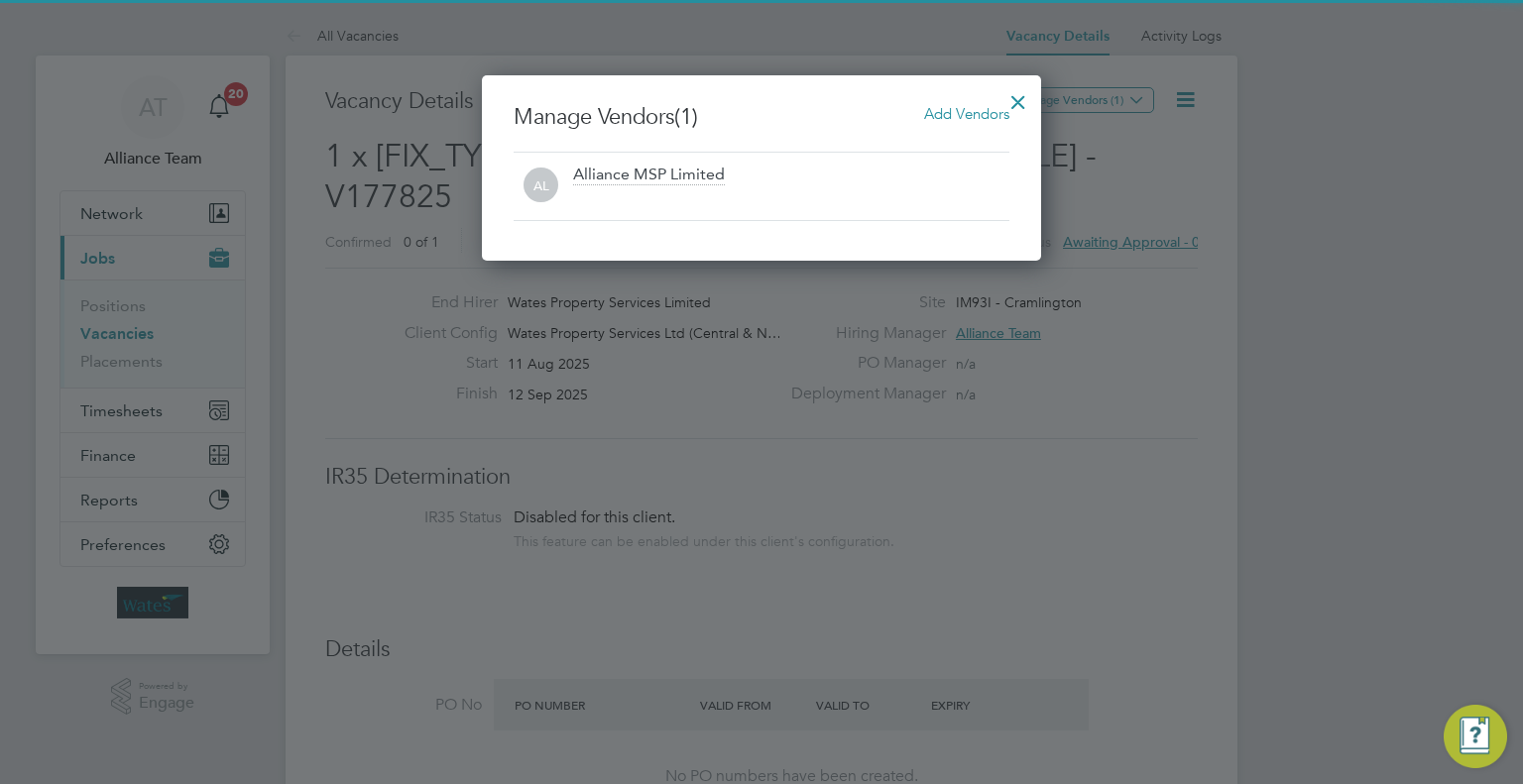 click on "Add Vendors" at bounding box center [967, 113] 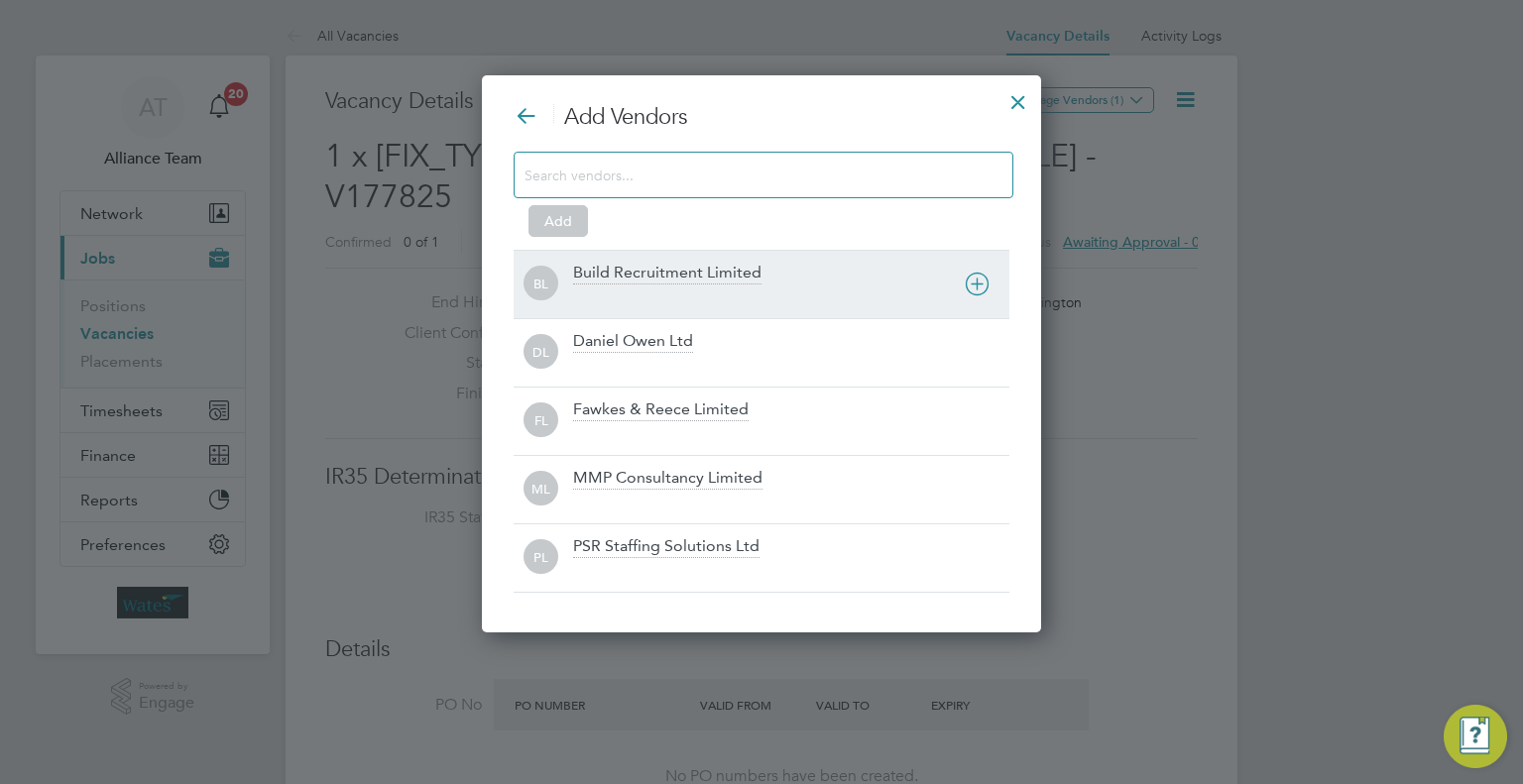 click on "Build Recruitment Limited" at bounding box center (667, 274) 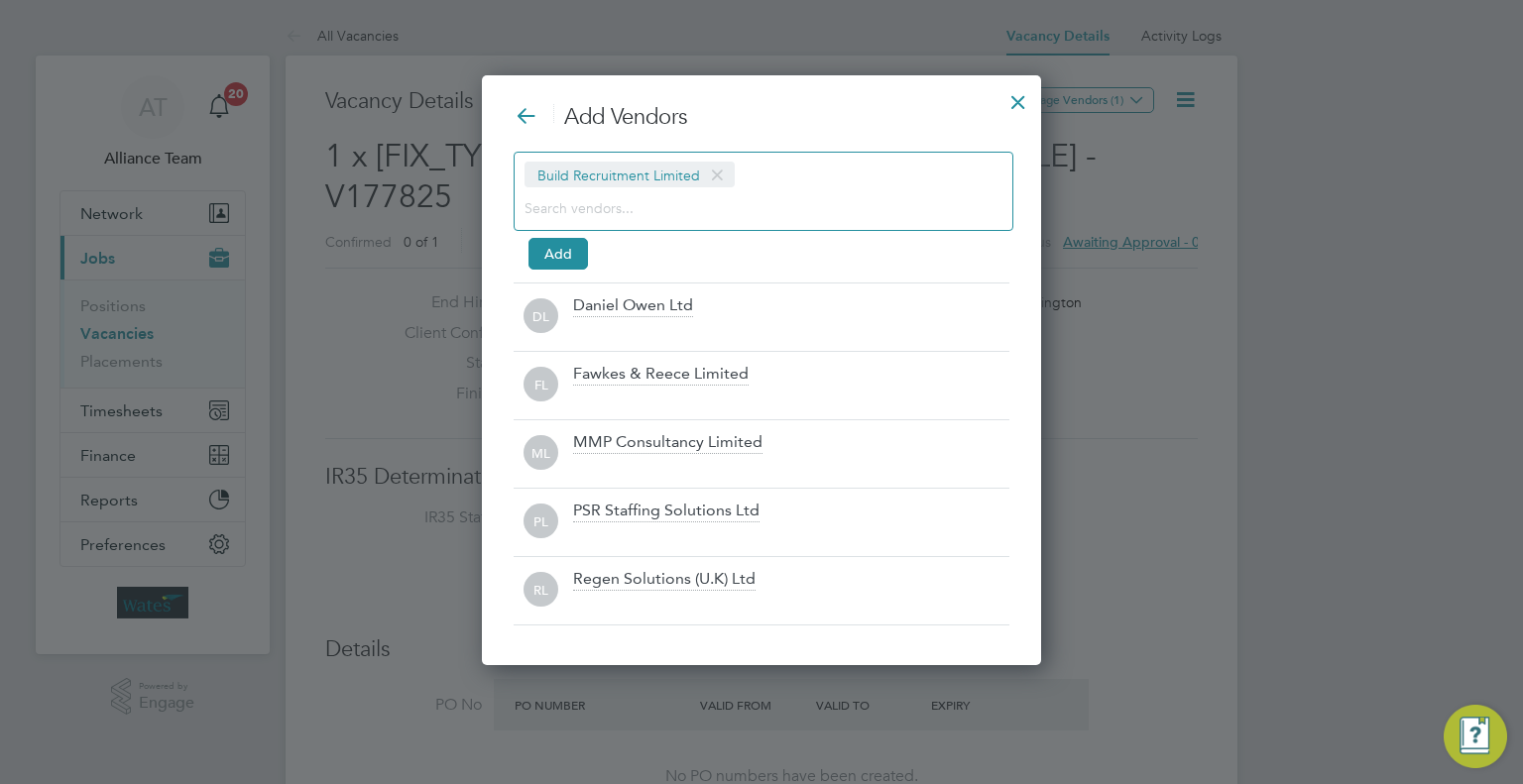 click at bounding box center (748, 207) 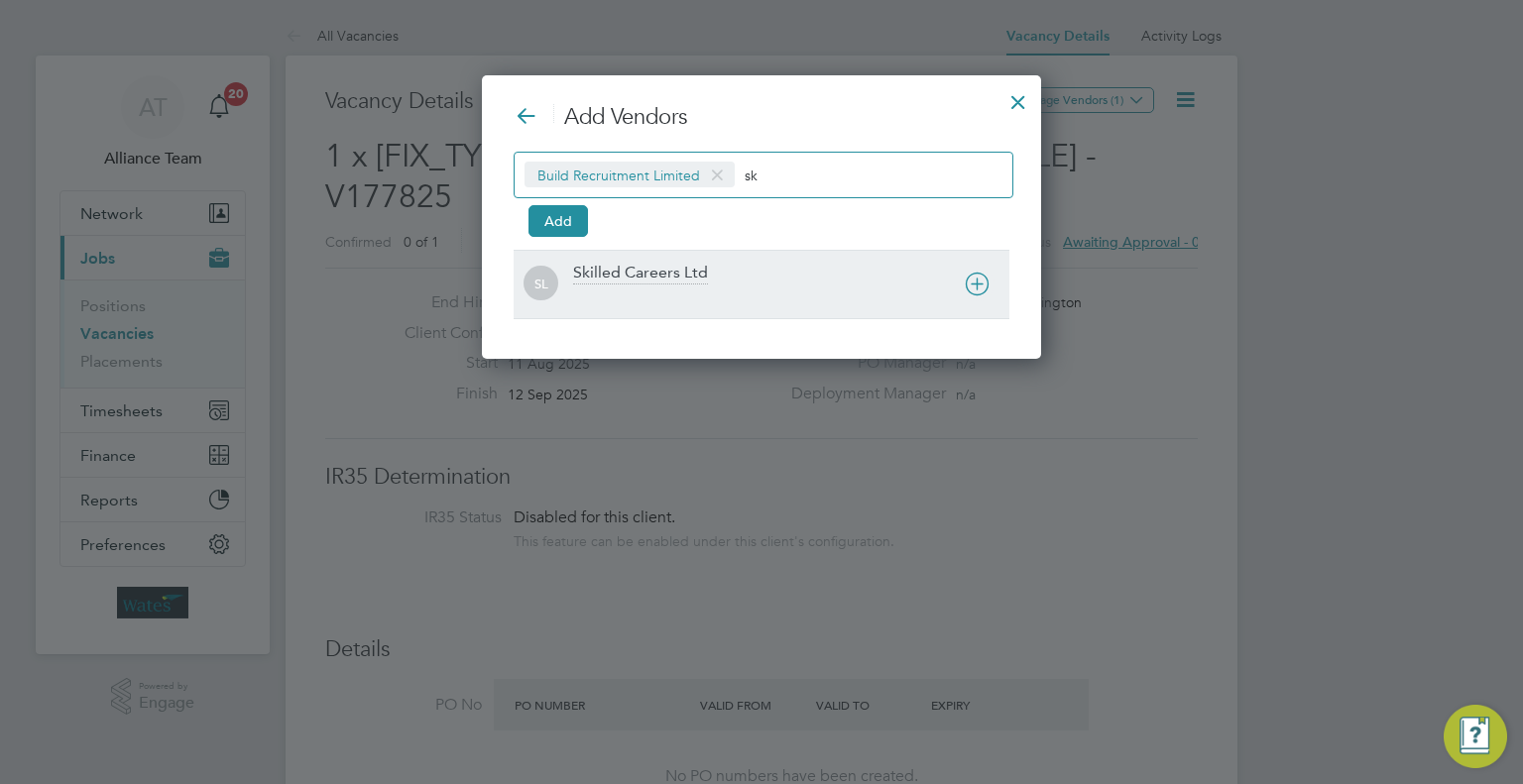 type on "sk" 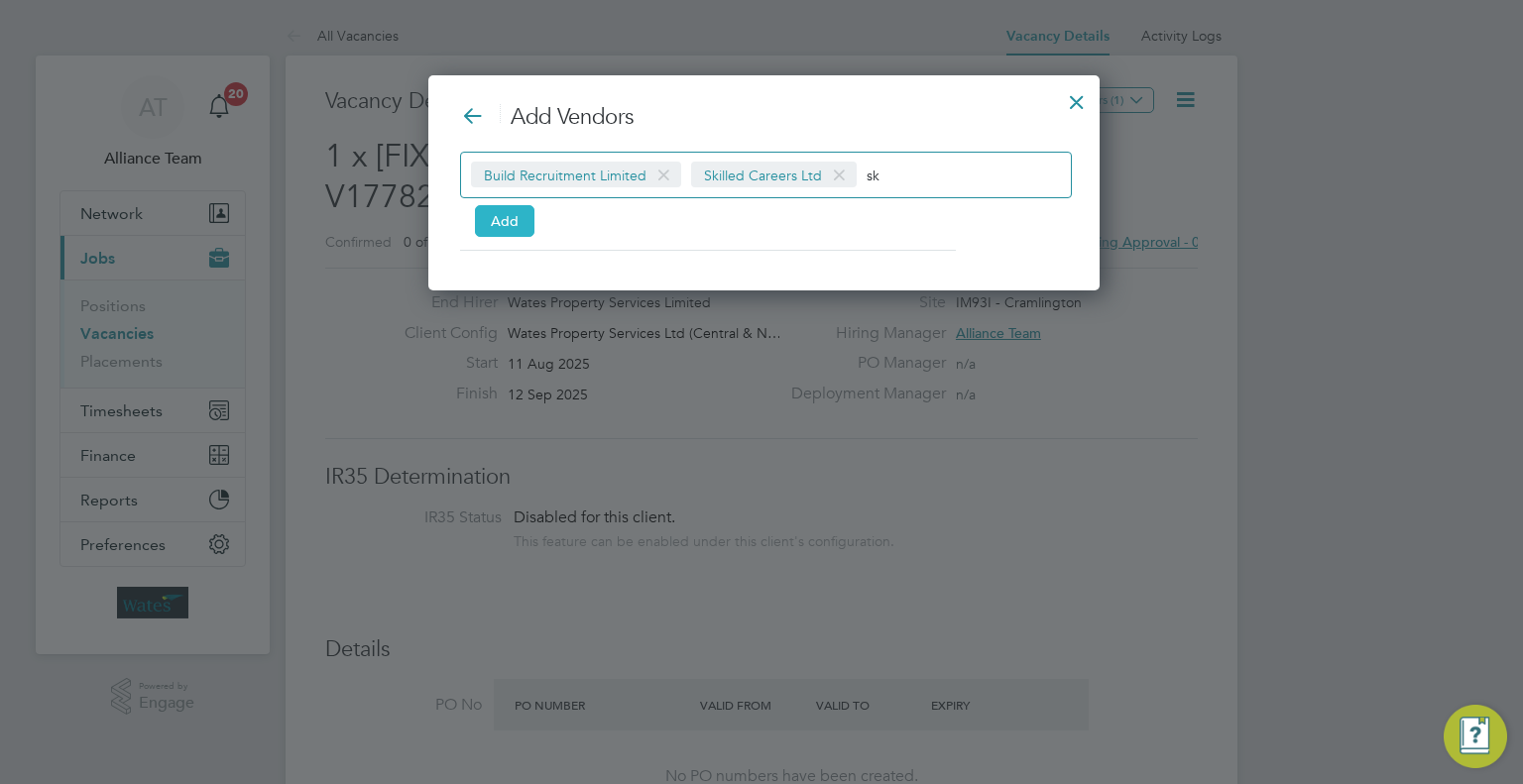 click on "Add" at bounding box center [505, 221] 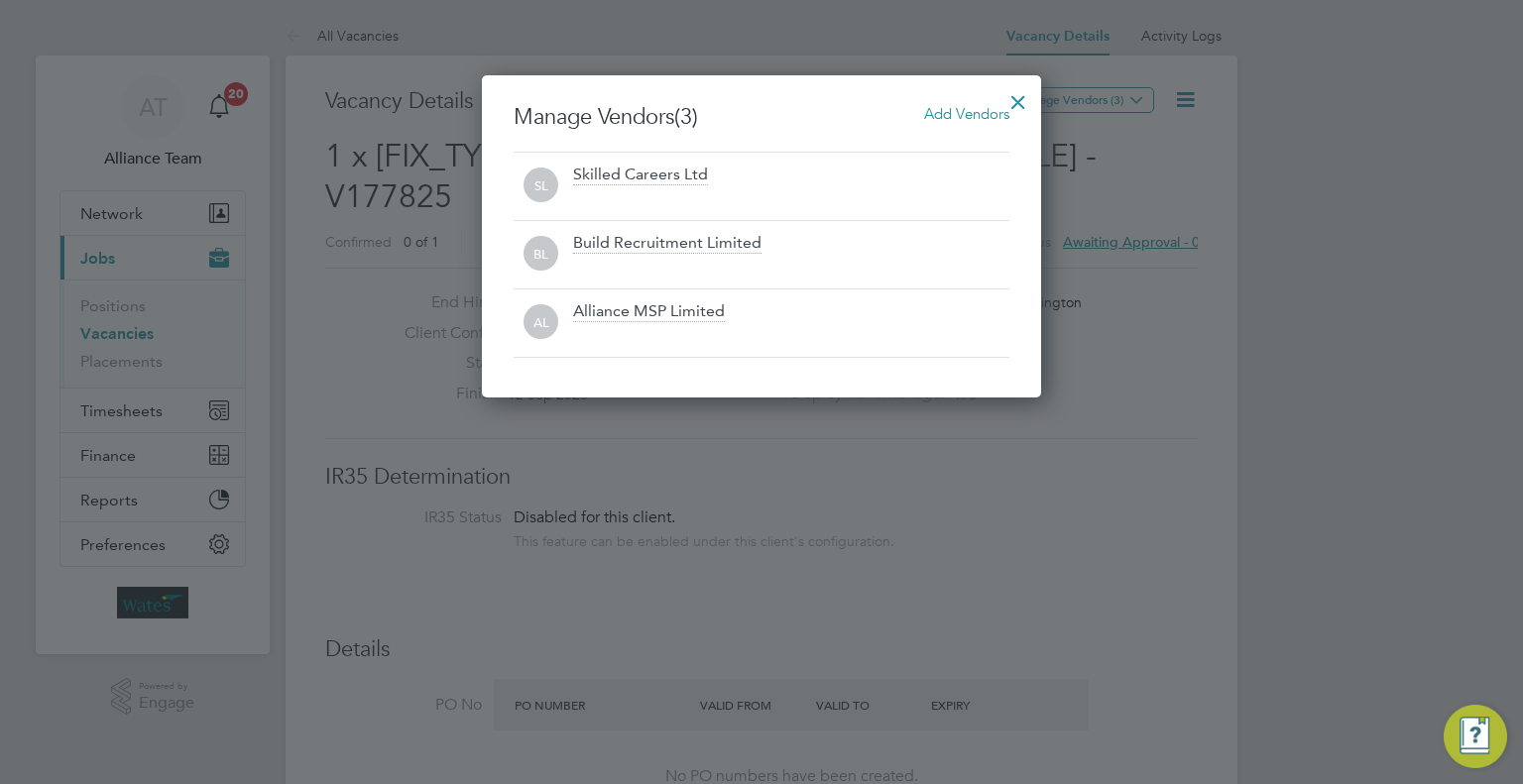click at bounding box center (1018, 97) 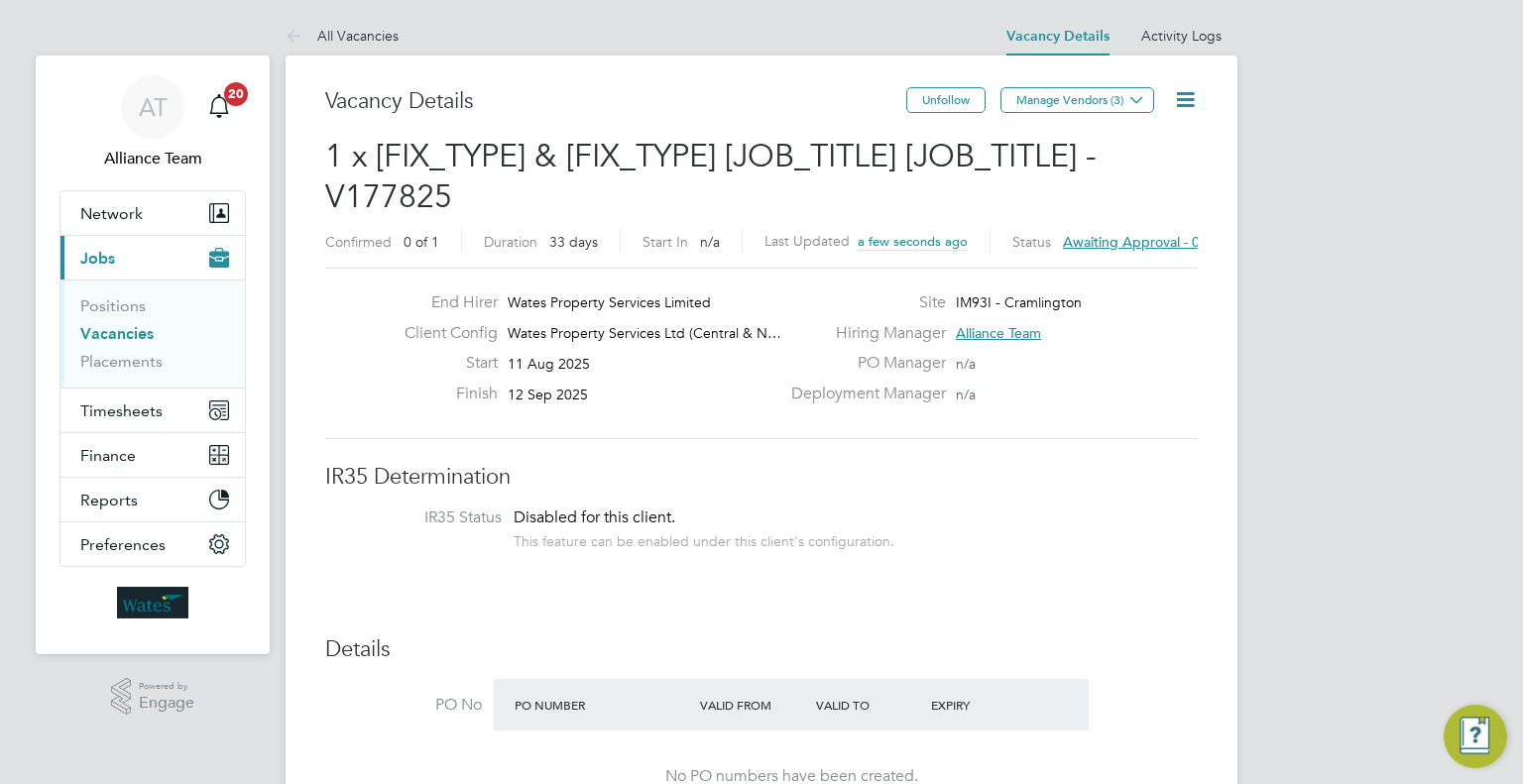 click 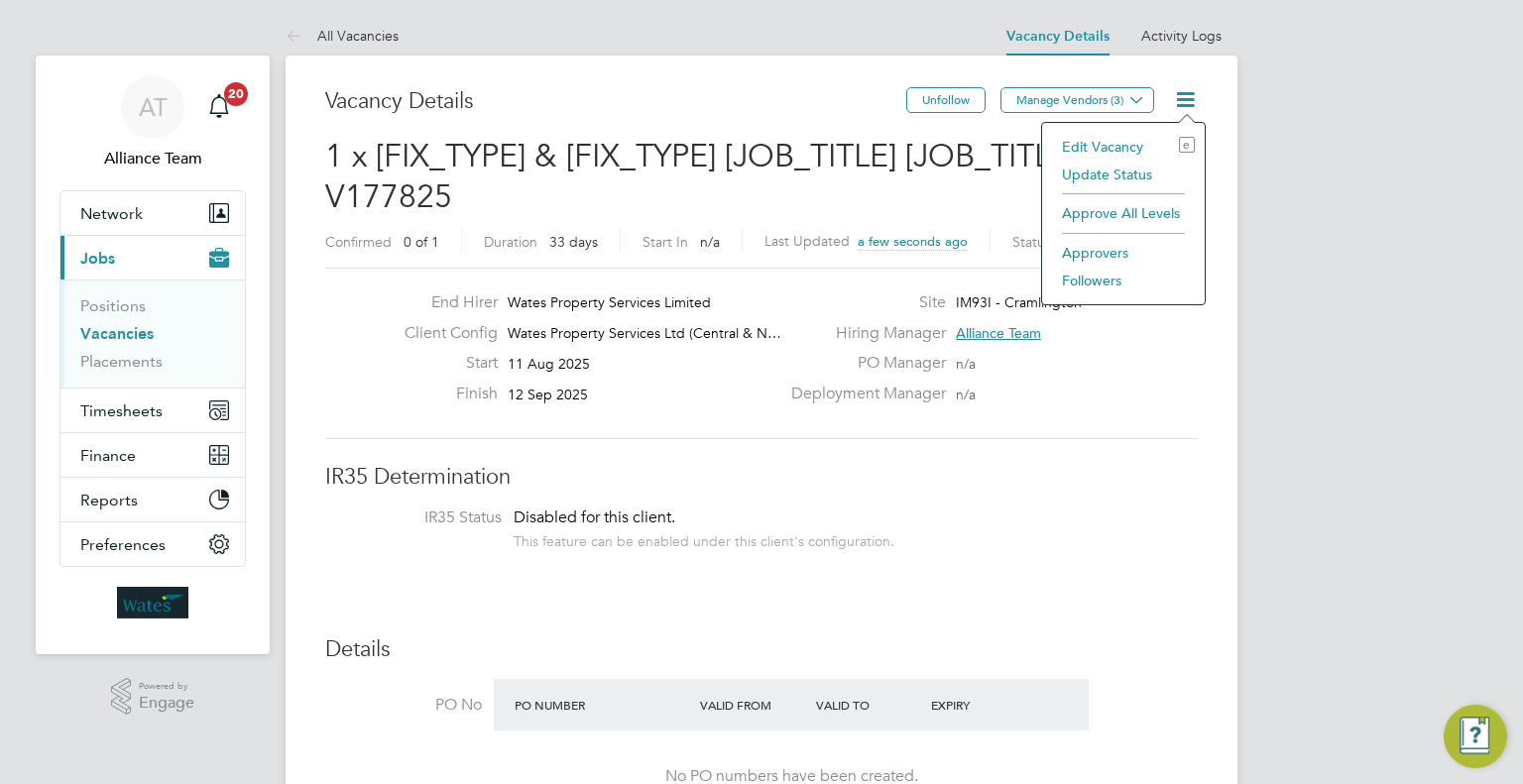click on "Followers" 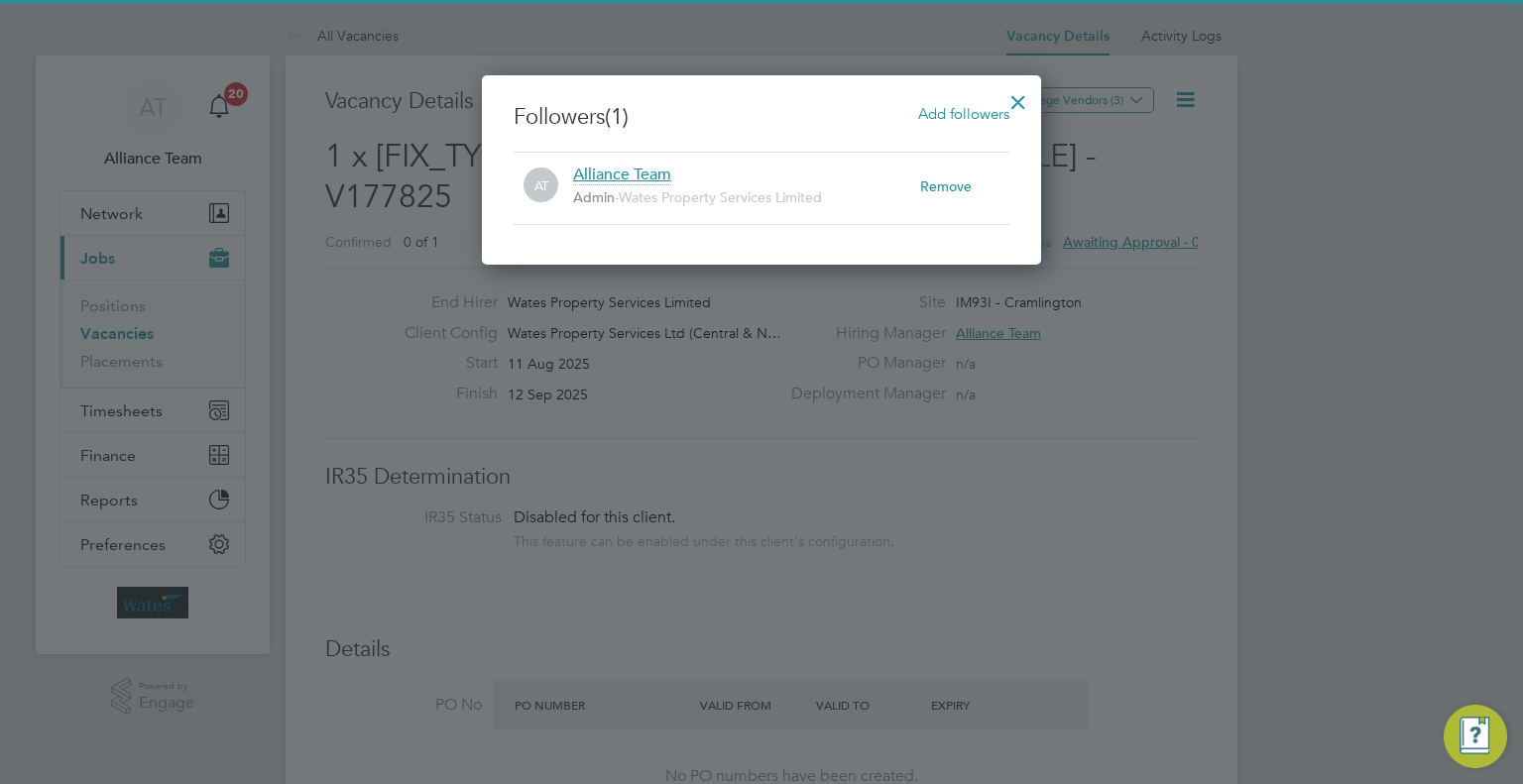 click on "Add followers" at bounding box center (964, 114) 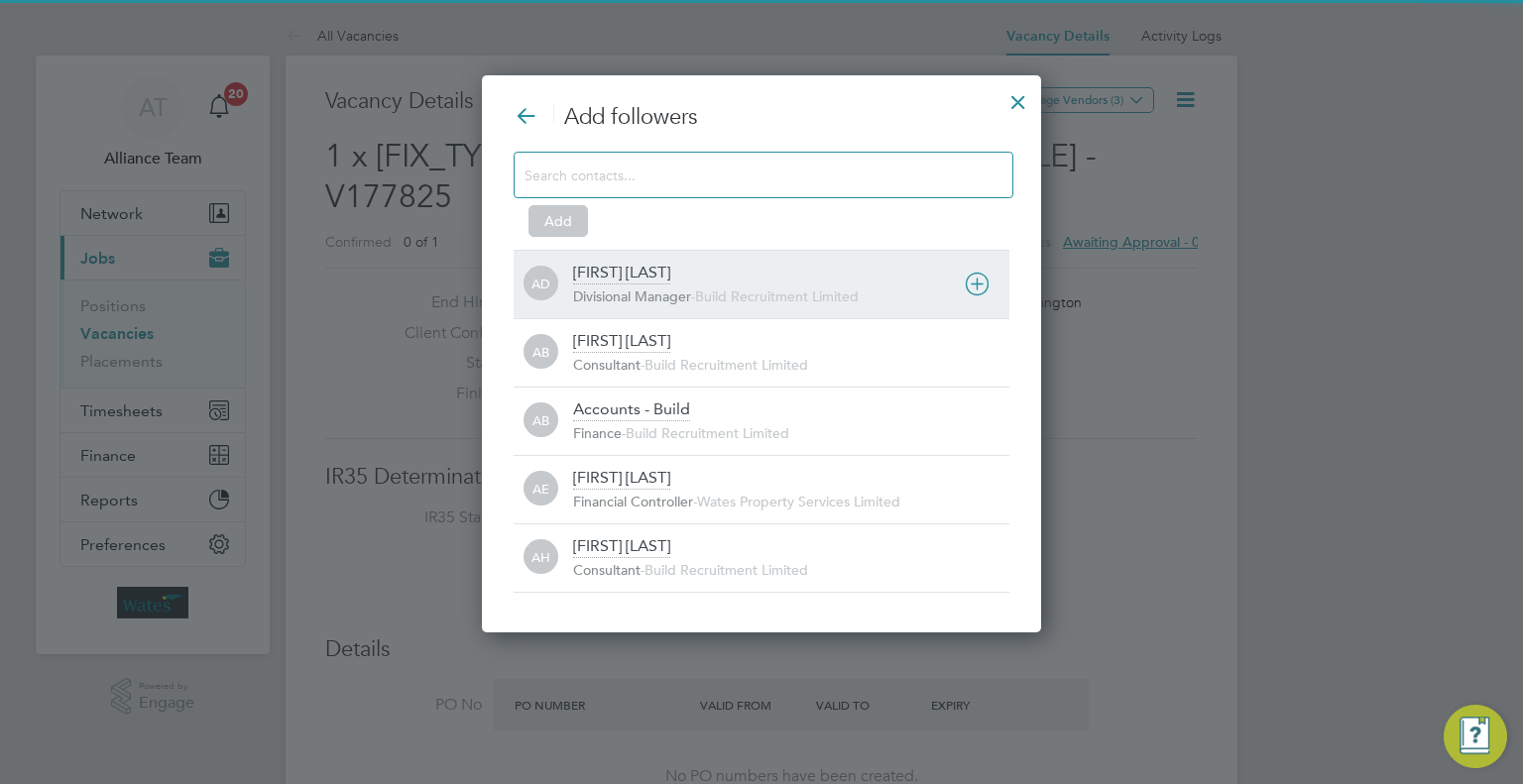 click on "Aaron Dawson" at bounding box center [622, 274] 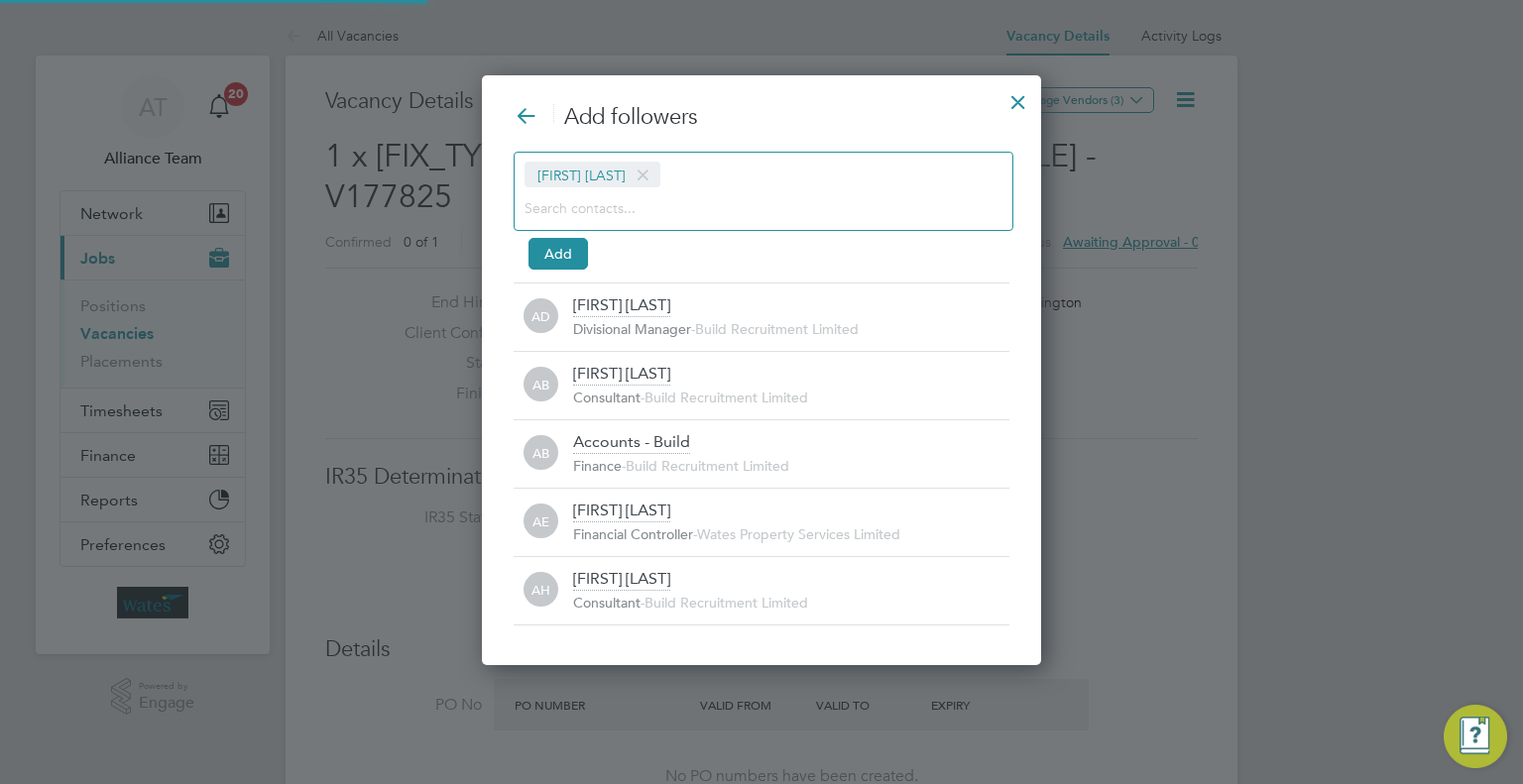 click at bounding box center [748, 207] 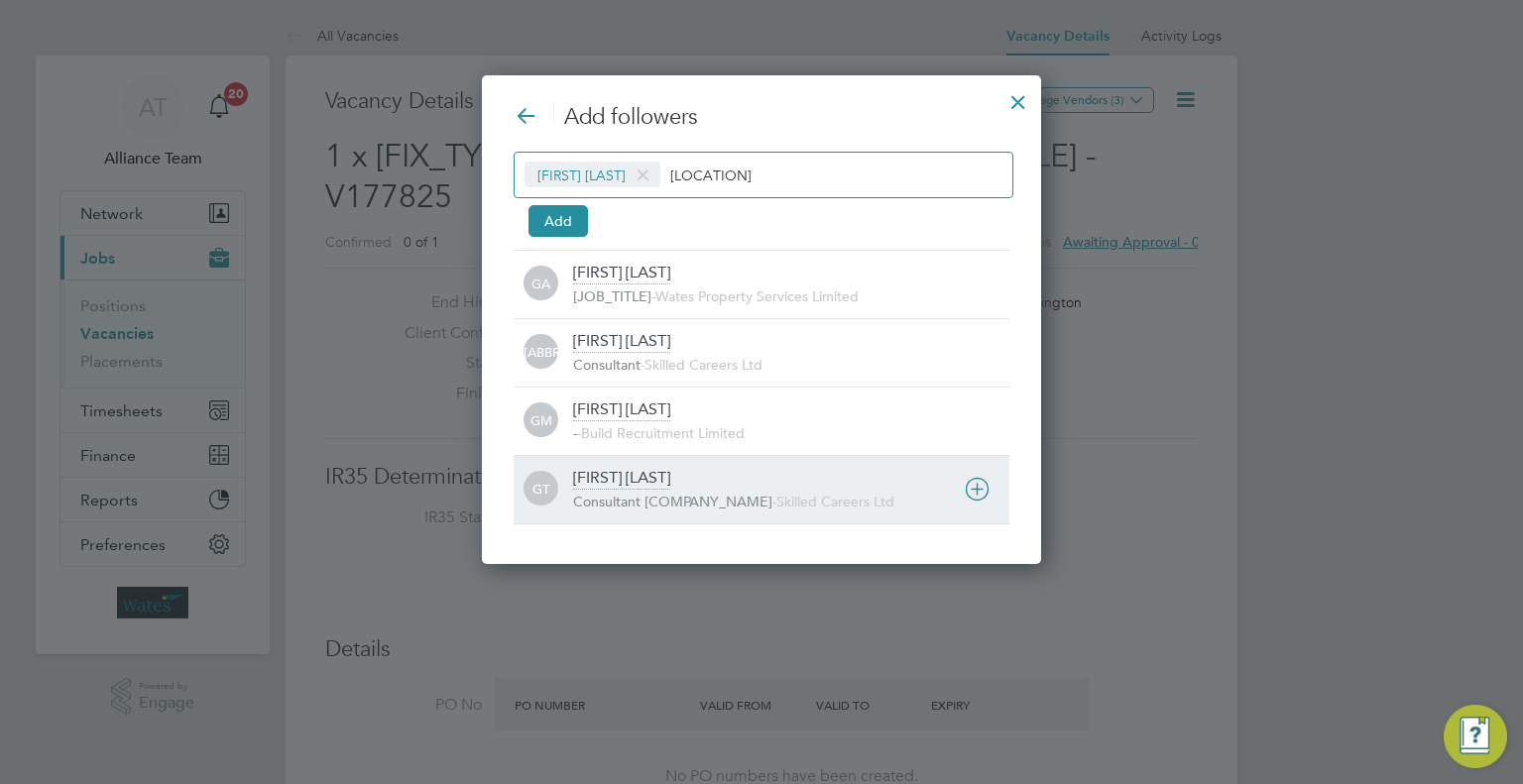 type on "geor" 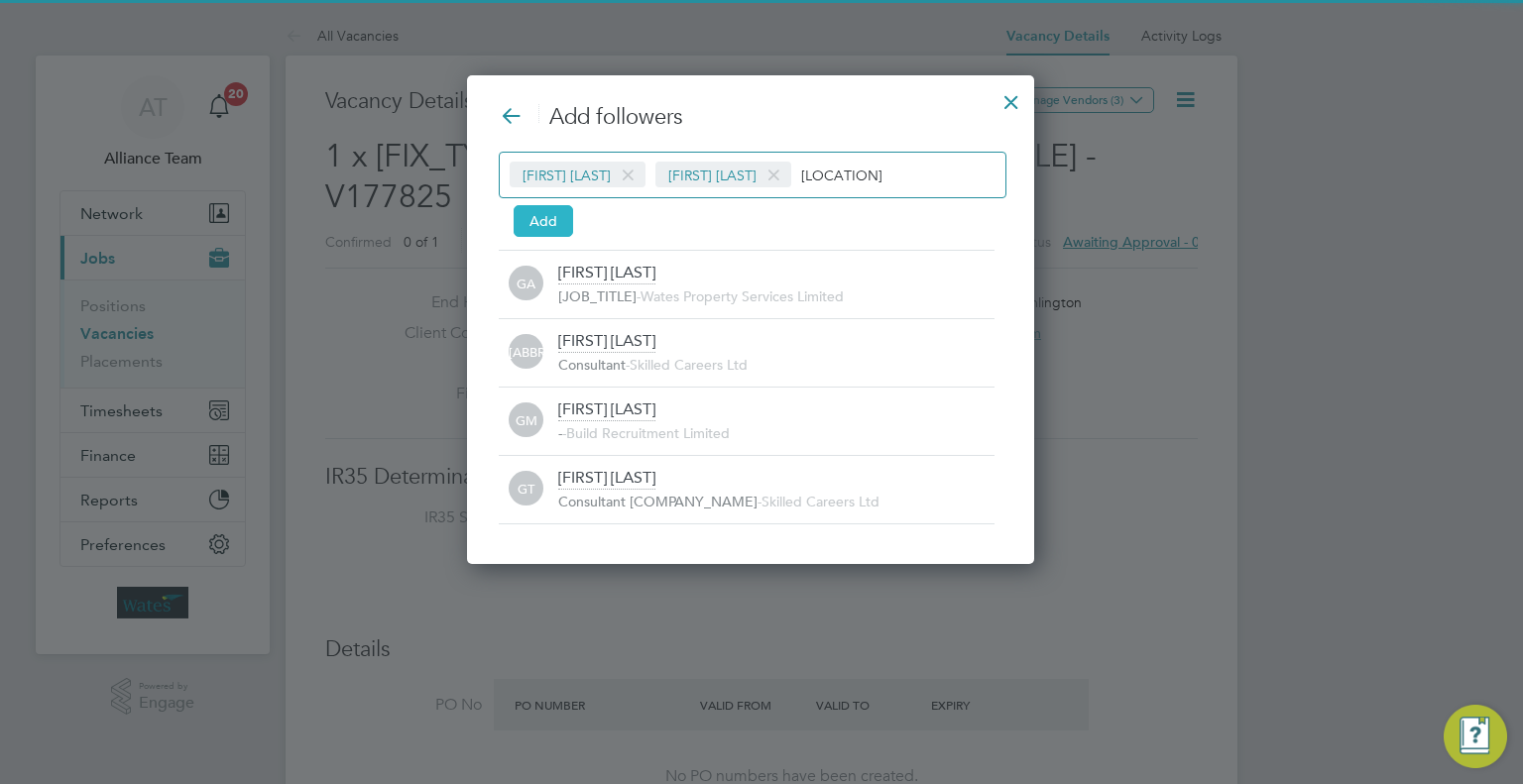 click on "Add" at bounding box center [543, 221] 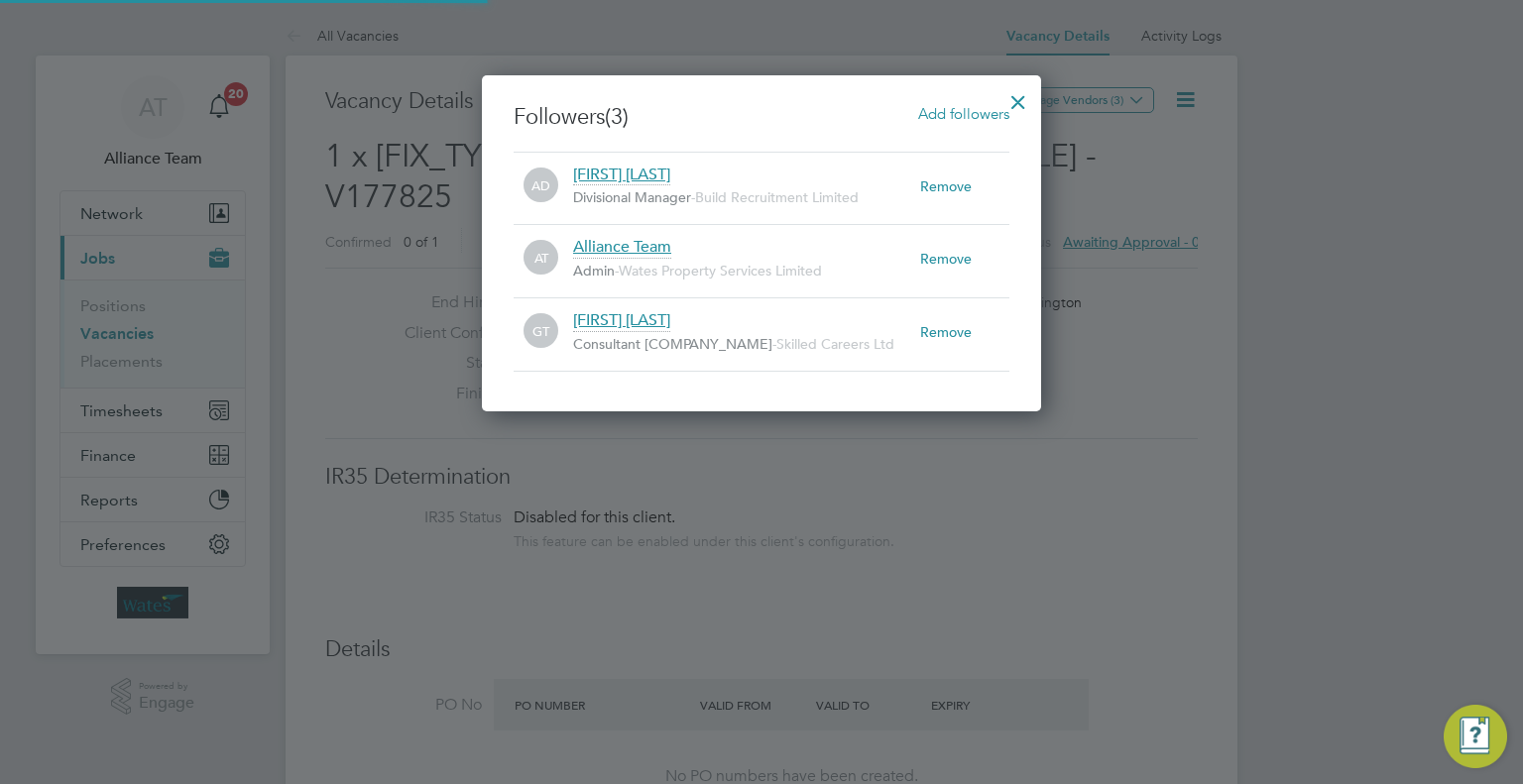 click at bounding box center (1018, 97) 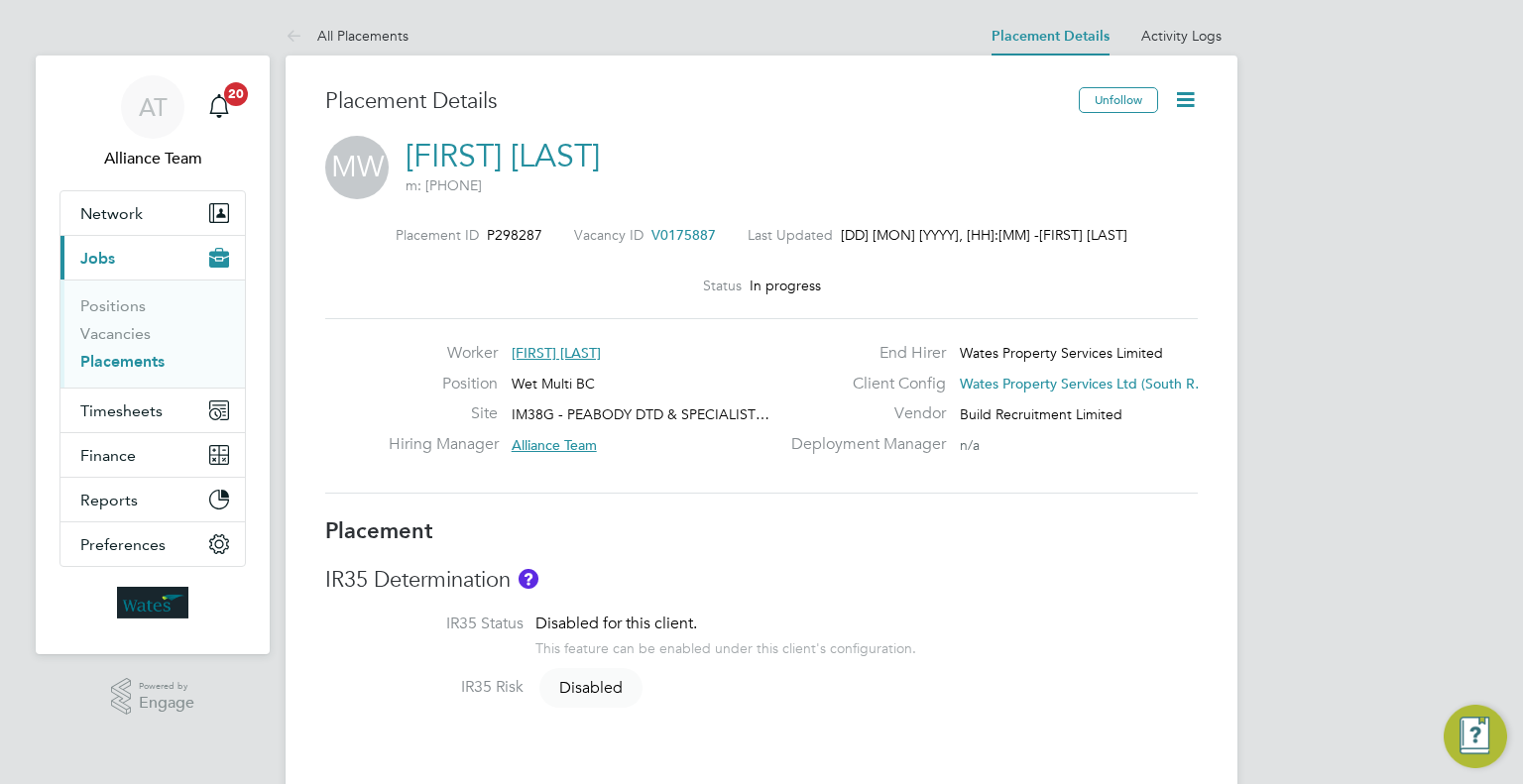scroll, scrollTop: 0, scrollLeft: 0, axis: both 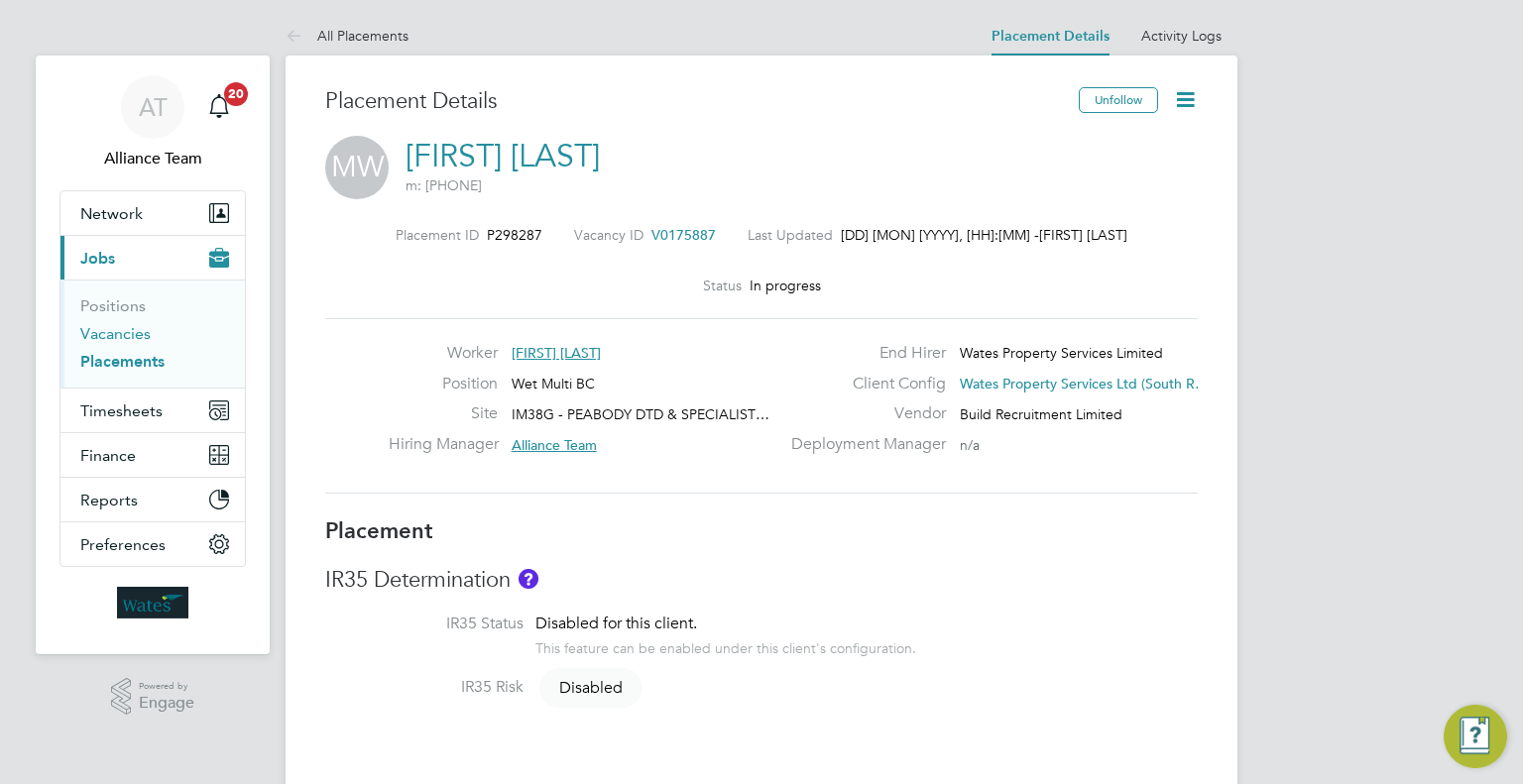 click on "Vacancies" at bounding box center [115, 333] 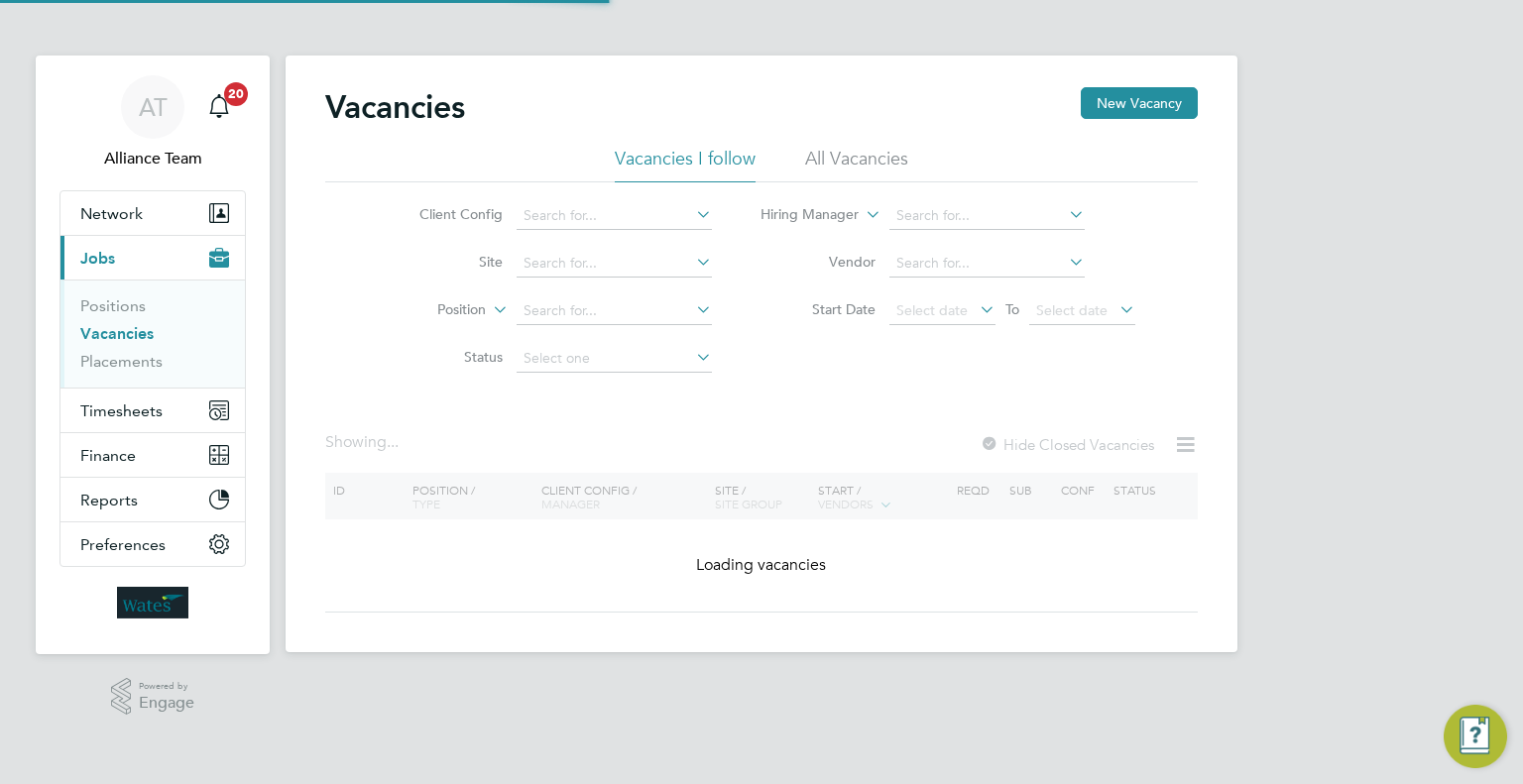 click on "Client Config" 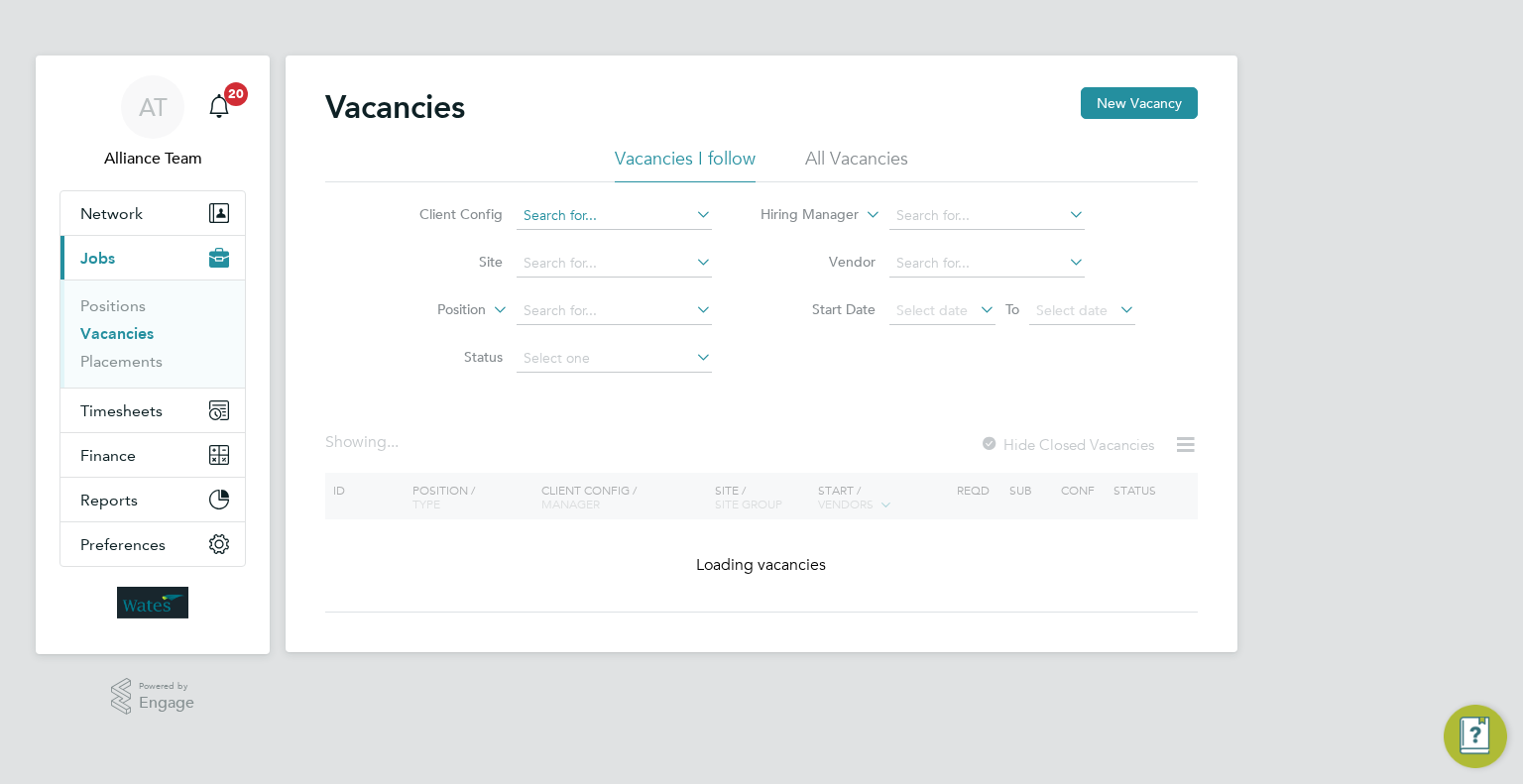 click 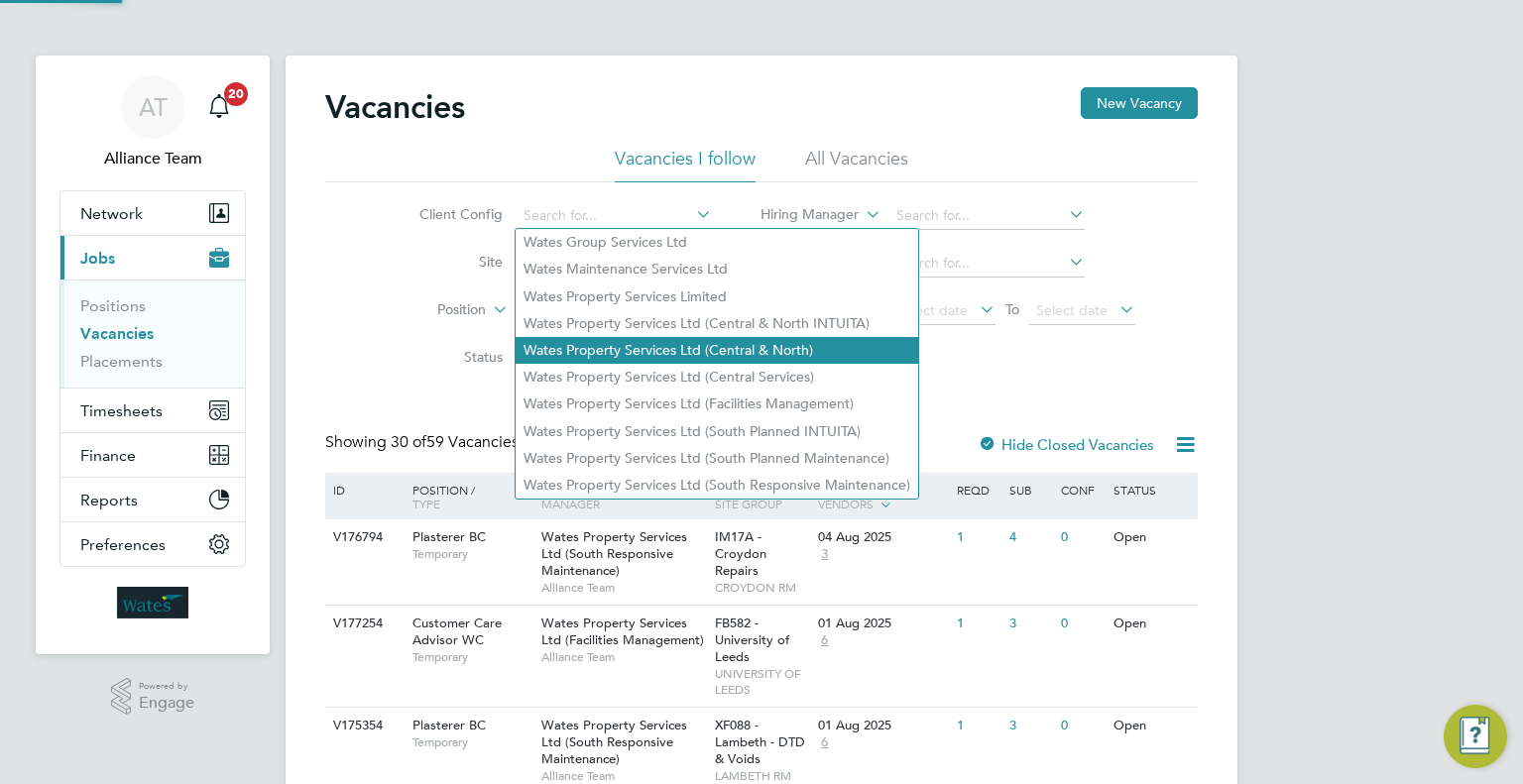 click on "Wates Property Services Ltd (Central & North)" 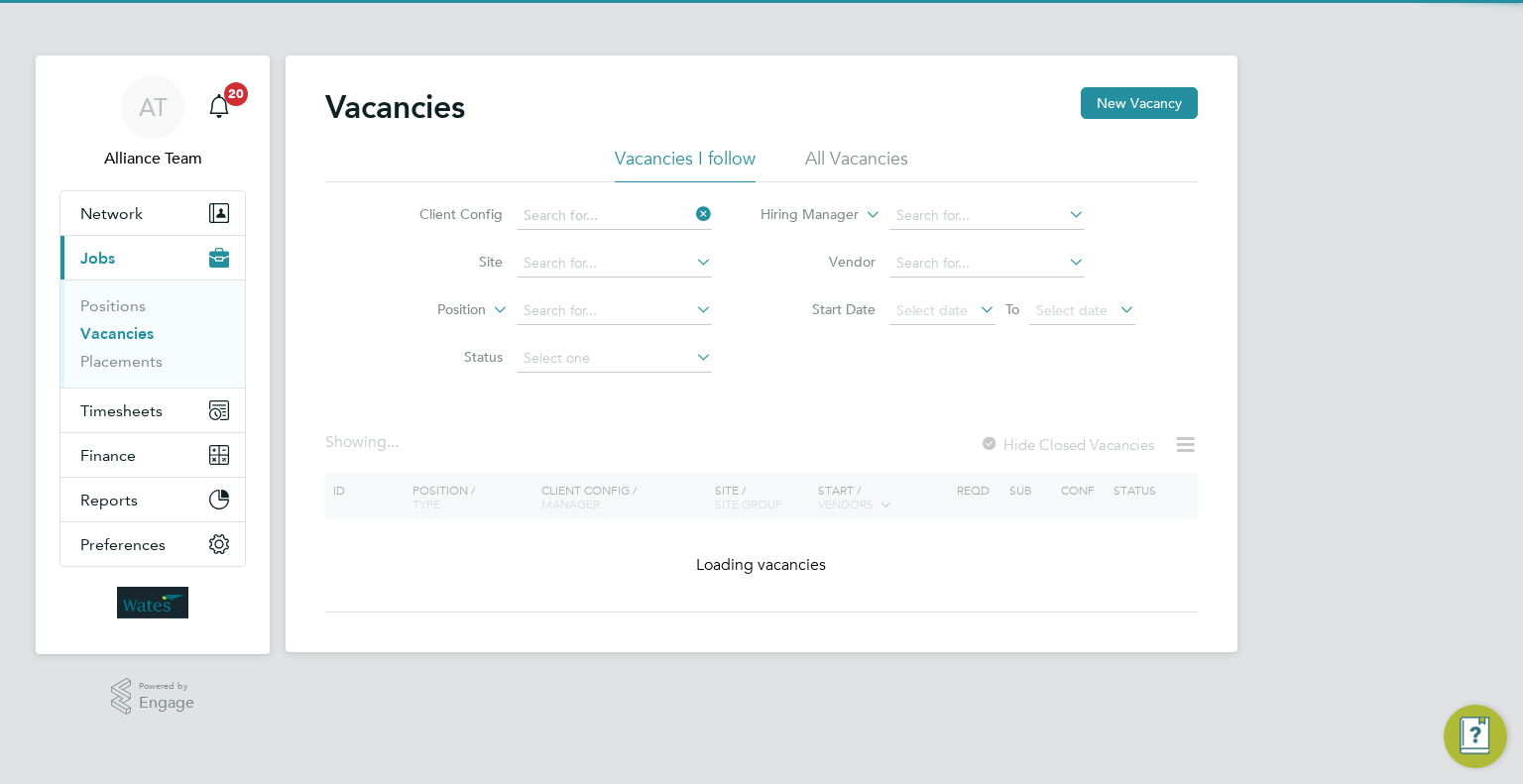 type on "Wates Property Services Ltd (Central & North)" 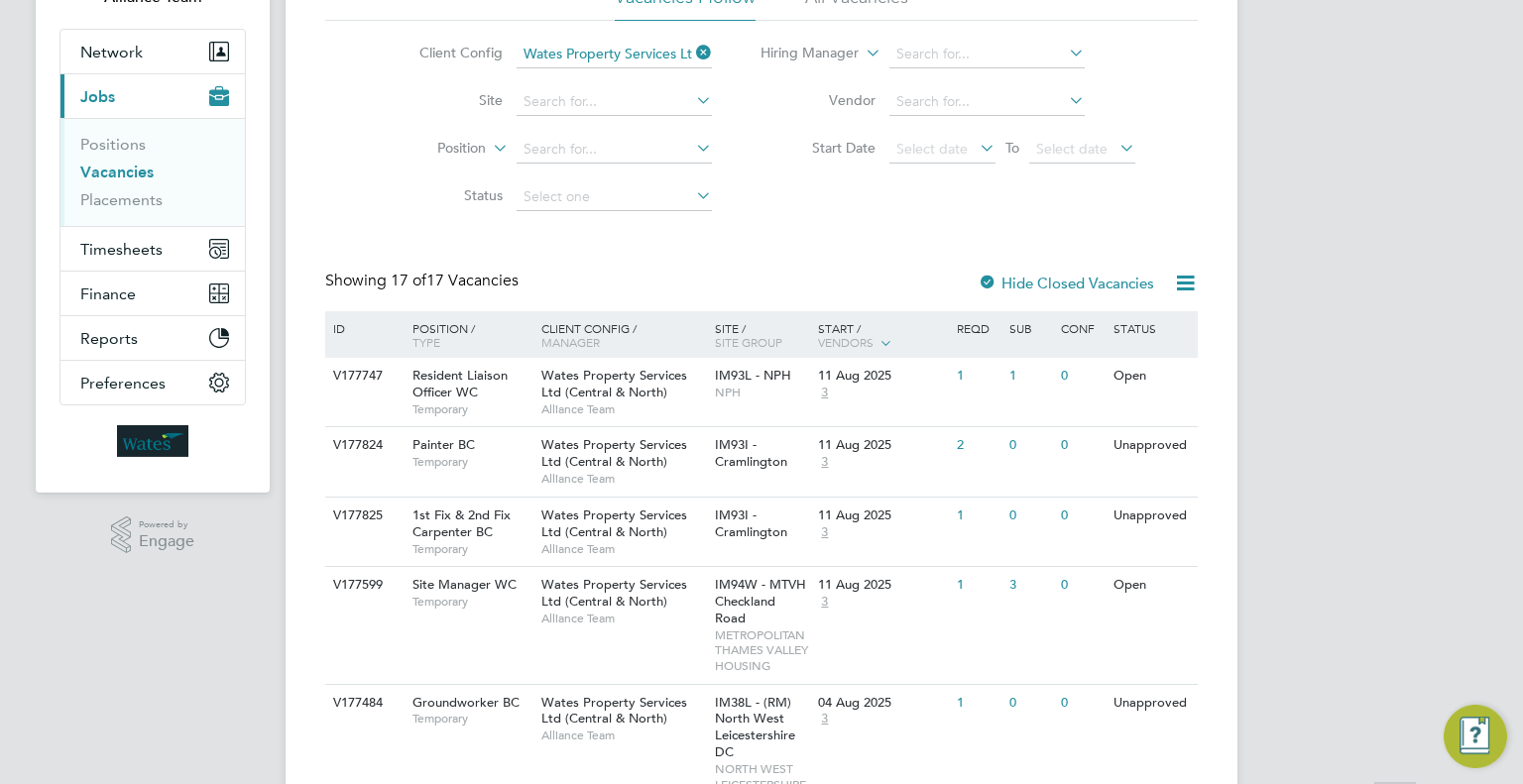 scroll, scrollTop: 165, scrollLeft: 0, axis: vertical 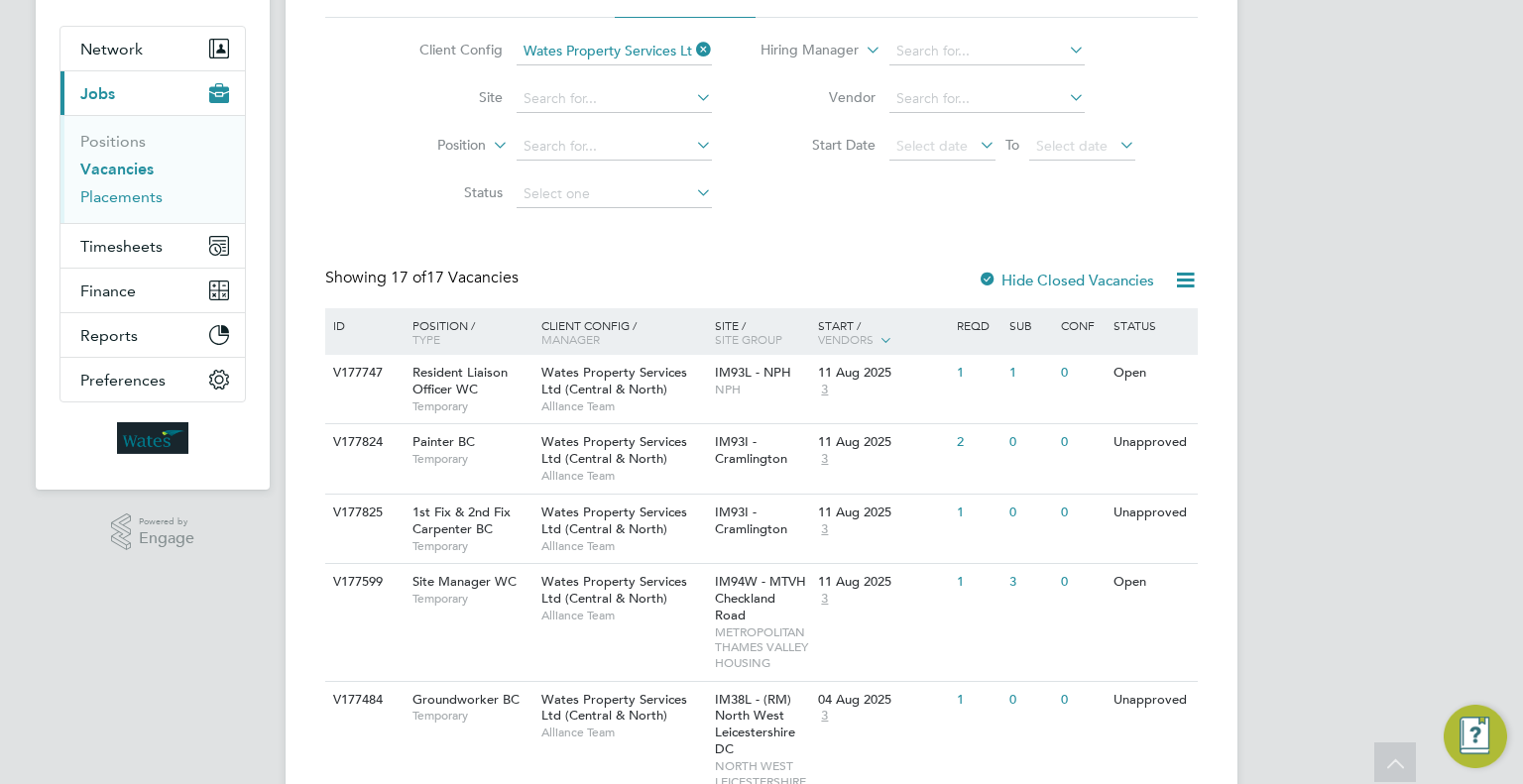 click on "Placements" at bounding box center [121, 196] 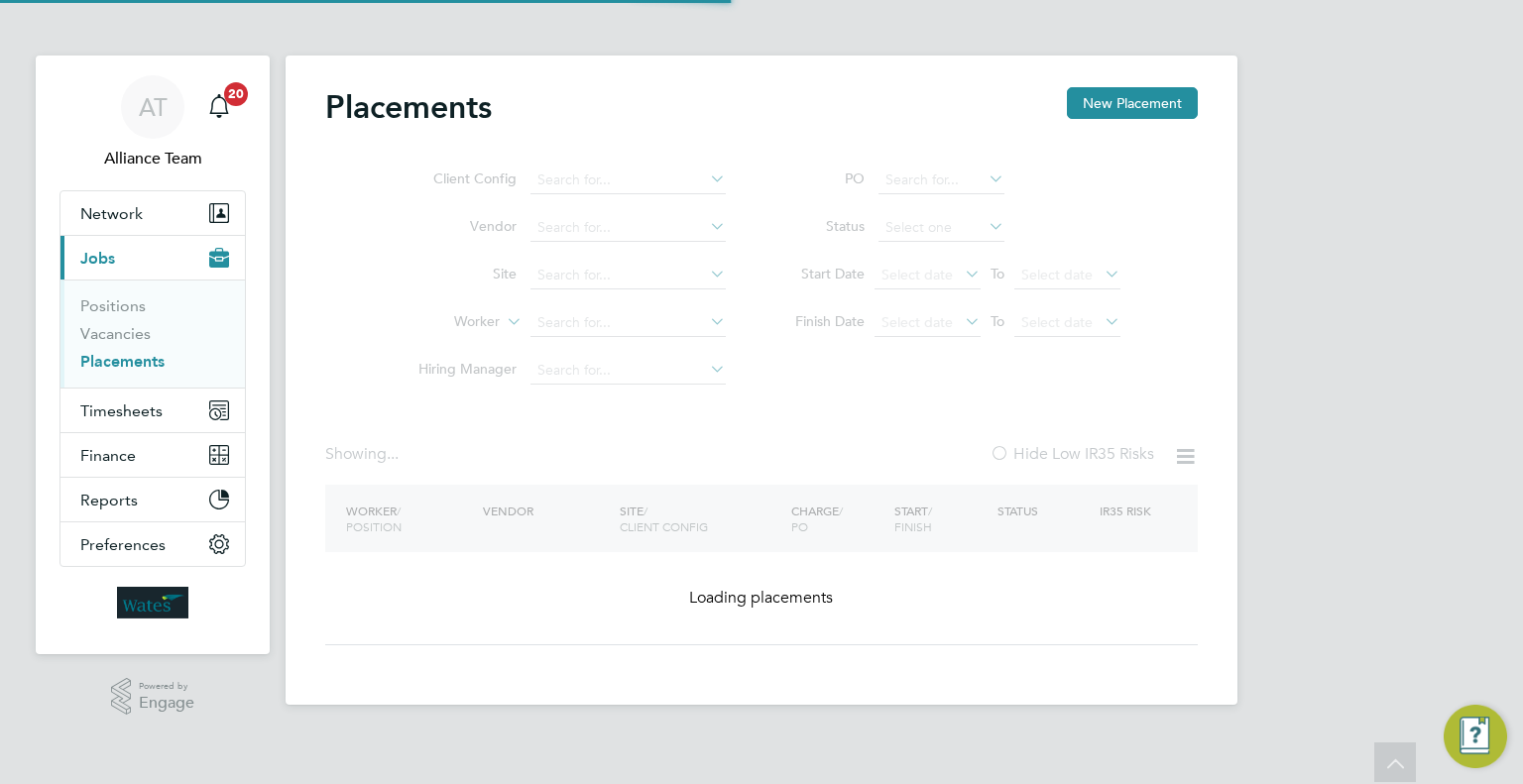 scroll, scrollTop: 0, scrollLeft: 0, axis: both 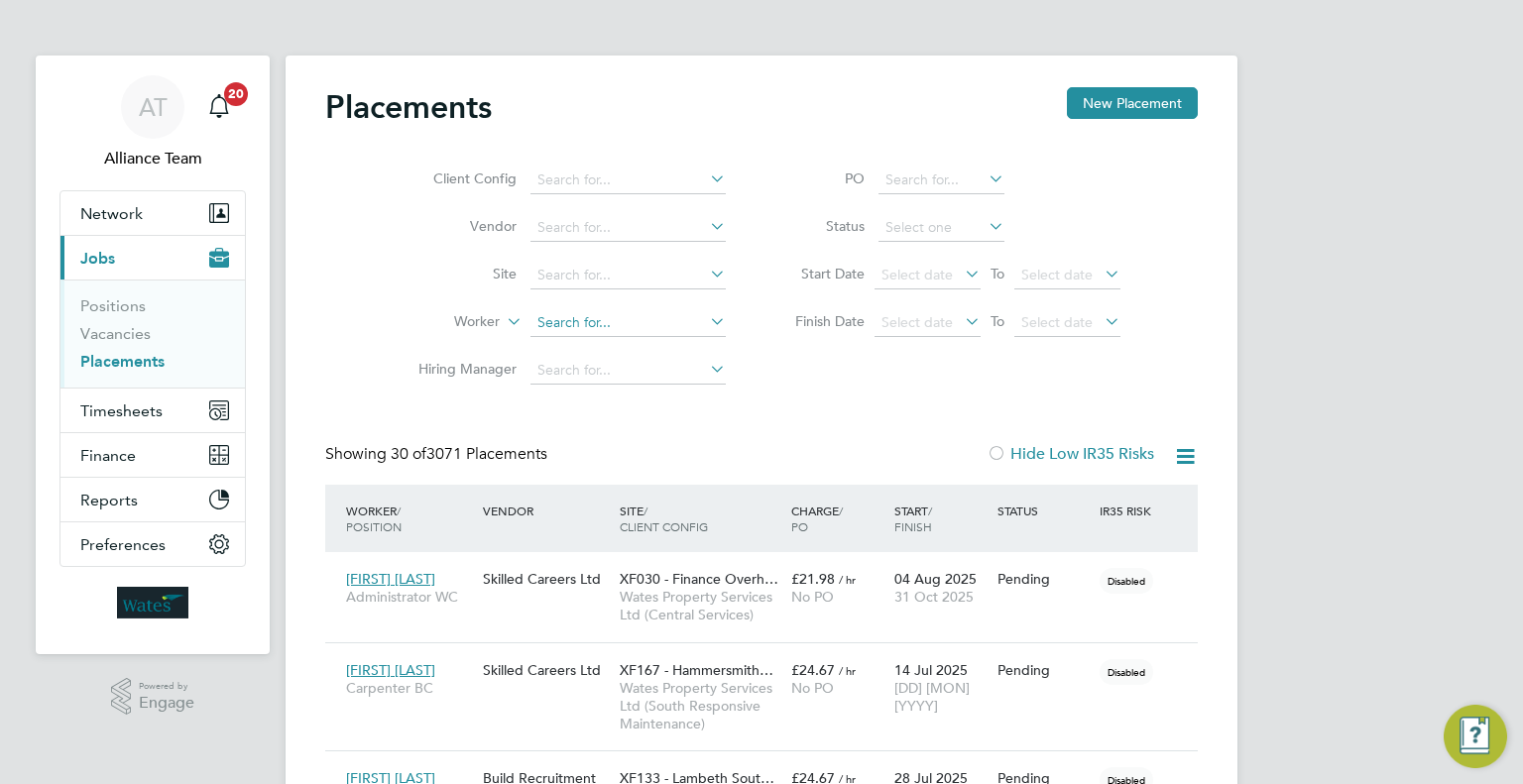 click 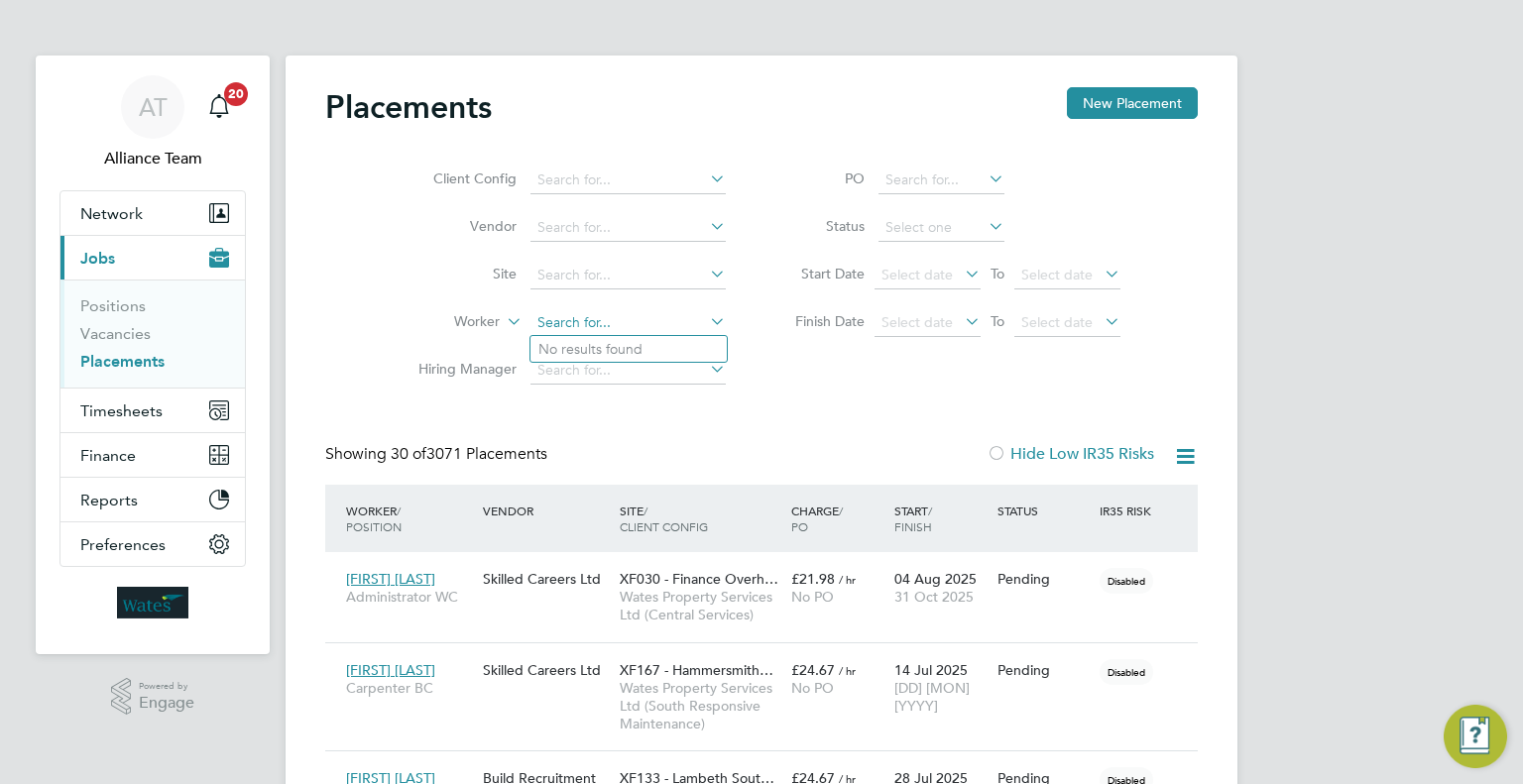 scroll, scrollTop: 9, scrollLeft: 9, axis: both 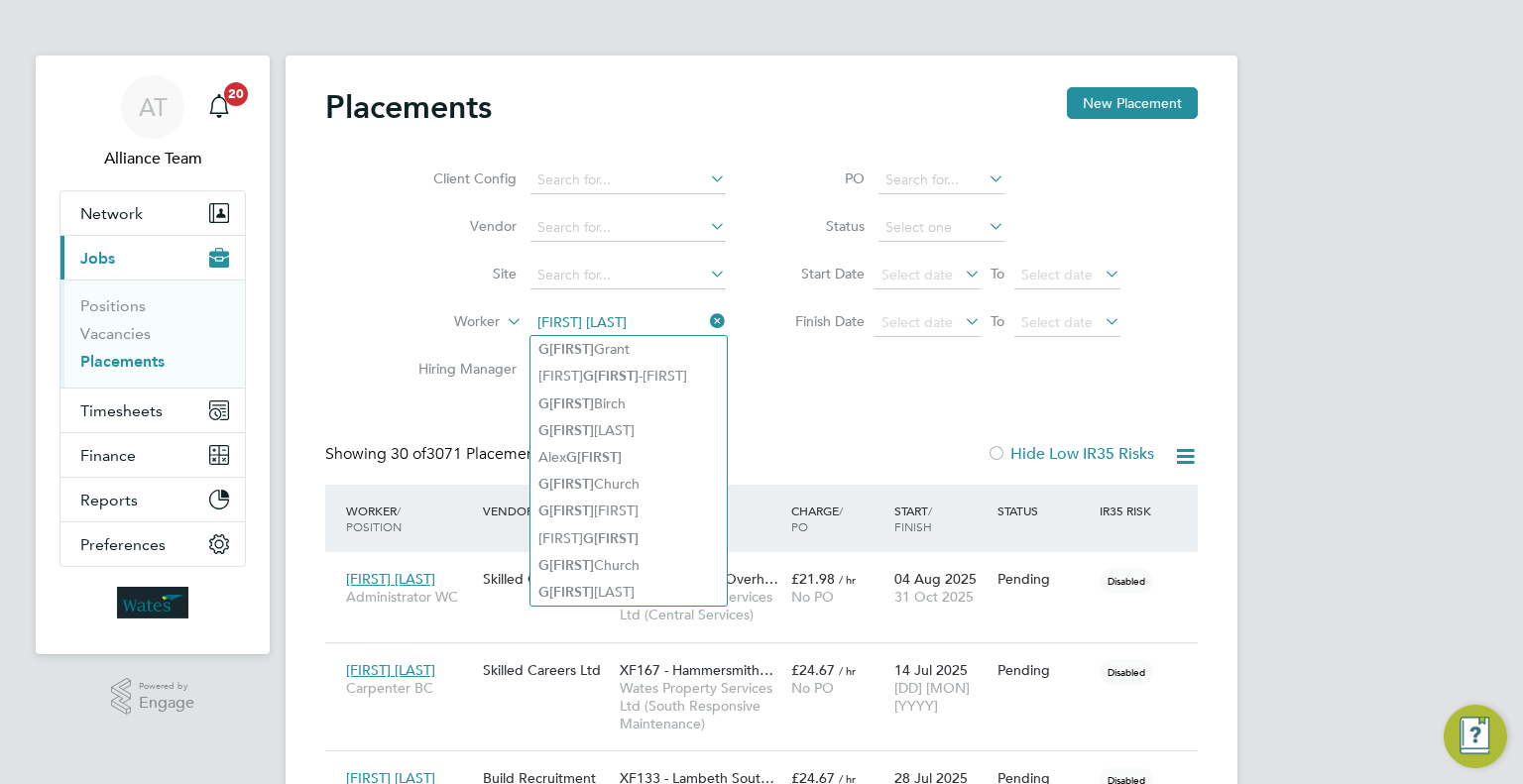 click on "G eorge  Grant" 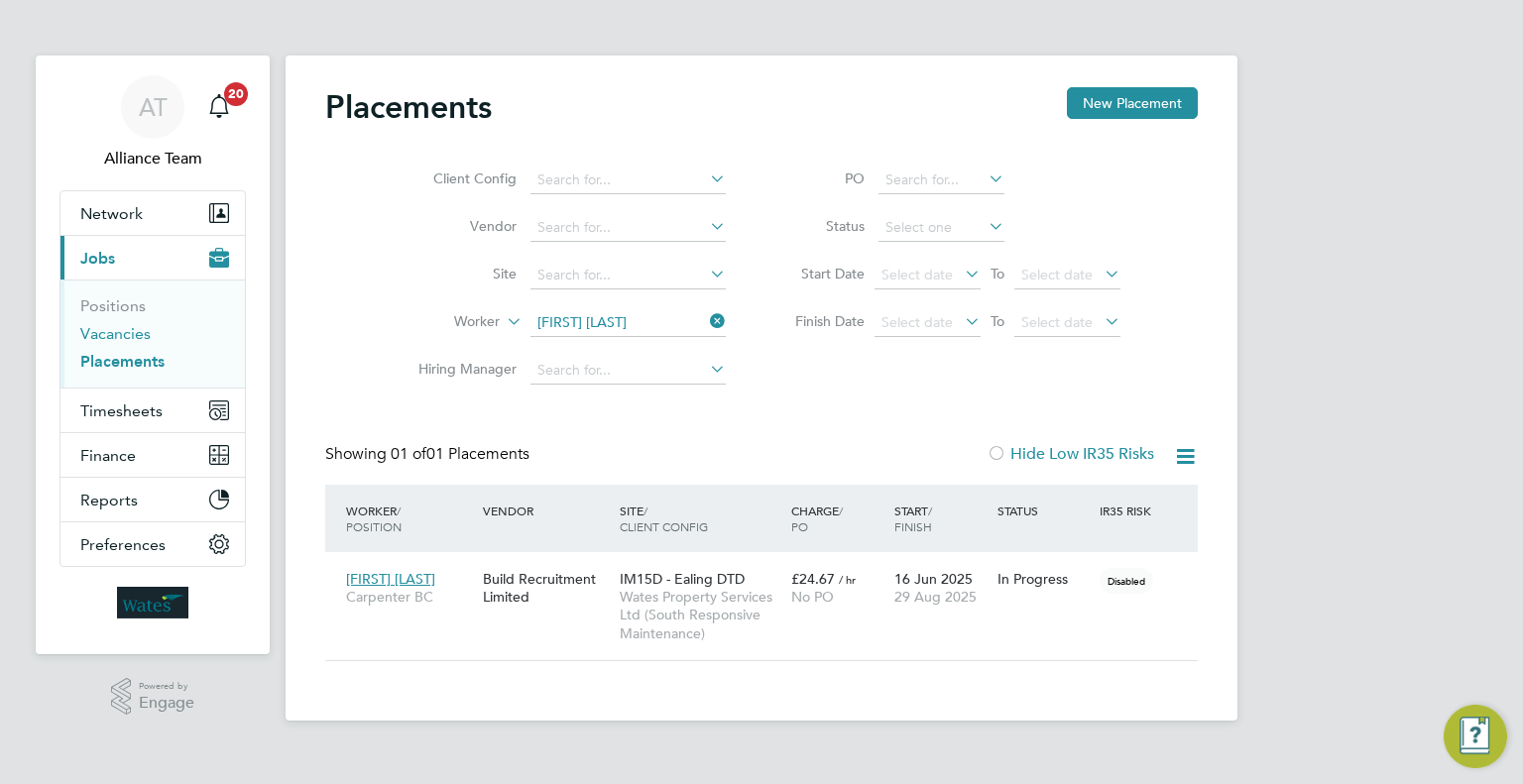 click on "Vacancies" at bounding box center [115, 333] 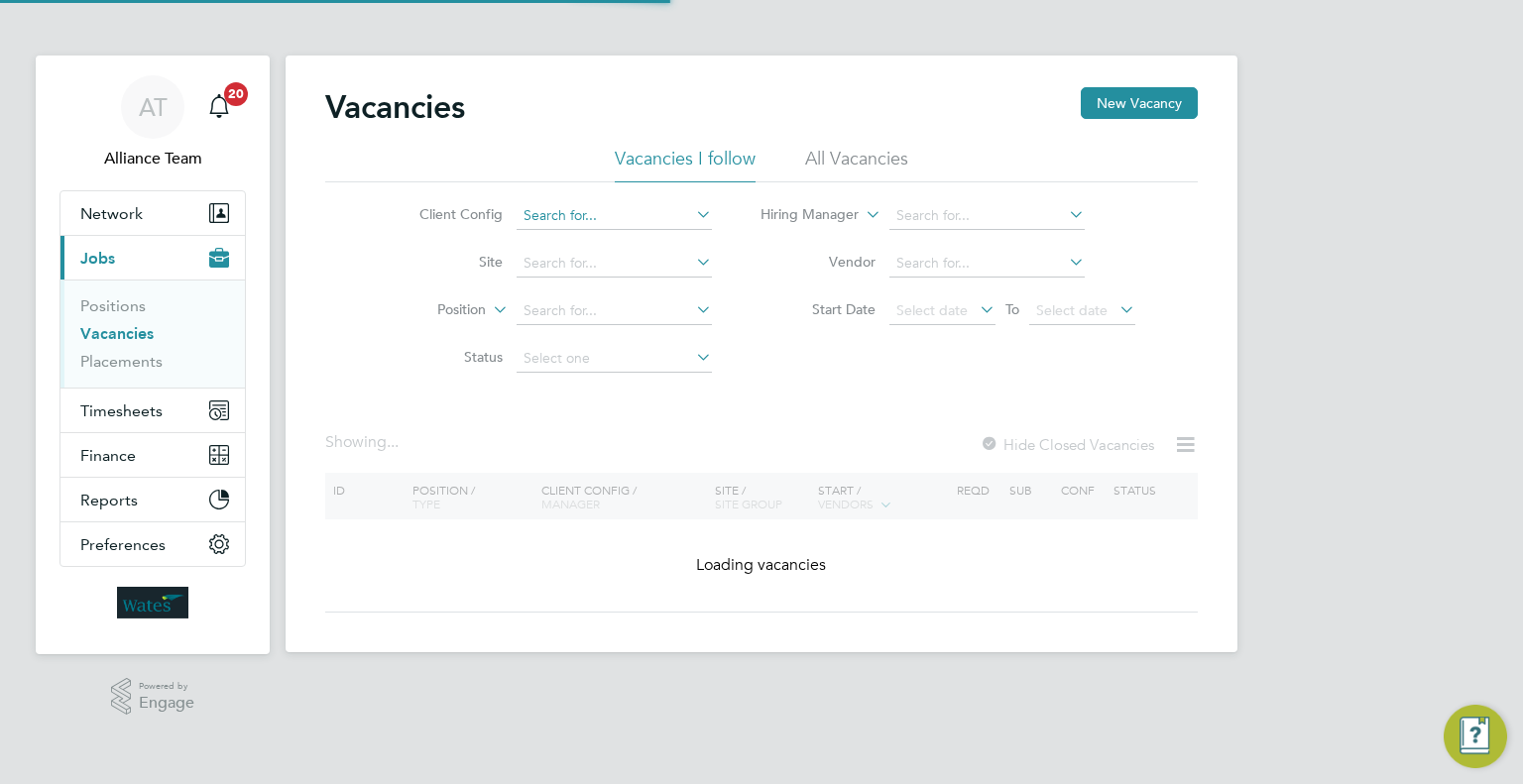 click 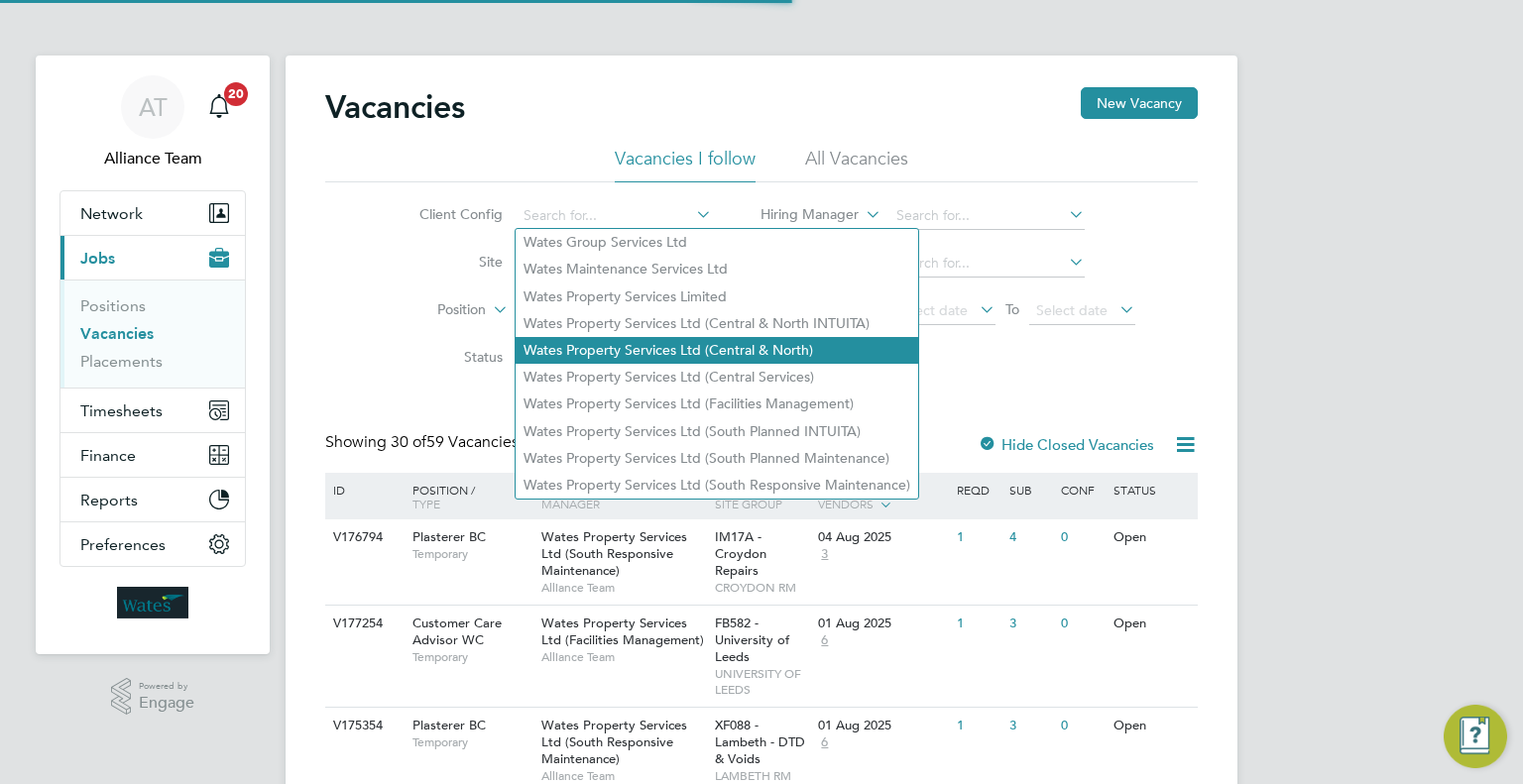 click on "Wates Property Services Ltd (Central & North)" 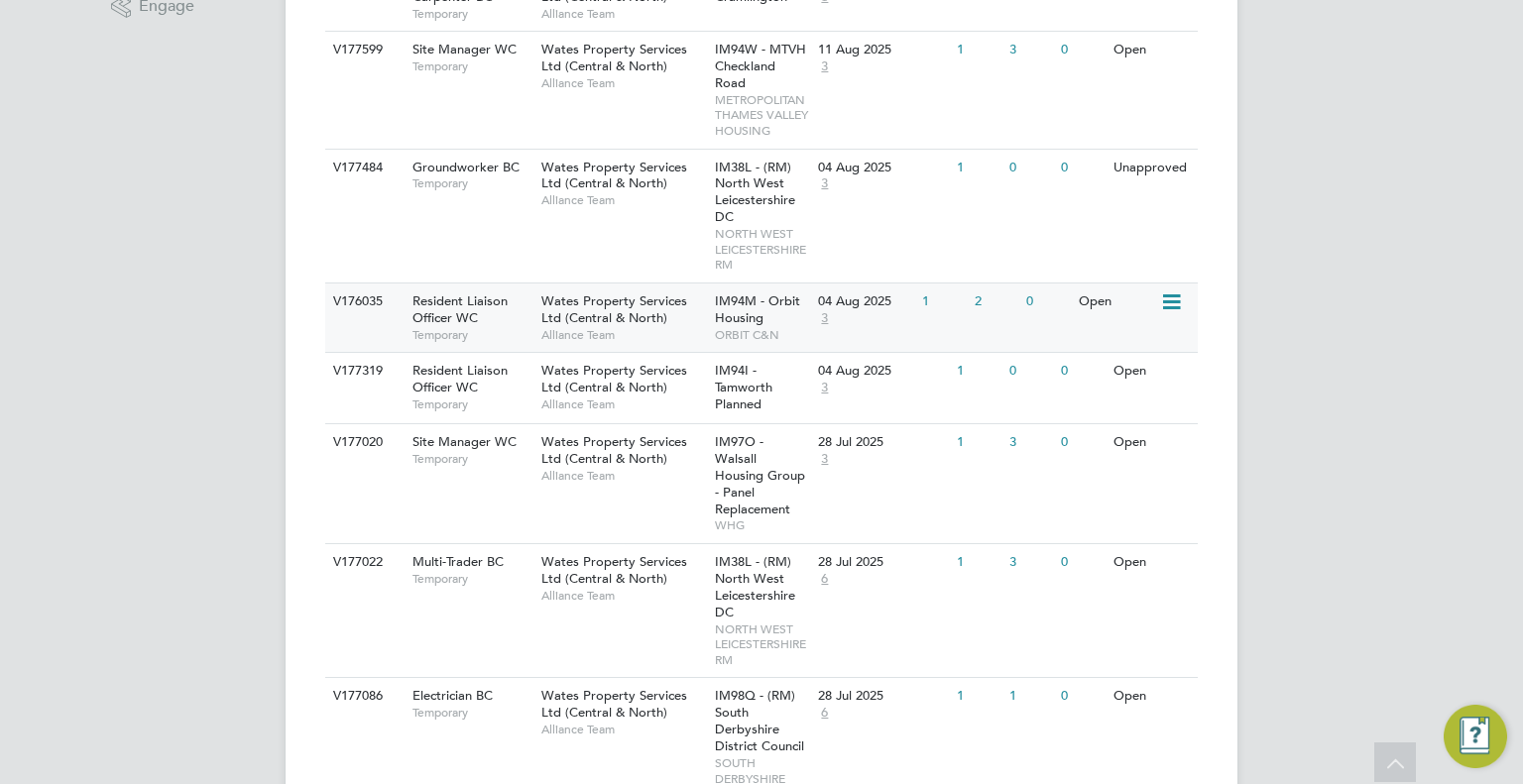 scroll, scrollTop: 698, scrollLeft: 0, axis: vertical 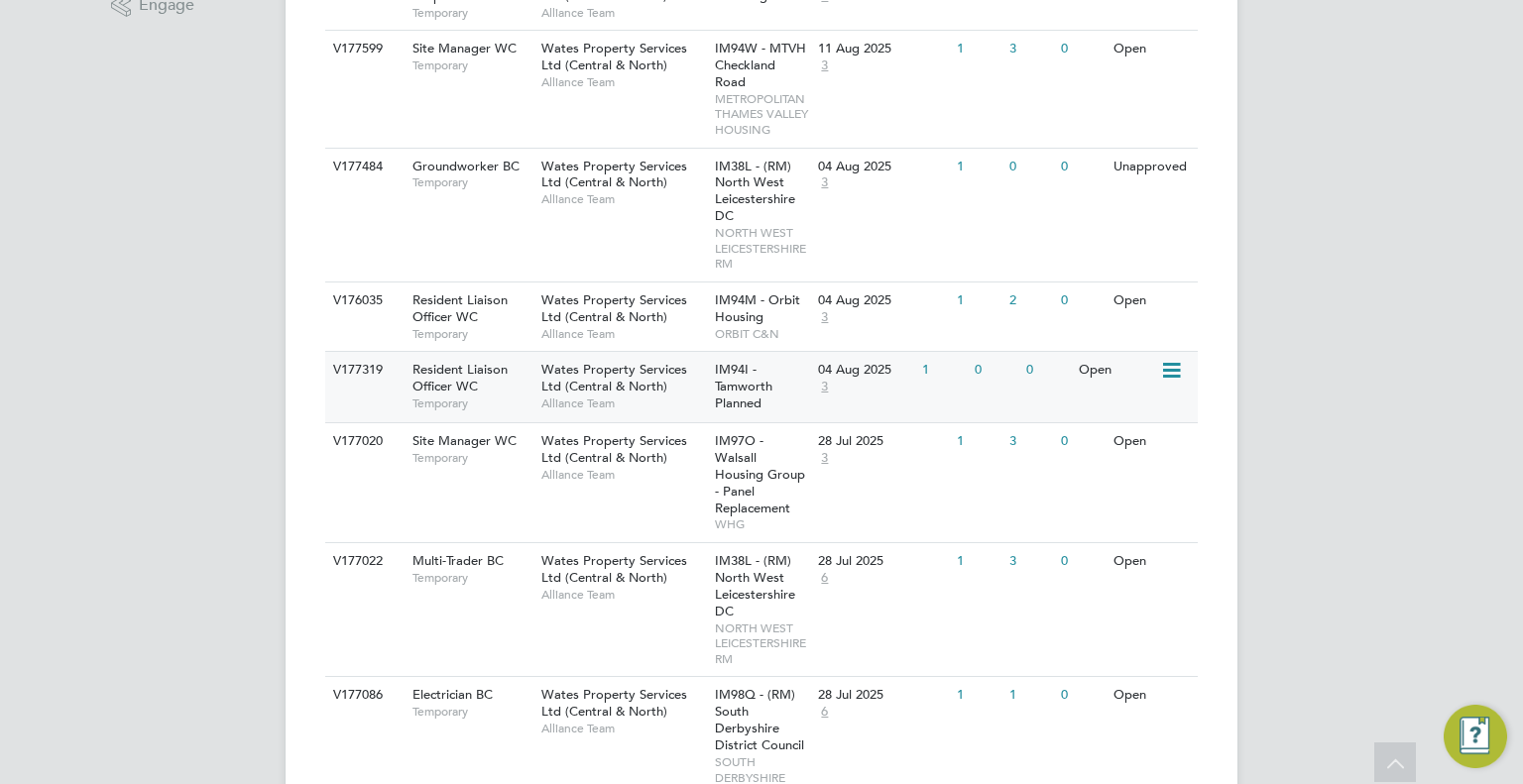 click on "3" 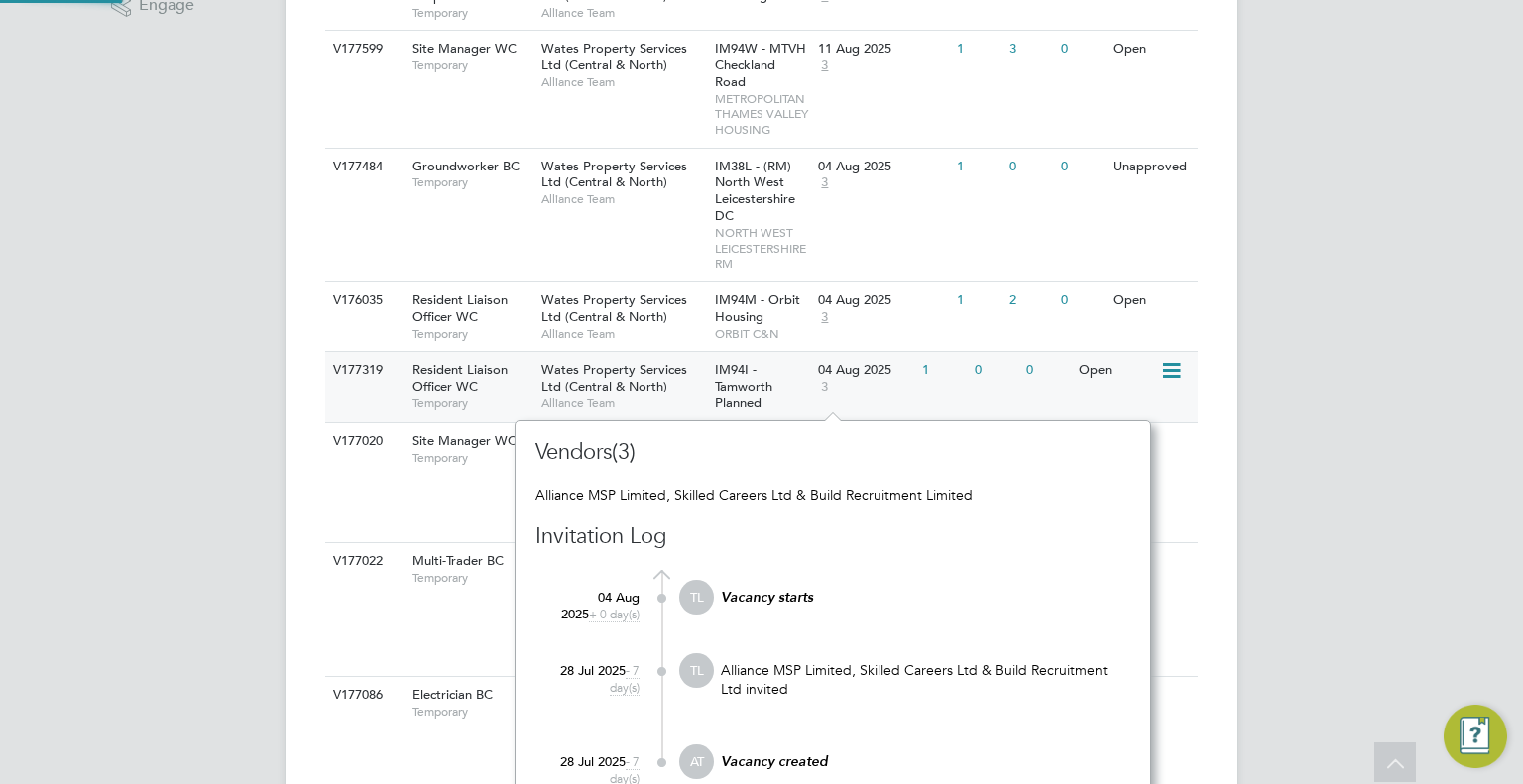 scroll, scrollTop: 12, scrollLeft: 11, axis: both 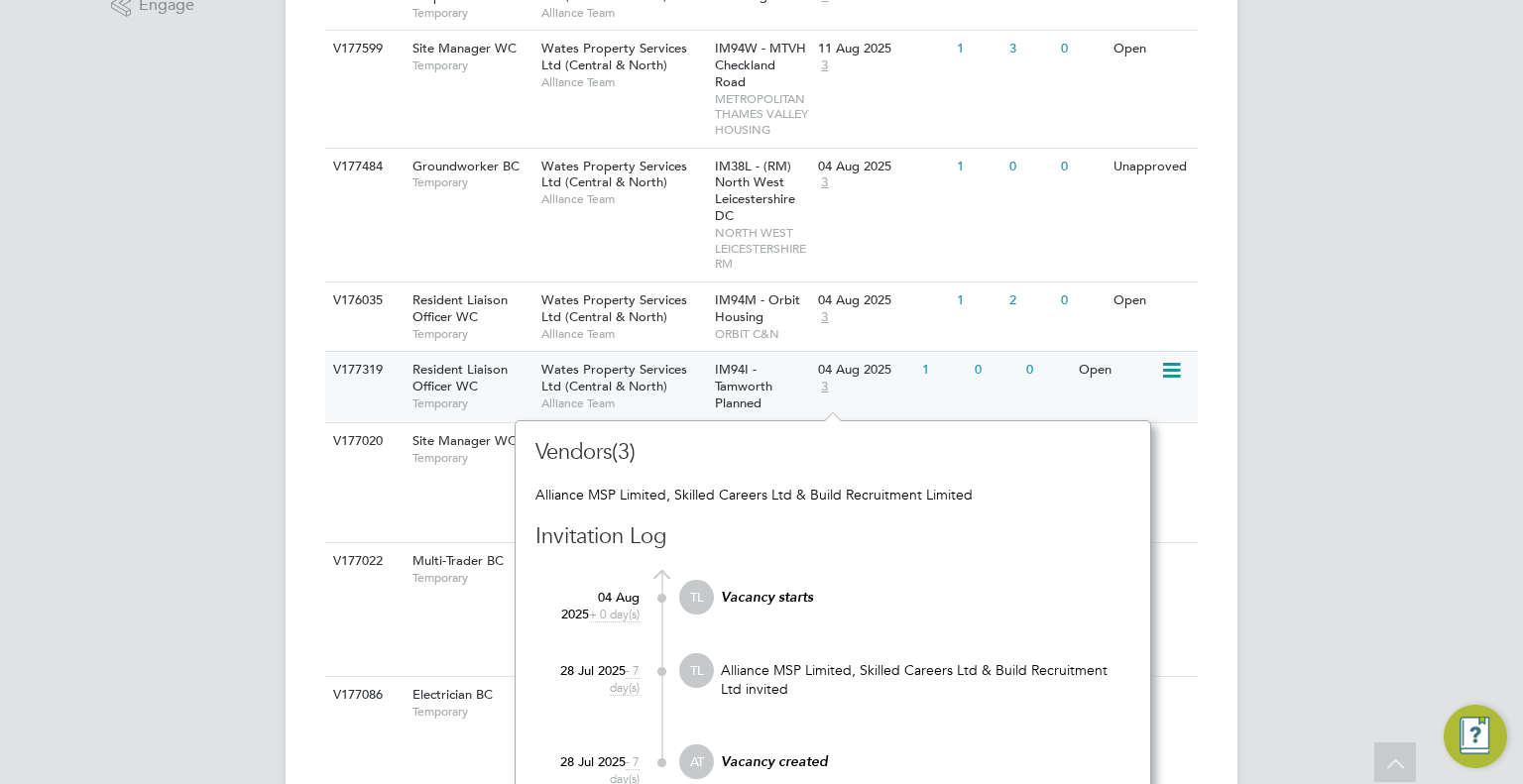 click on "Wates Property Services Ltd (Central & North)" 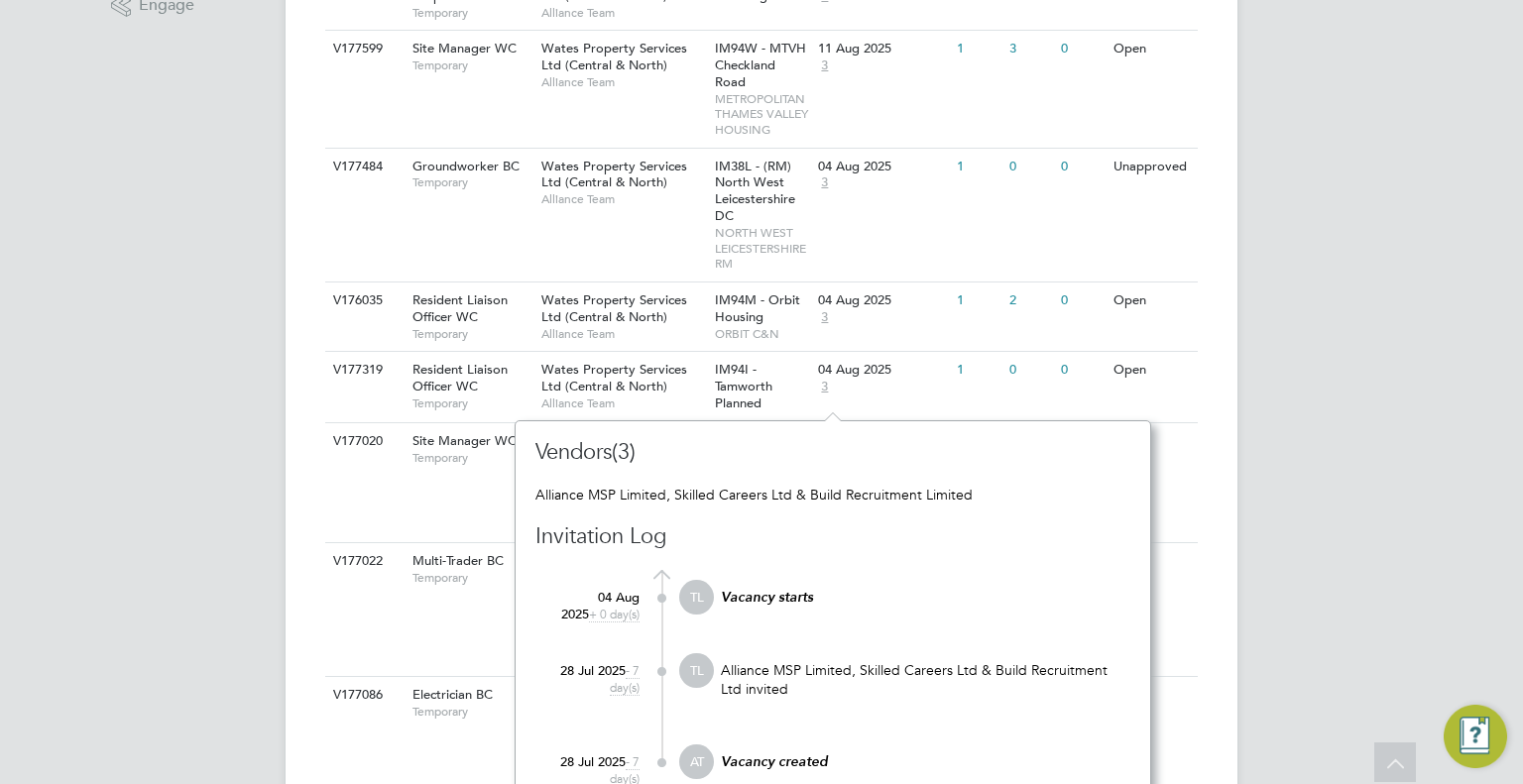 click on "AT   Alliance Team   Notifications
20   Applications:   Network
Team Members   Businesses   Sites   Workers   Contacts   Current page:   Jobs
Positions   Vacancies   Placements   Timesheets
Timesheets   Expenses   Finance
Invoices & Credit Notes   Statements   Payments   Reports
CIS Reports   Report Downloads   Preferences
My Business   Branding   VMS Configurations   Notifications   Activity Logs
.st0{fill:#C0C1C2;}
Powered by Engage Vacancies New Vacancy Vacancies I follow All Vacancies Client Config   Wates Property Services Ltd (Central & North)   Site     Position     Status   Hiring Manager     Vendor   Start Date
Select date
To
Select date
Showing   17 of  17 Vacancies Hide Closed Vacancies ID  Type" at bounding box center (762, 492) 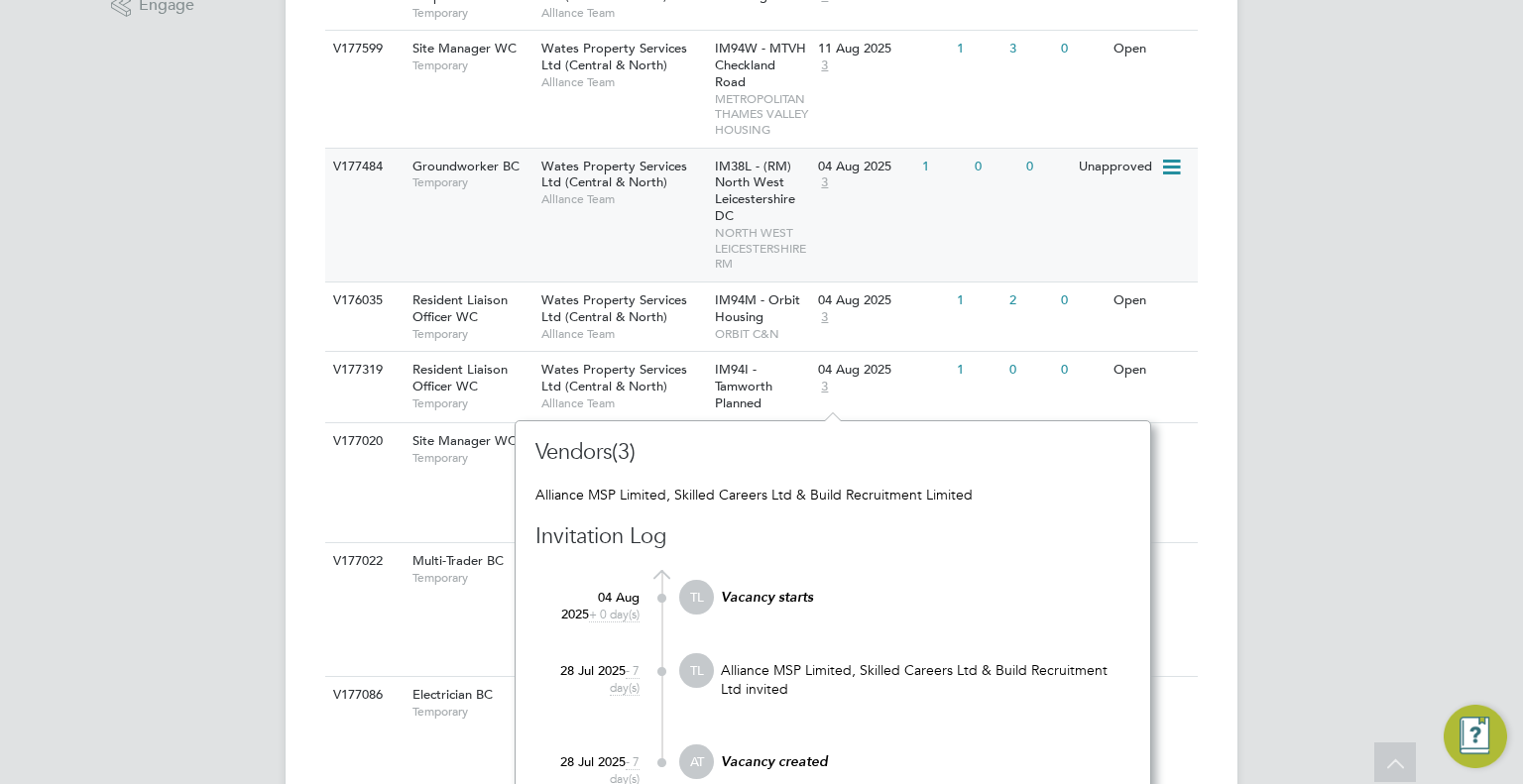 click on "V177484 Groundworker BC   Temporary Wates Property Services Ltd (Central & North)   Alliance Team IM38L - (RM) North West Leicestershire DC   NORTH WEST LEICESTERSHIRE RM 04 Aug 2025 3 1 0 0 Unapproved" 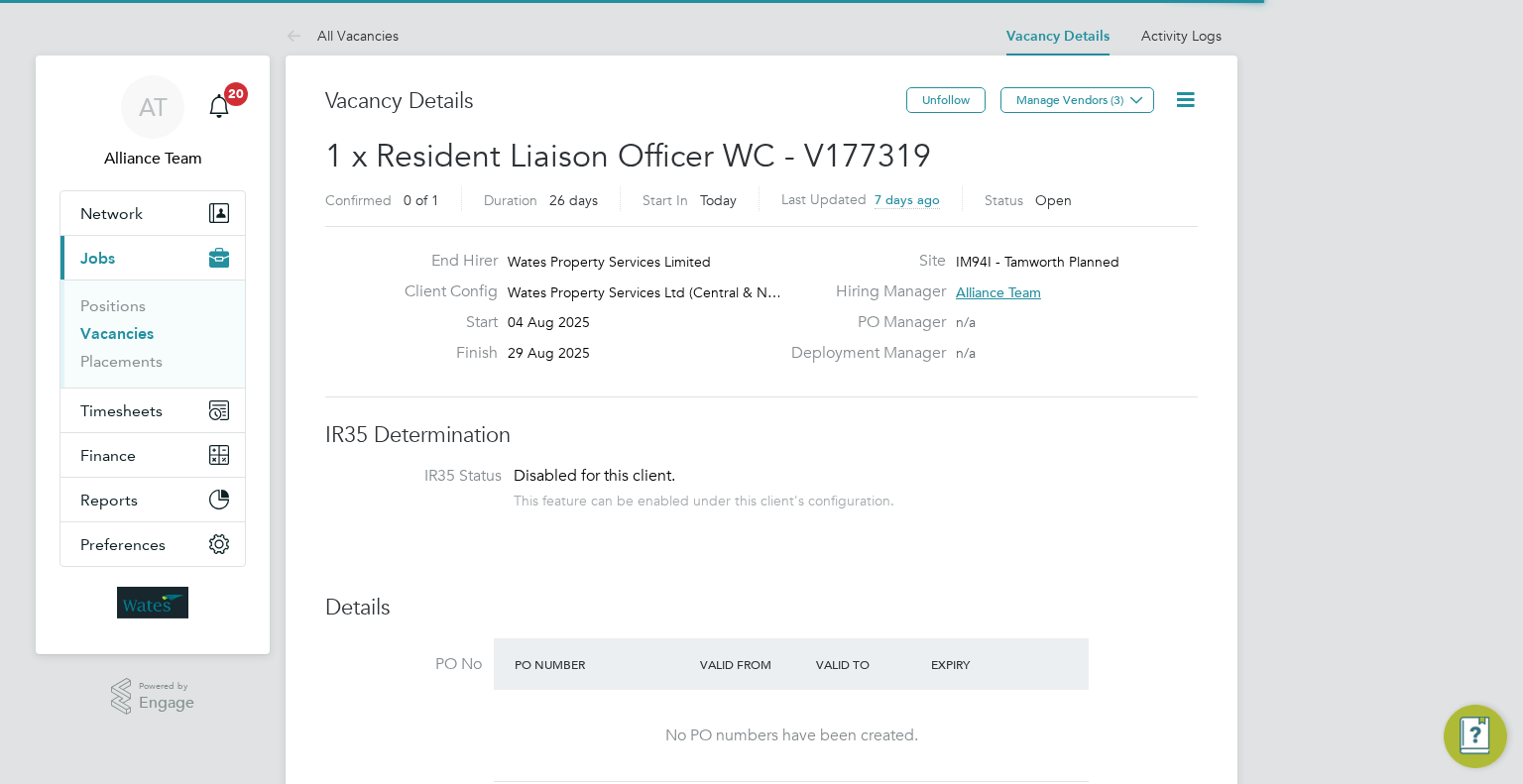 scroll, scrollTop: 0, scrollLeft: 0, axis: both 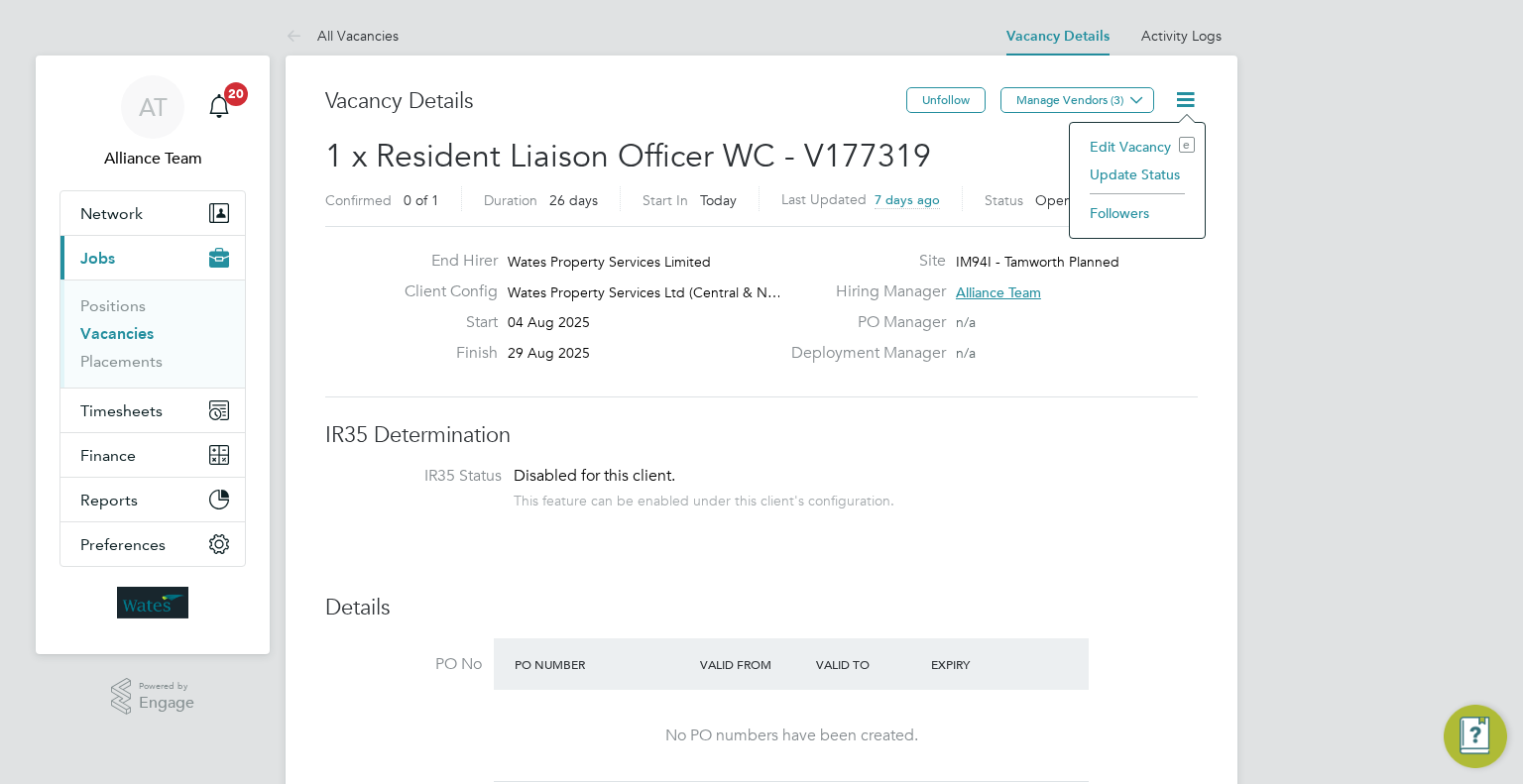 click on "Followers" 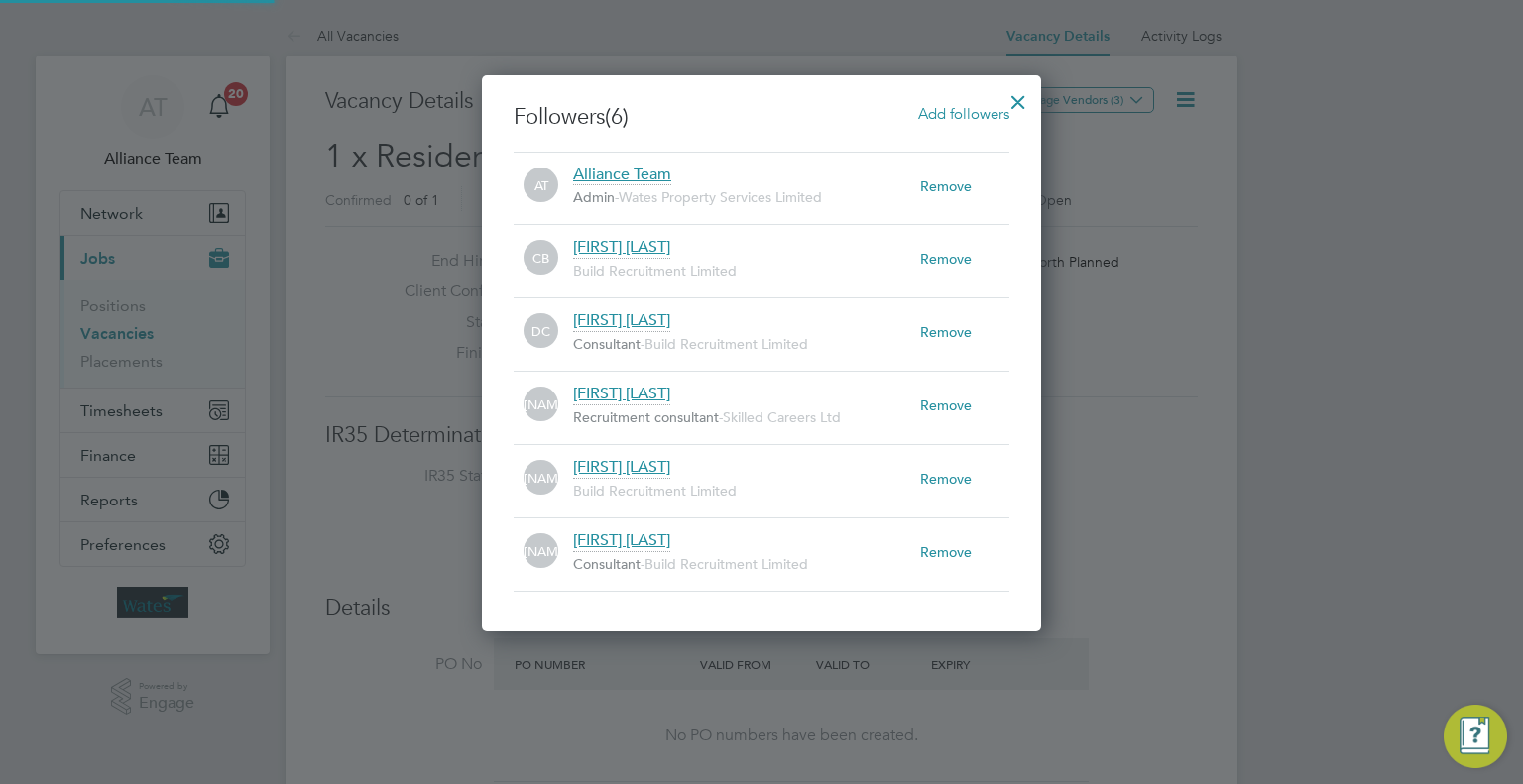 scroll, scrollTop: 10, scrollLeft: 9, axis: both 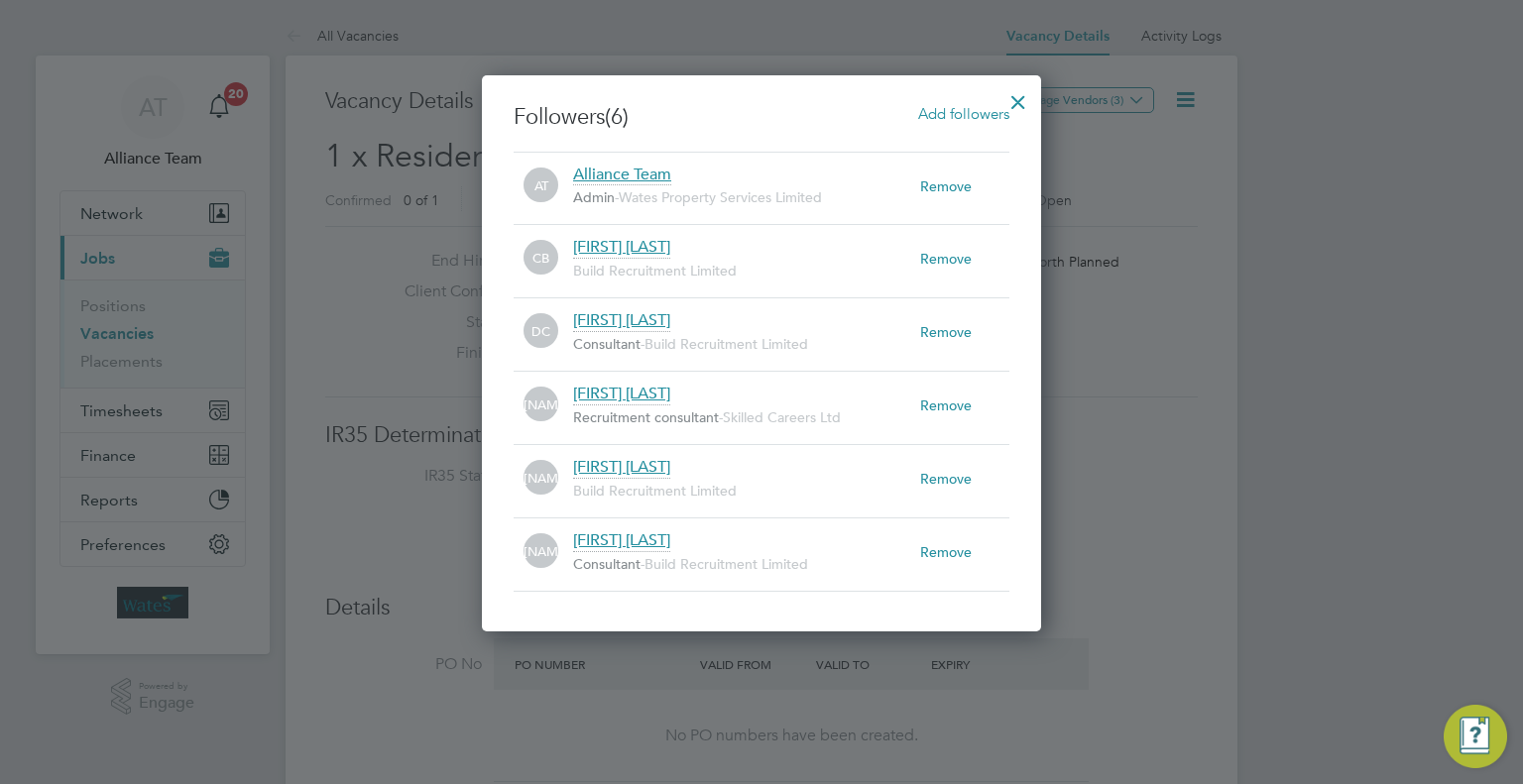 click at bounding box center (1018, 97) 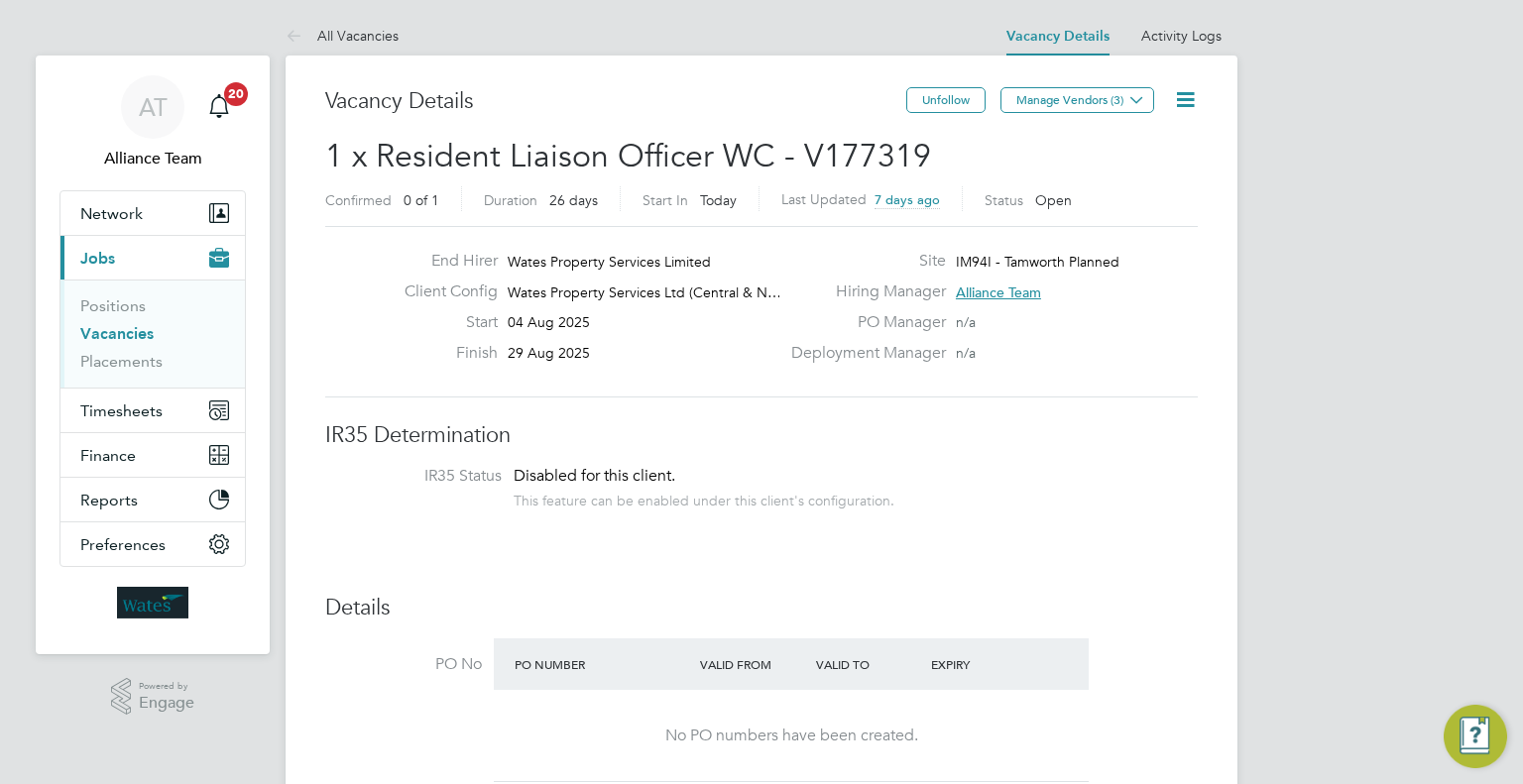 click 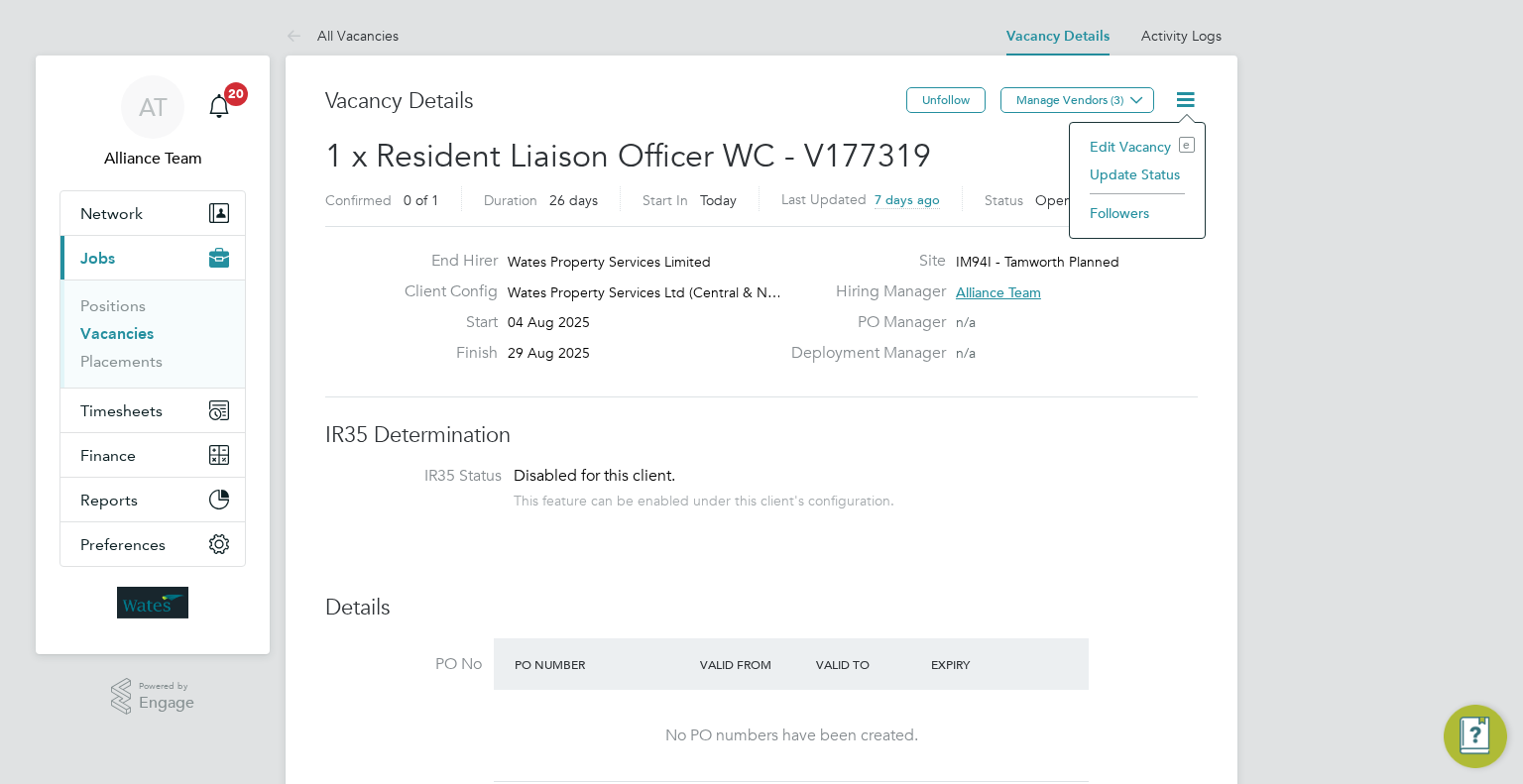 click on "Followers" 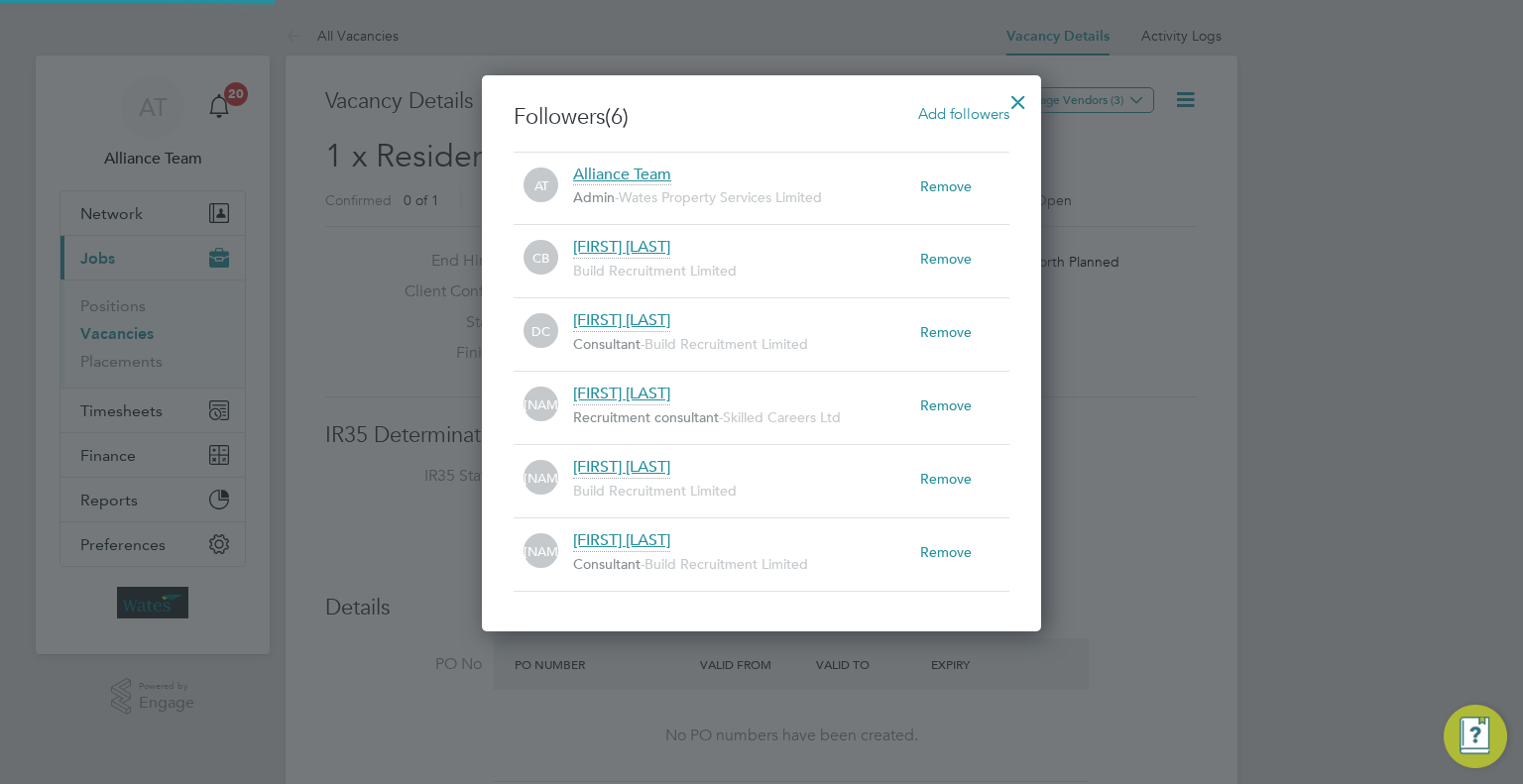 scroll, scrollTop: 10, scrollLeft: 10, axis: both 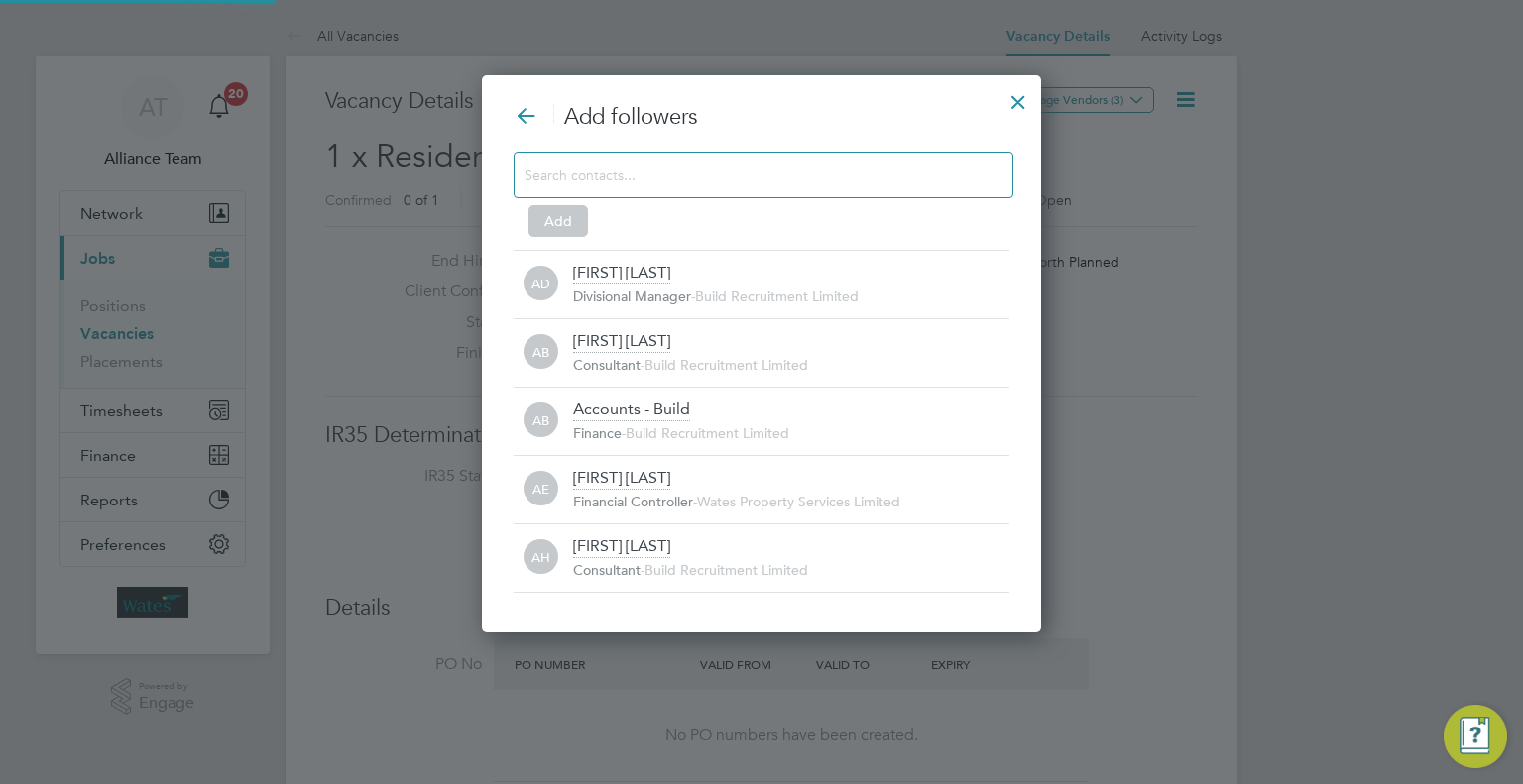 click at bounding box center [748, 174] 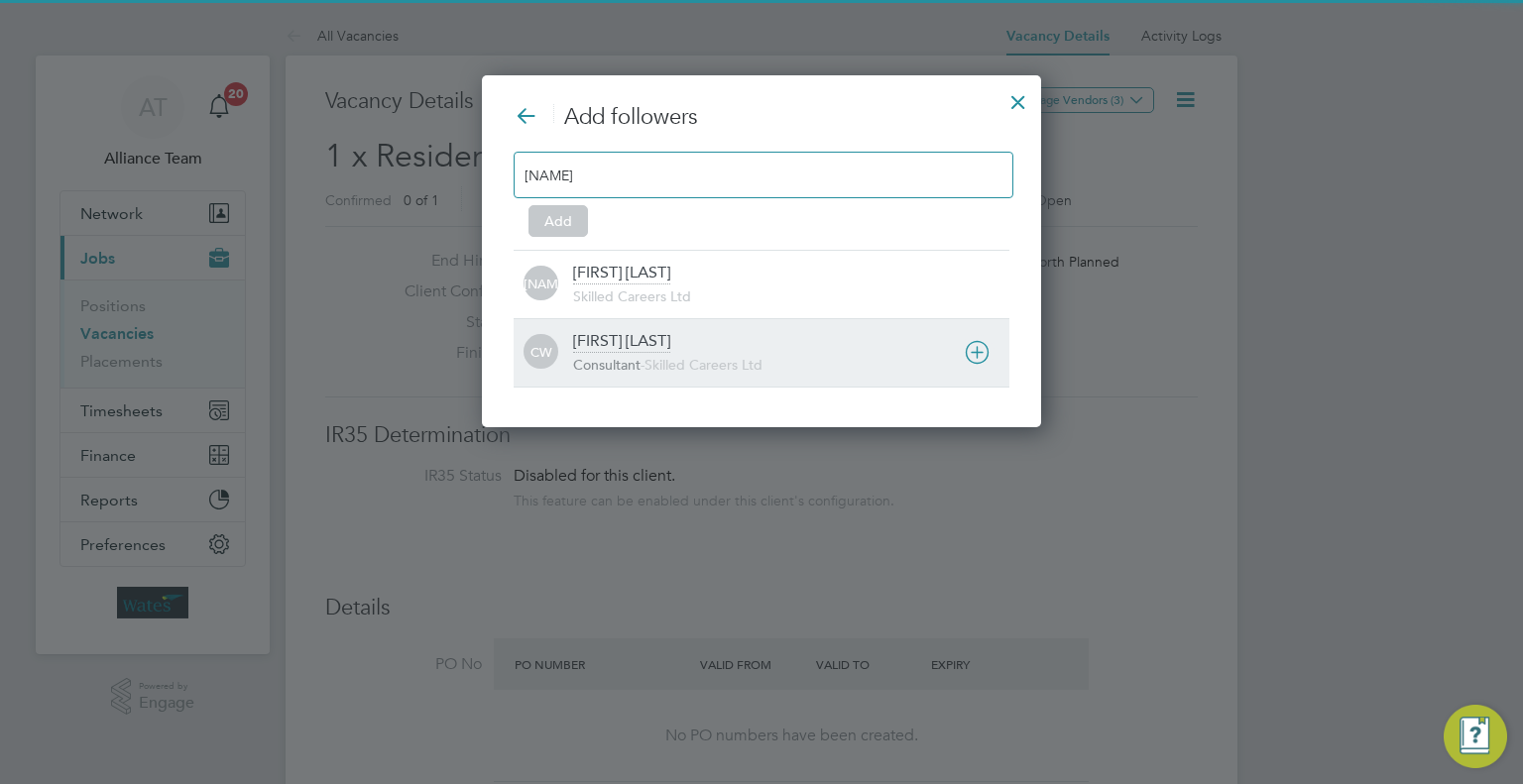 type on "chlo" 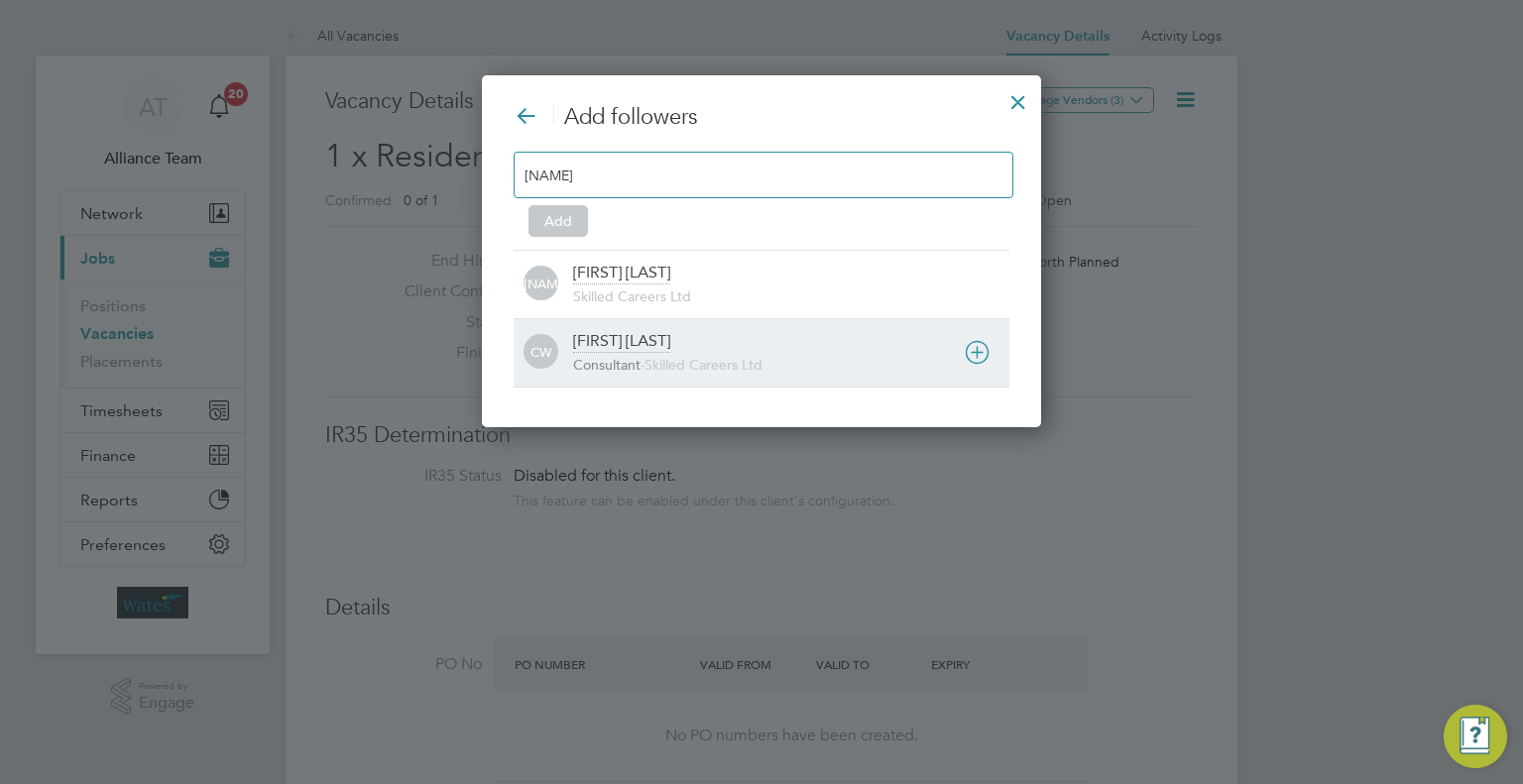click on "Consultant" at bounding box center (607, 365) 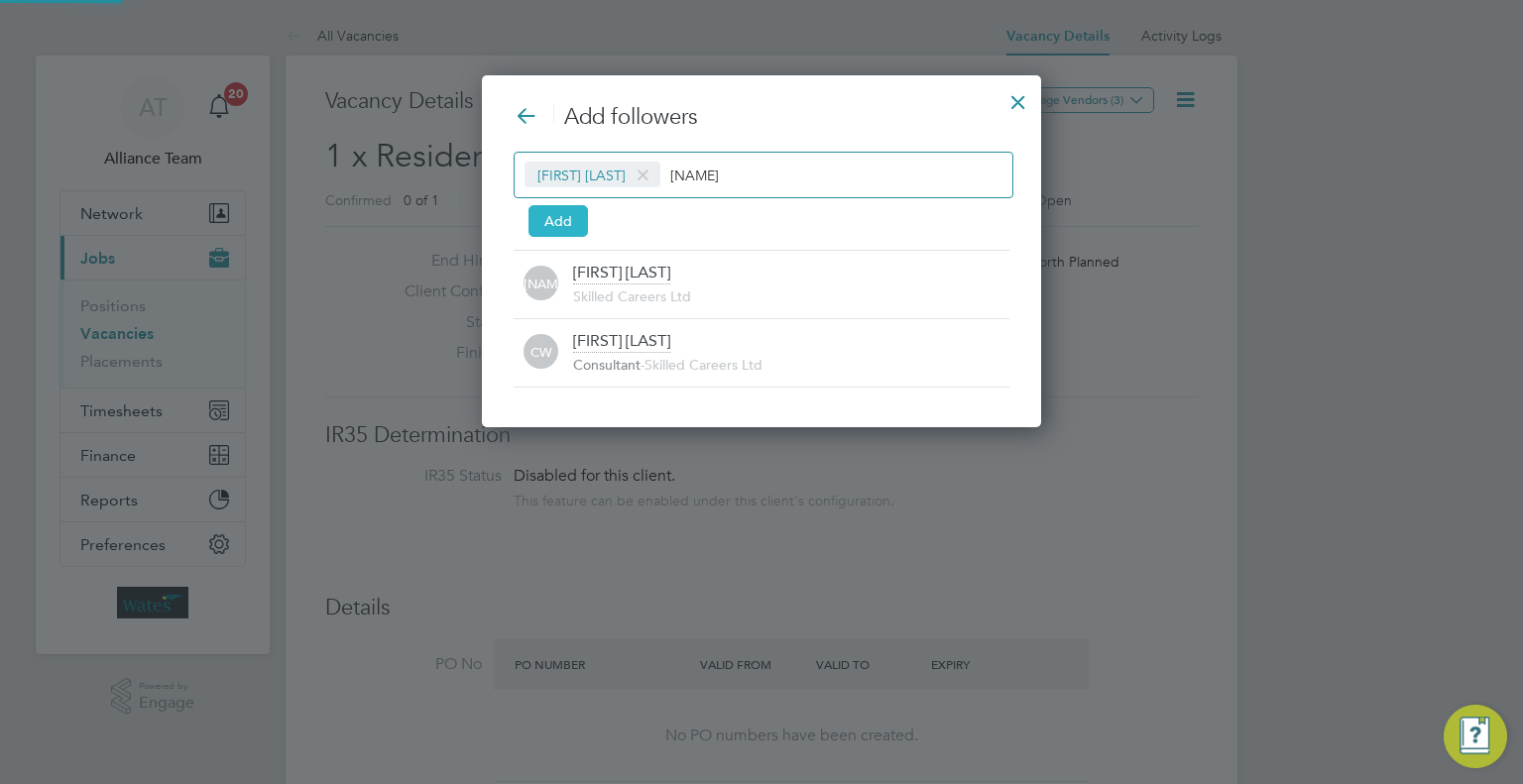 click on "Add" at bounding box center [558, 221] 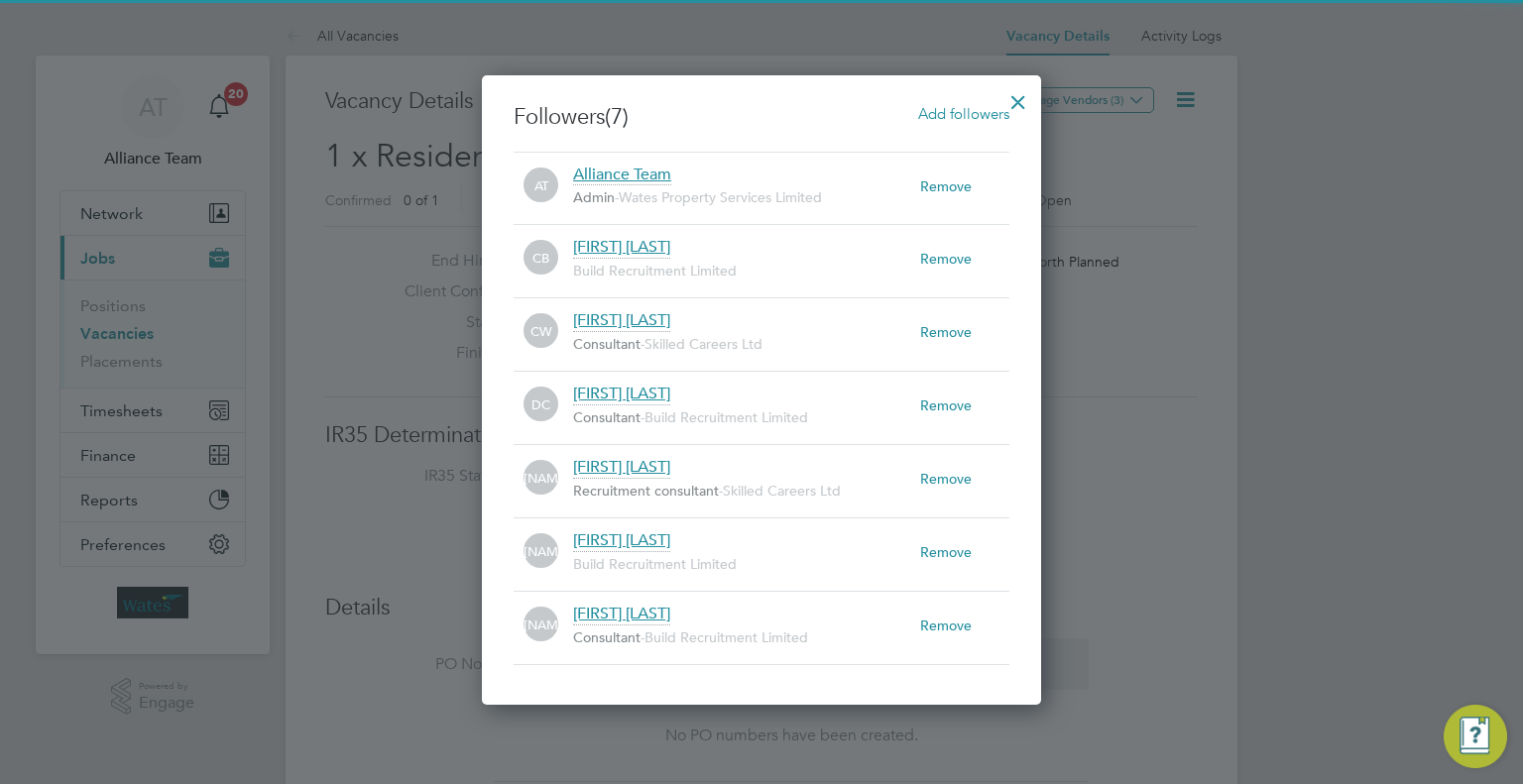 click at bounding box center (1018, 97) 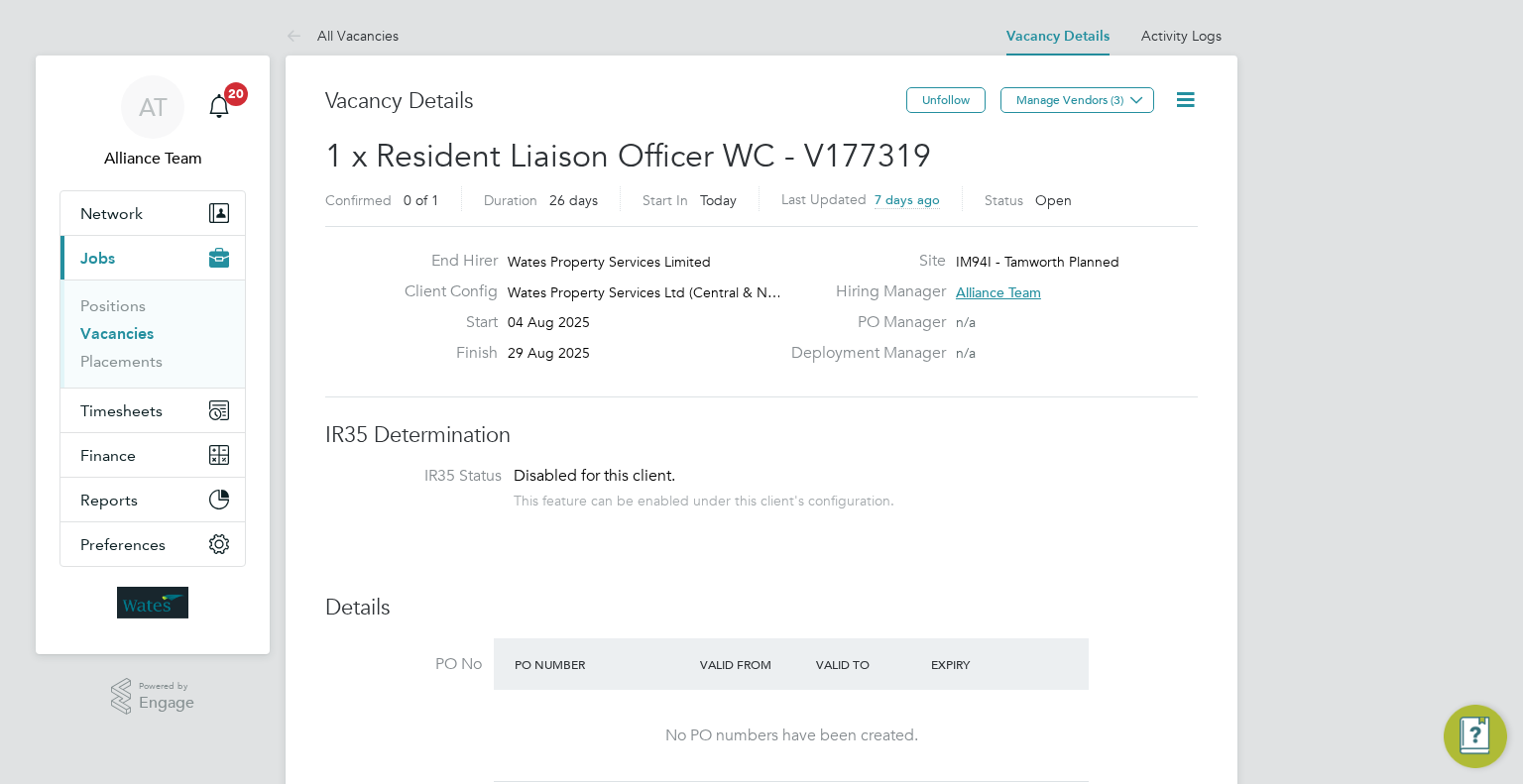 click on "AT   Alliance Team   Notifications
20   Applications:   Network
Team Members   Businesses   Sites   Workers   Contacts   Current page:   Jobs
Positions   Vacancies   Placements   Timesheets
Timesheets   Expenses   Finance
Invoices & Credit Notes   Statements   Payments   Reports
CIS Reports   Report Downloads   Preferences
My Business   Branding   VMS Configurations   Notifications   Activity Logs
.st0{fill:#C0C1C2;}
Powered by Engage All Vacancies Vacancy Details   Activity Logs   Vacancy Details Activity Logs All Vacancies Vacancy Details   Unfollow Manage Vendors (3)   1 x Resident Liaison Officer WC - V177319 Confirmed   0 of 1 Duration   26 days Start In     Today Last Updated 7 days ago Status   Open   End Hirer Client Config n/a" at bounding box center [762, 1392] 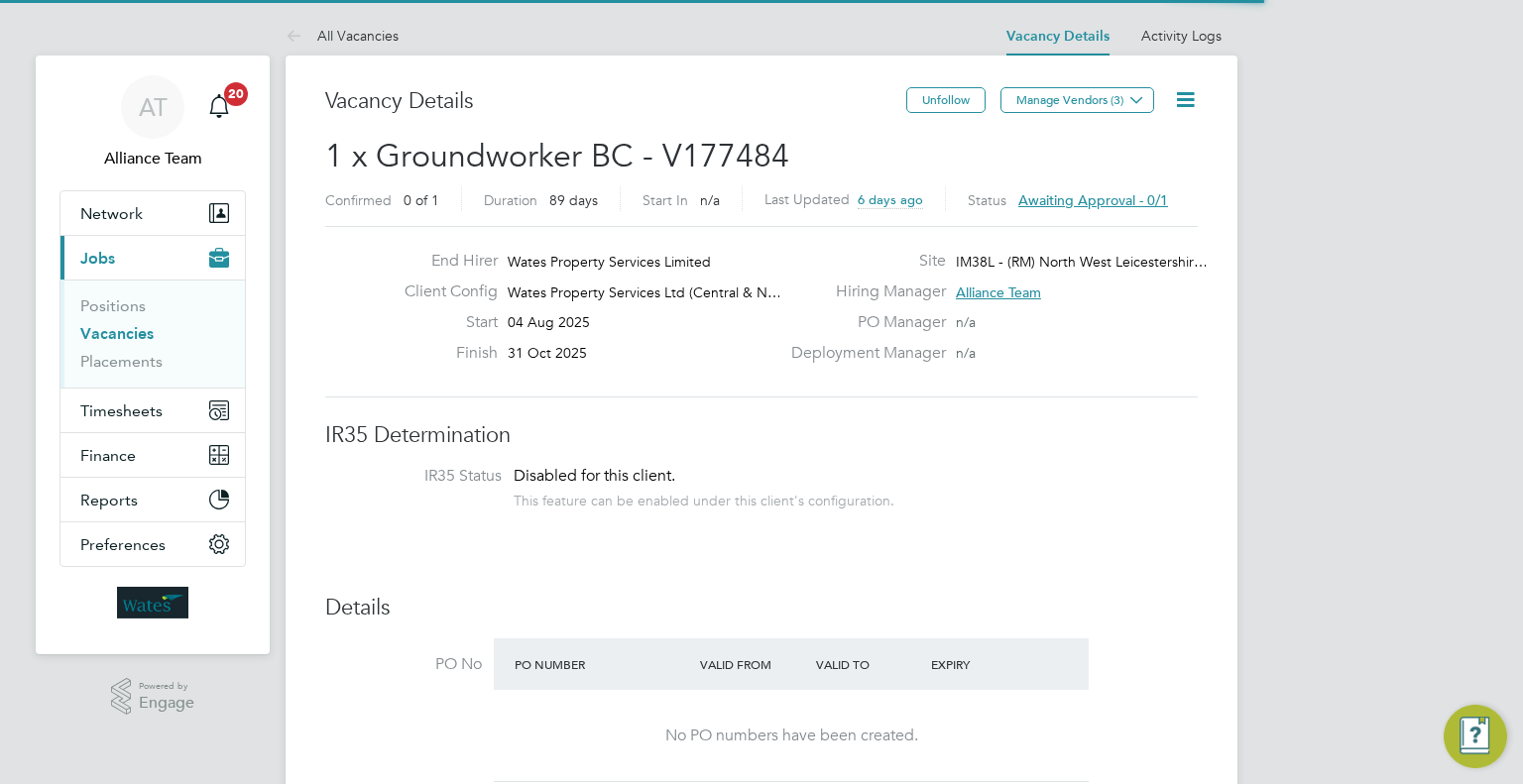 scroll, scrollTop: 0, scrollLeft: 0, axis: both 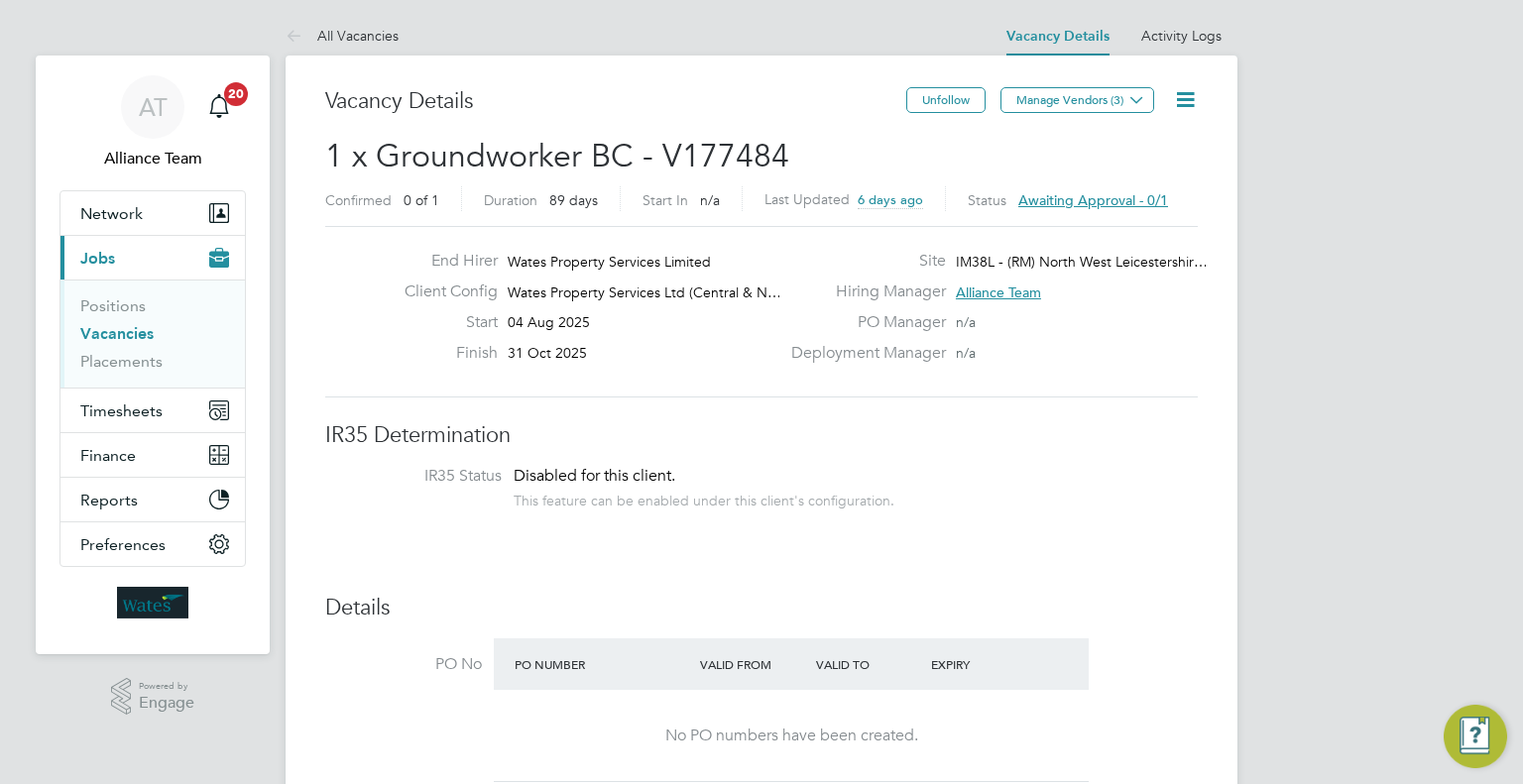 type 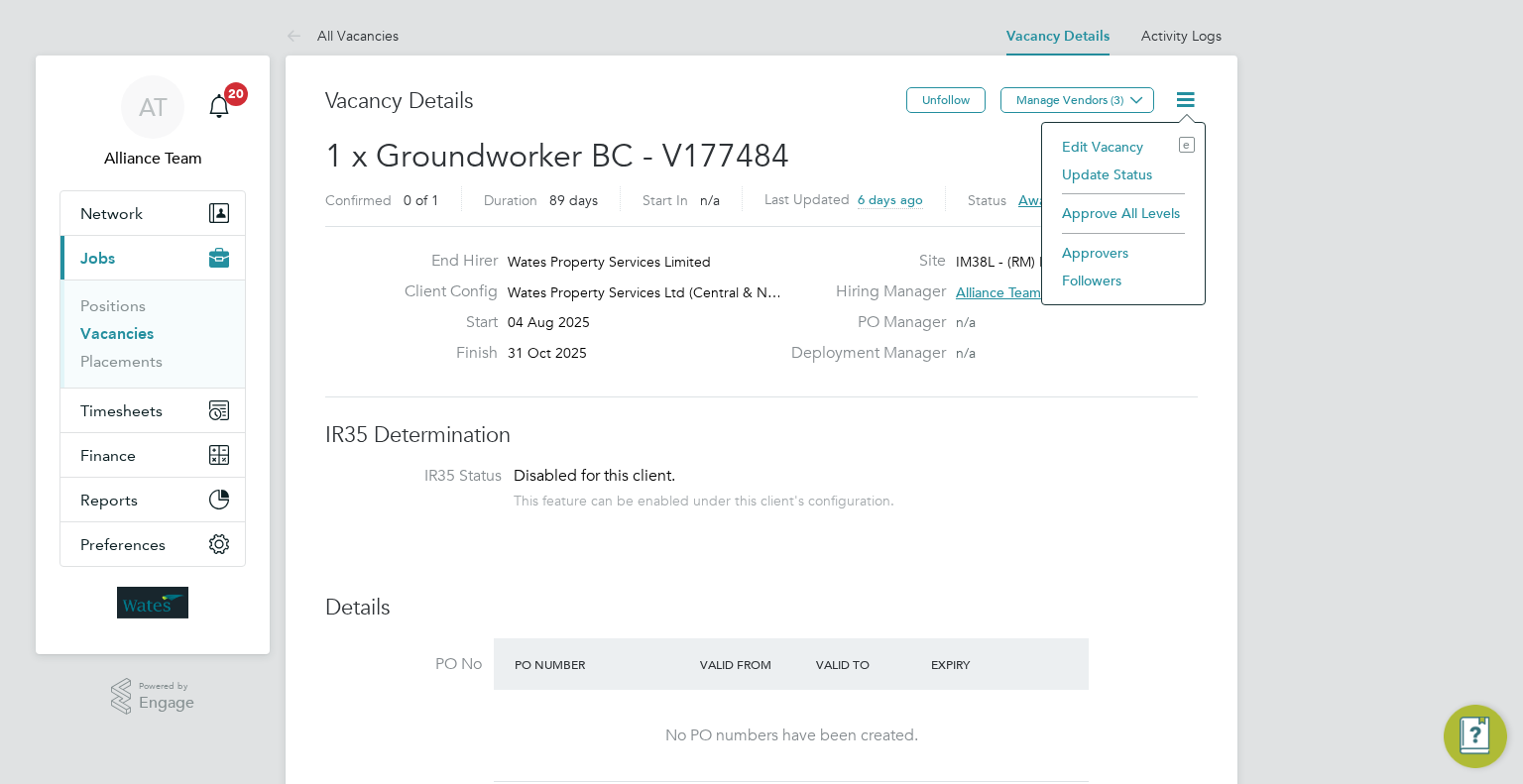 click on "Approve All Levels" 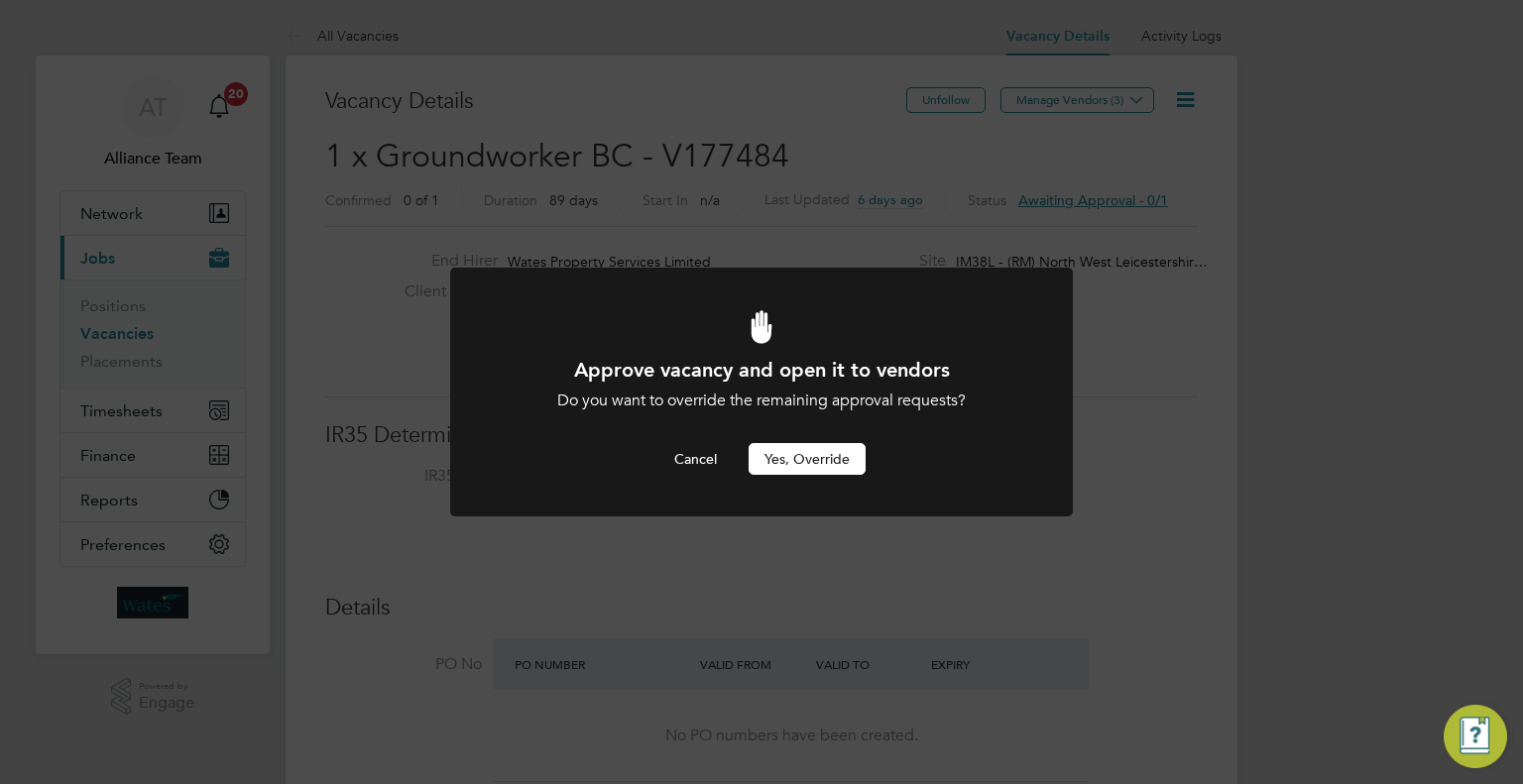 click on "Yes, Override" at bounding box center (807, 459) 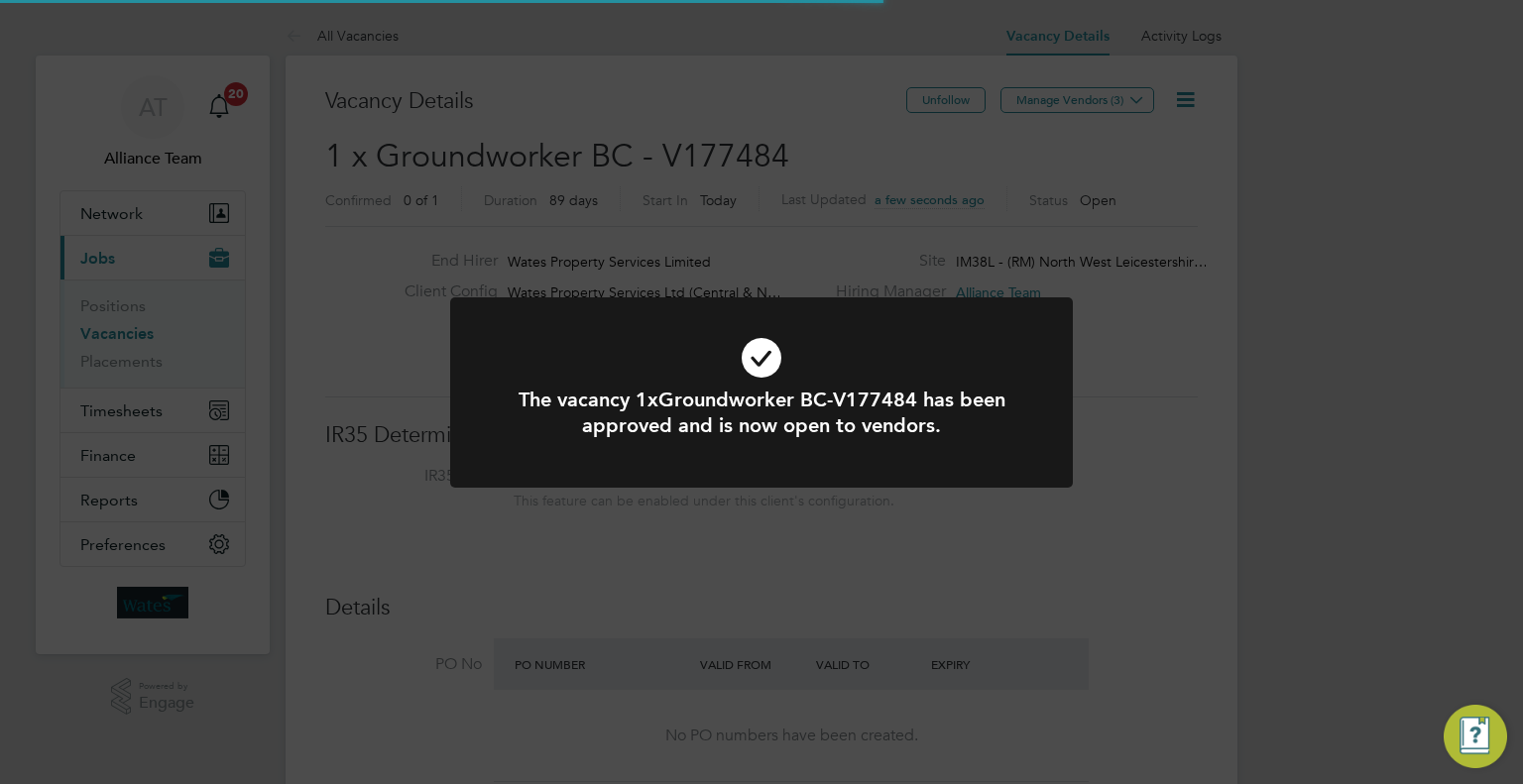 scroll, scrollTop: 9, scrollLeft: 10, axis: both 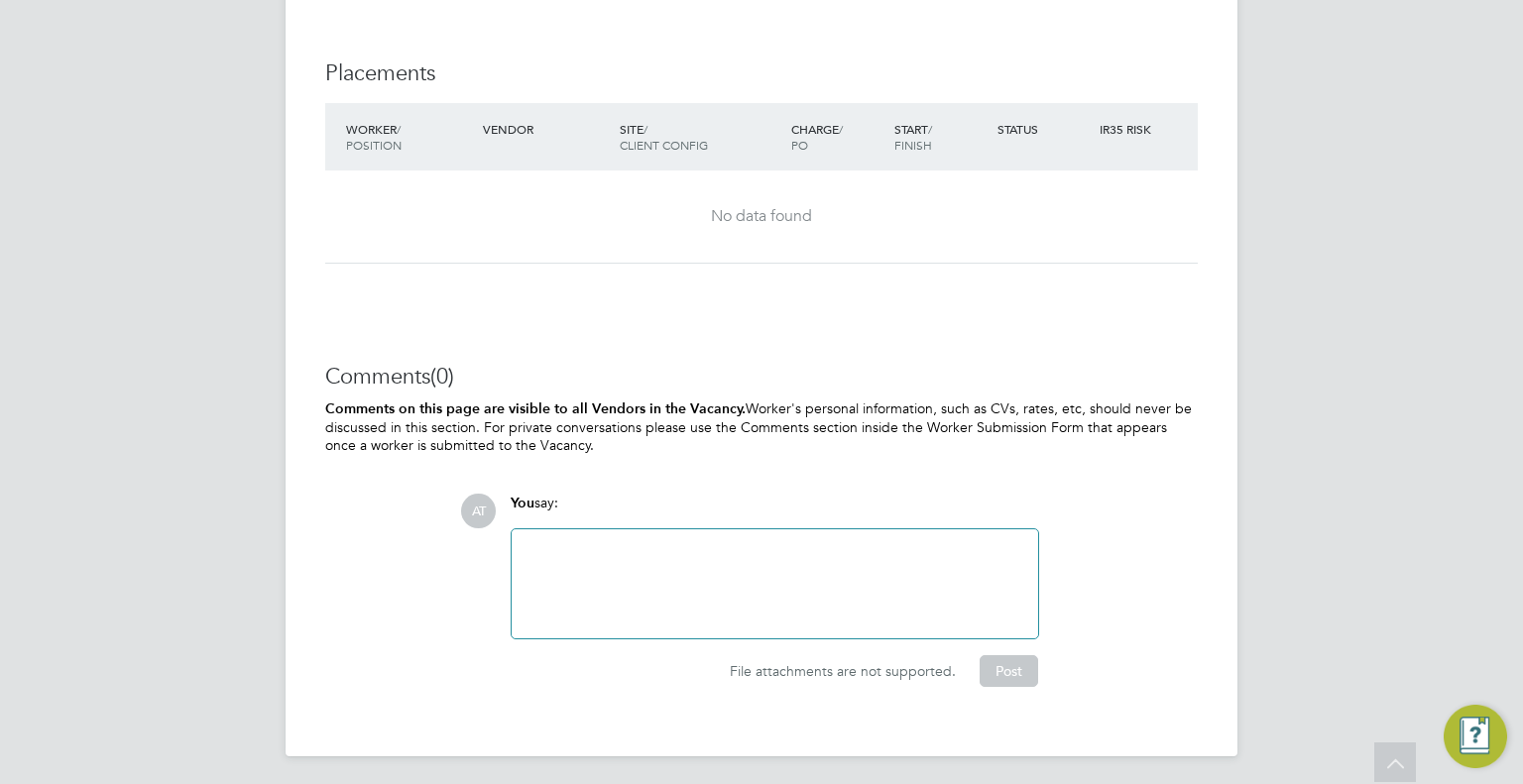 click 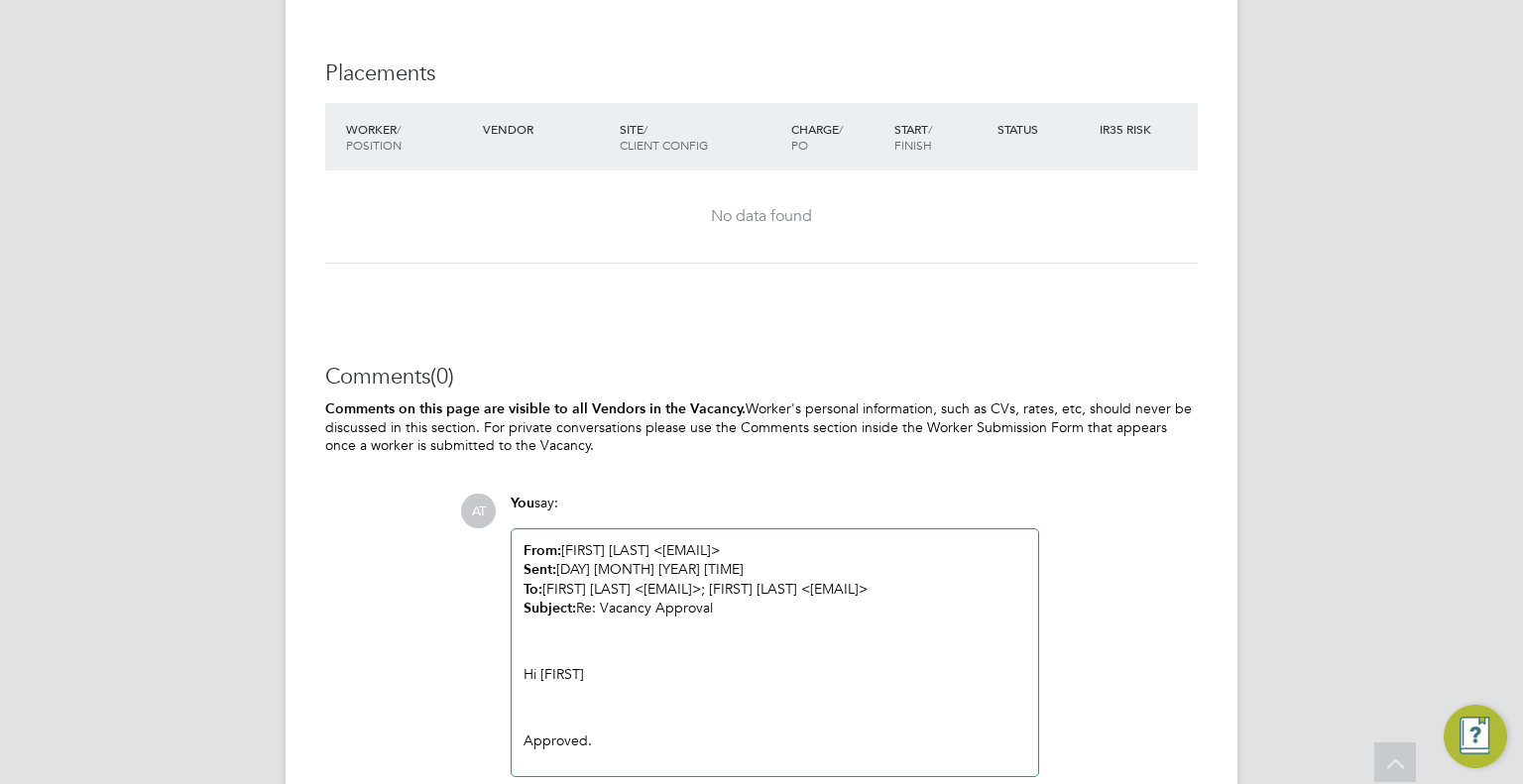 scroll, scrollTop: 2211, scrollLeft: 0, axis: vertical 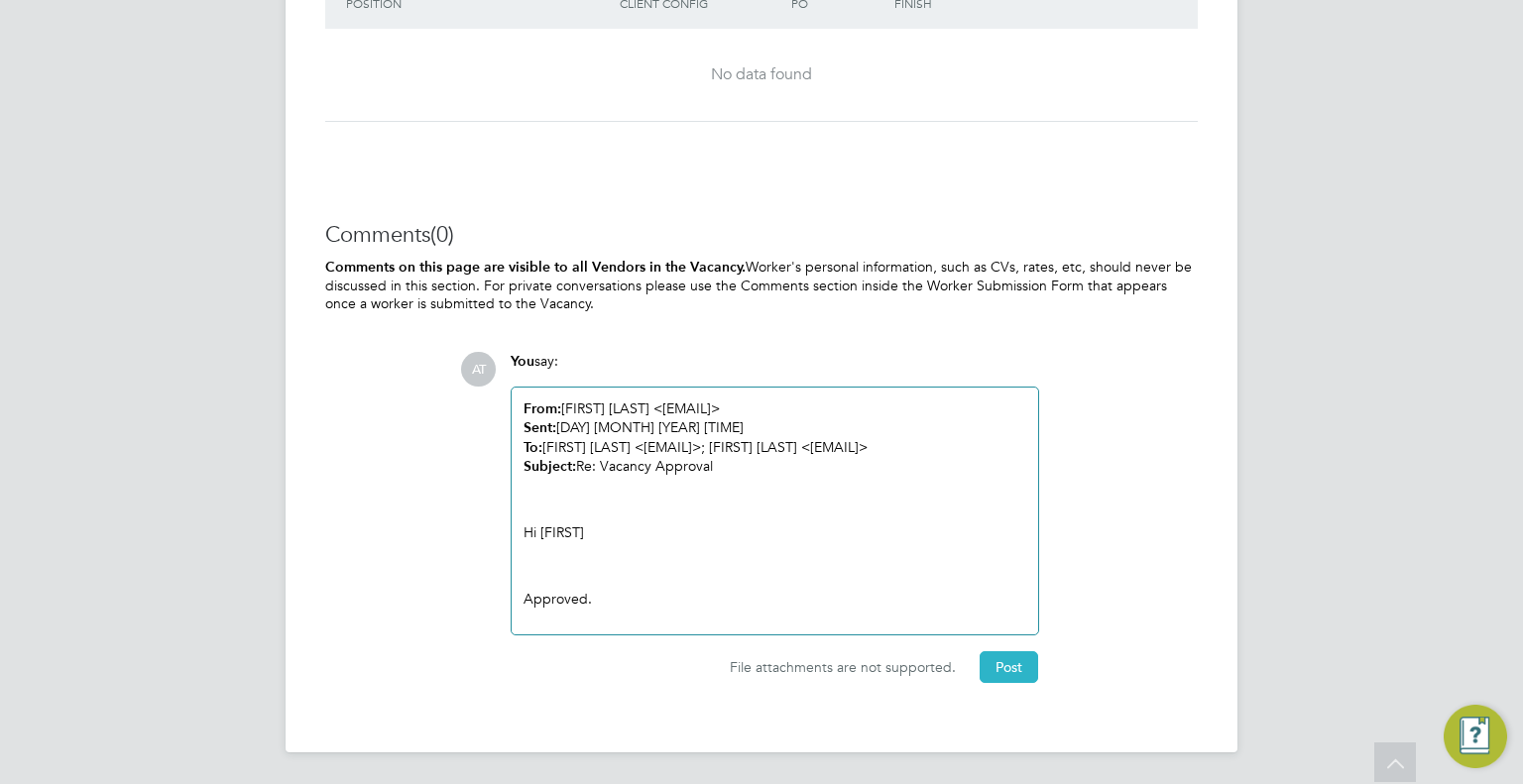 click on "Post" 